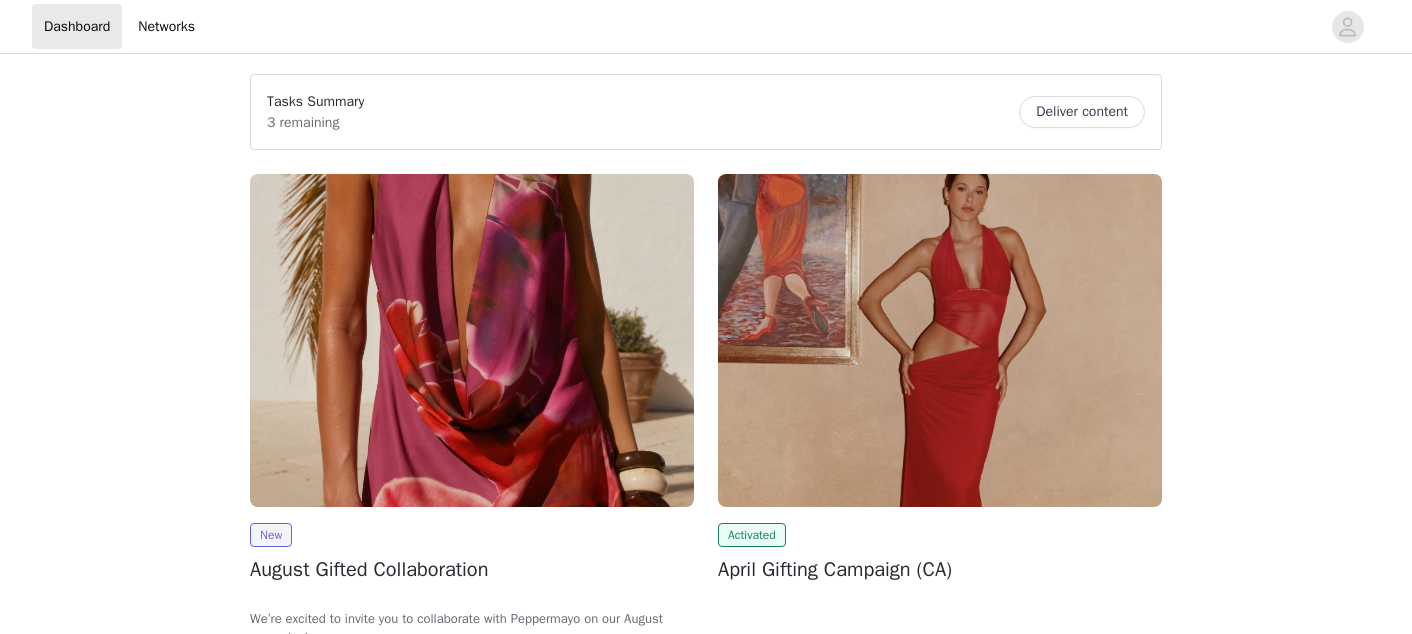 scroll, scrollTop: 0, scrollLeft: 0, axis: both 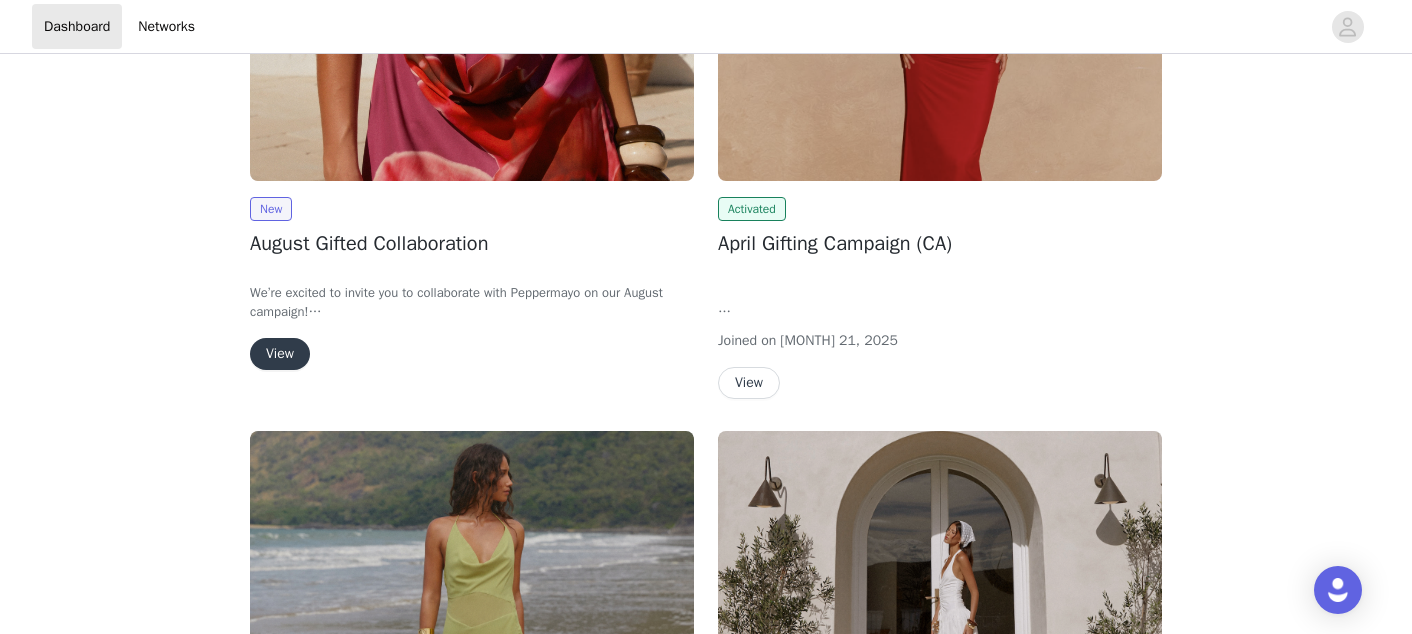 click on "View" at bounding box center [280, 354] 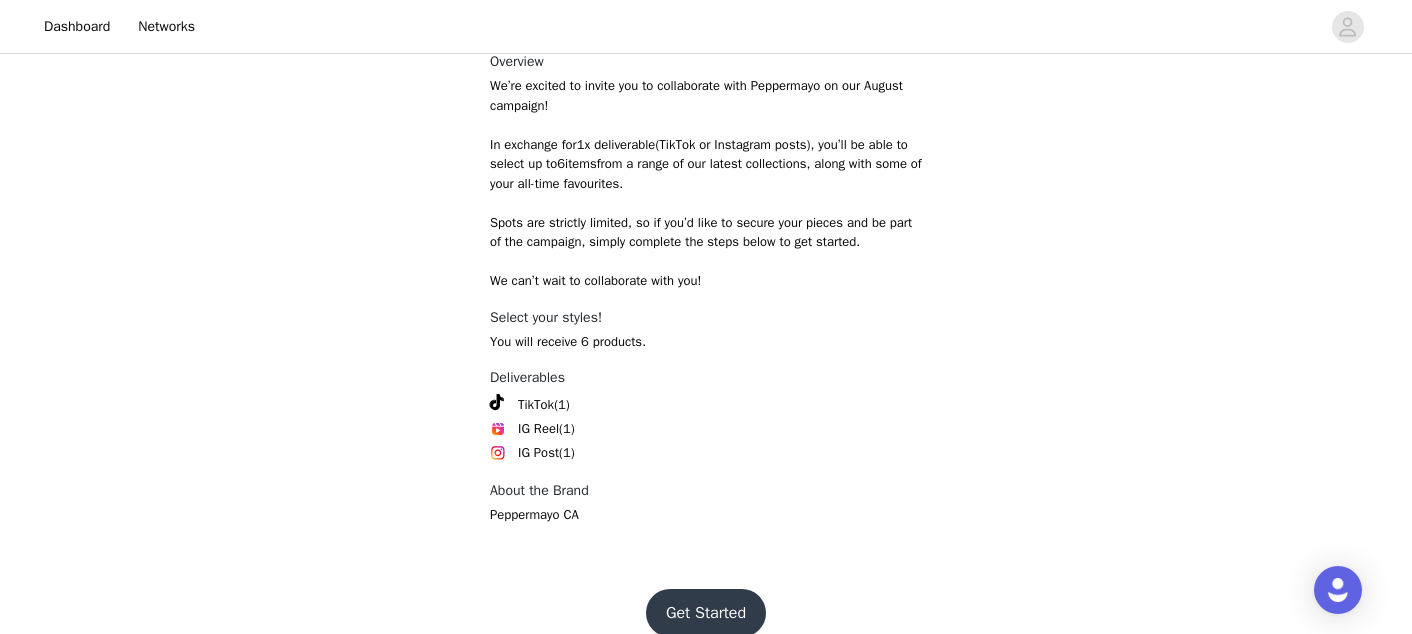 scroll, scrollTop: 798, scrollLeft: 0, axis: vertical 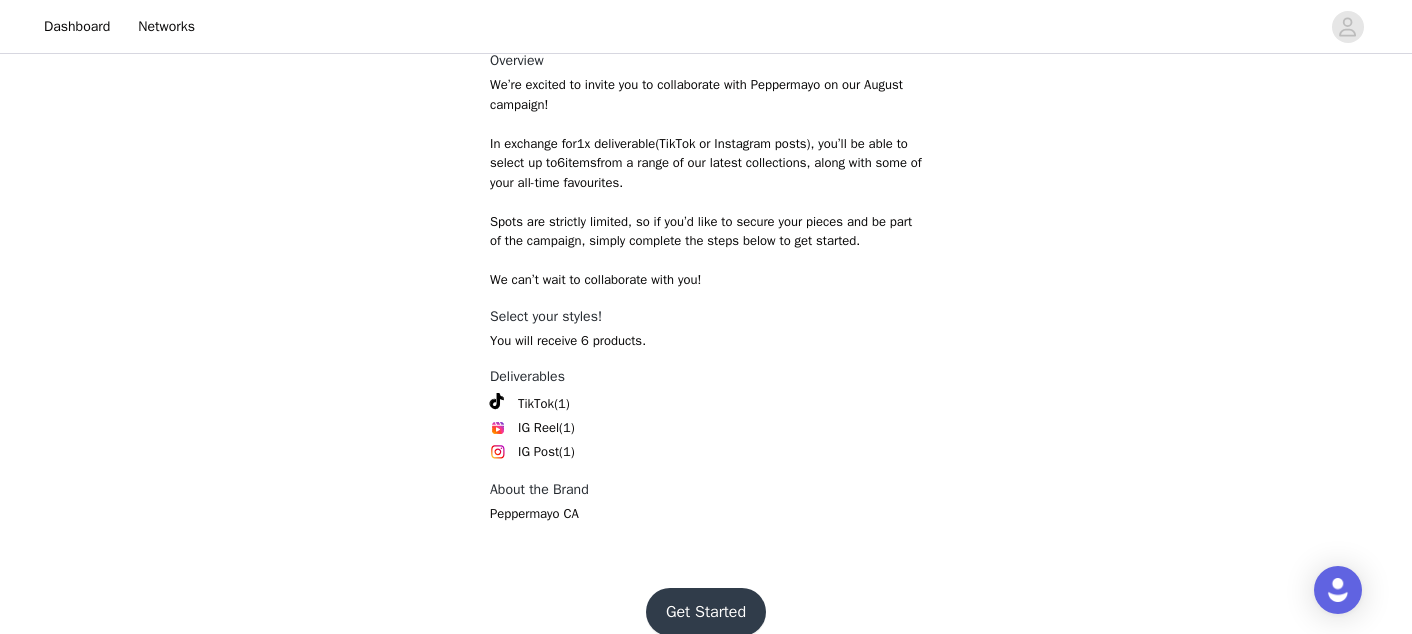 click on "Get Started" at bounding box center [706, 612] 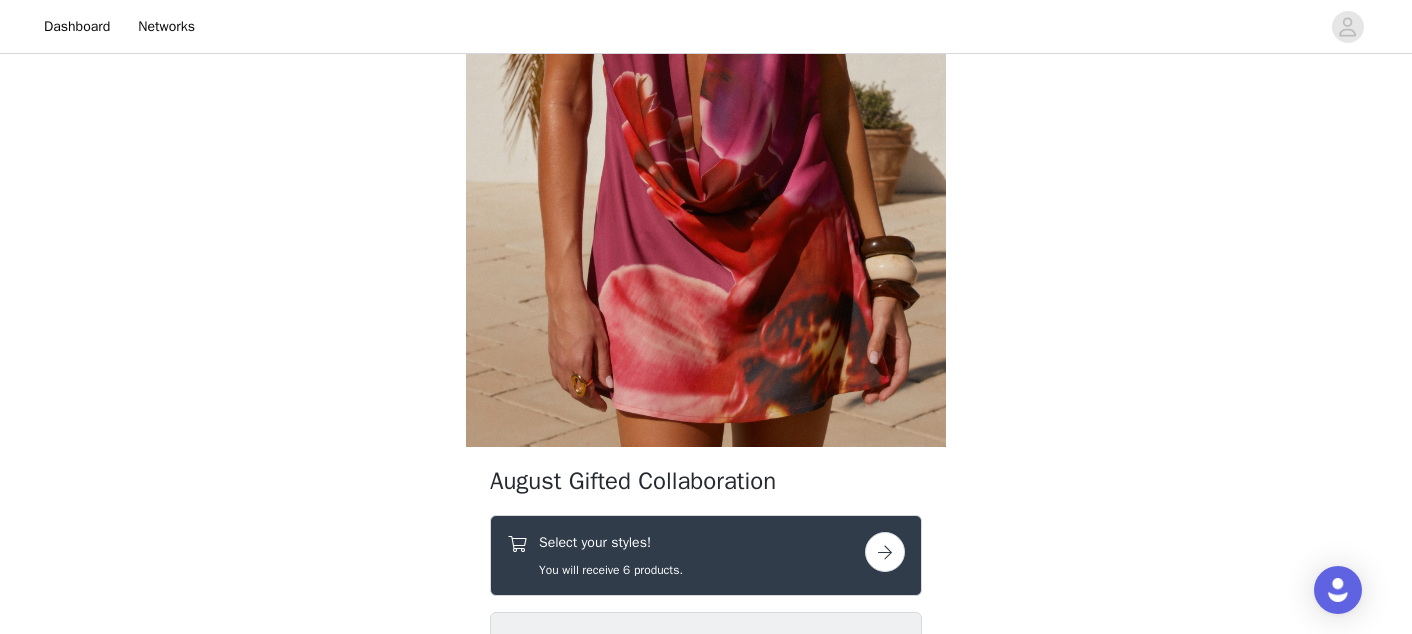 scroll, scrollTop: 457, scrollLeft: 0, axis: vertical 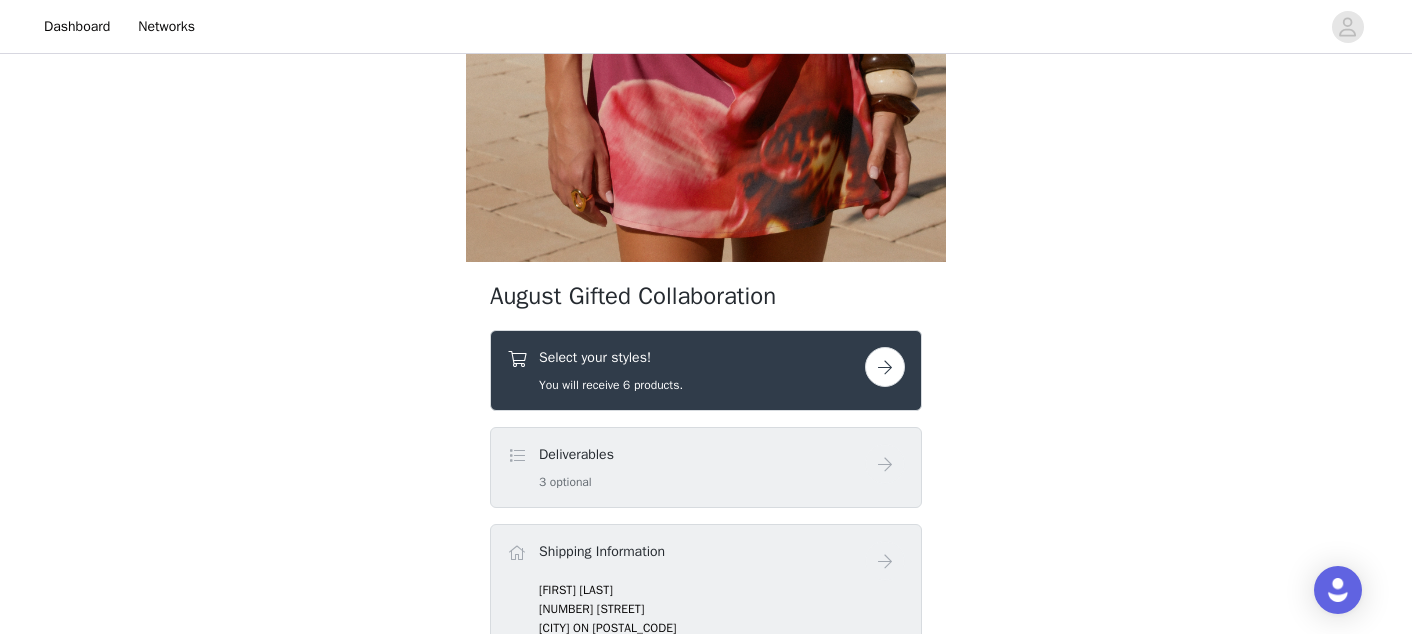 click on "Select your styles!   You will receive 6 products." at bounding box center [686, 370] 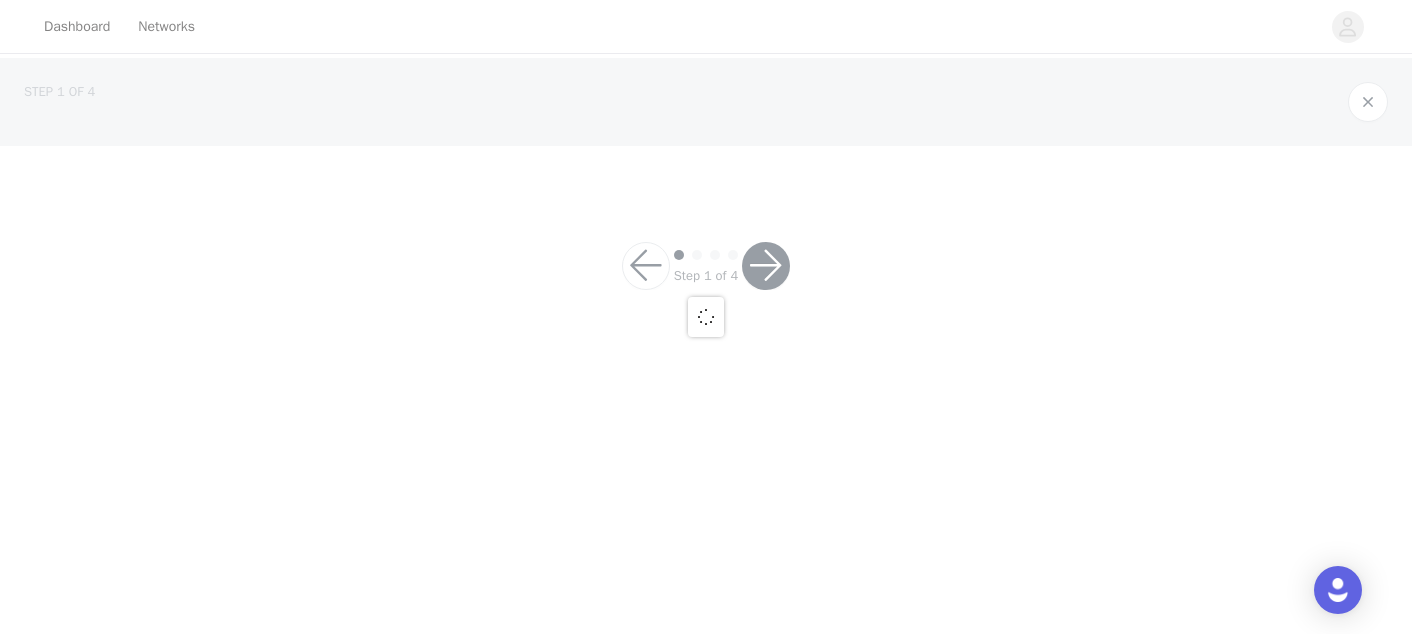 scroll, scrollTop: 0, scrollLeft: 0, axis: both 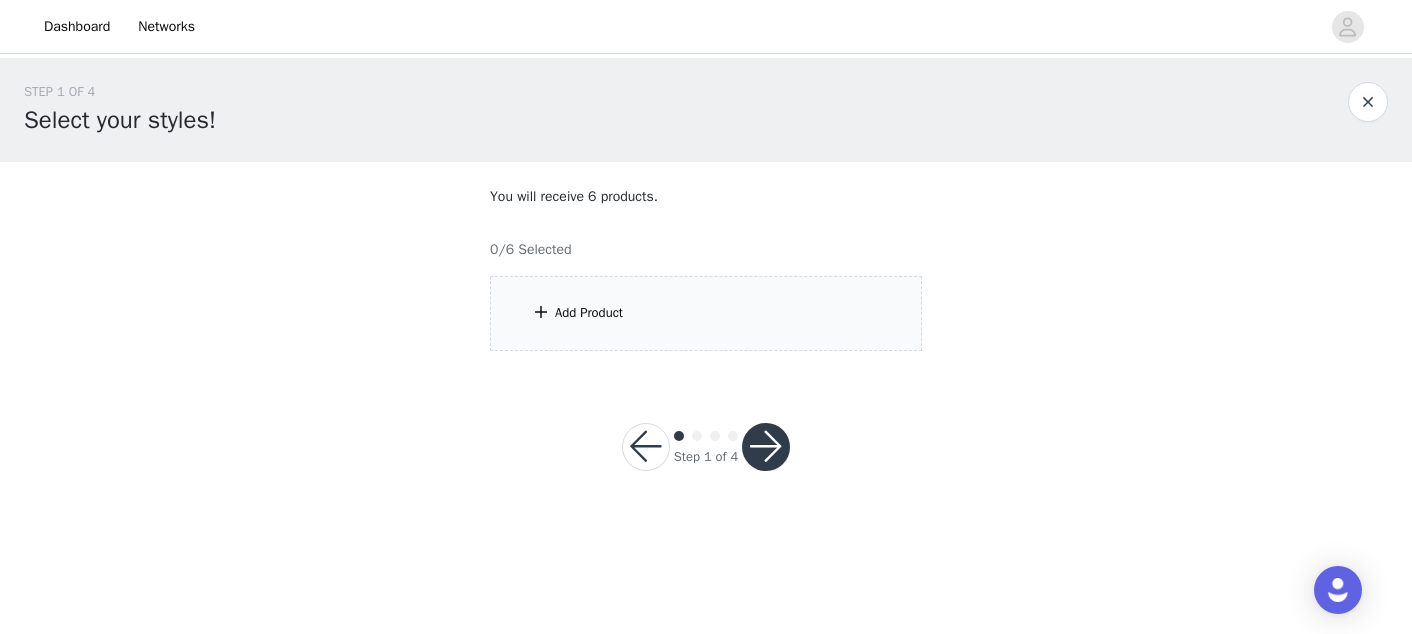 click on "Add Product" at bounding box center (706, 313) 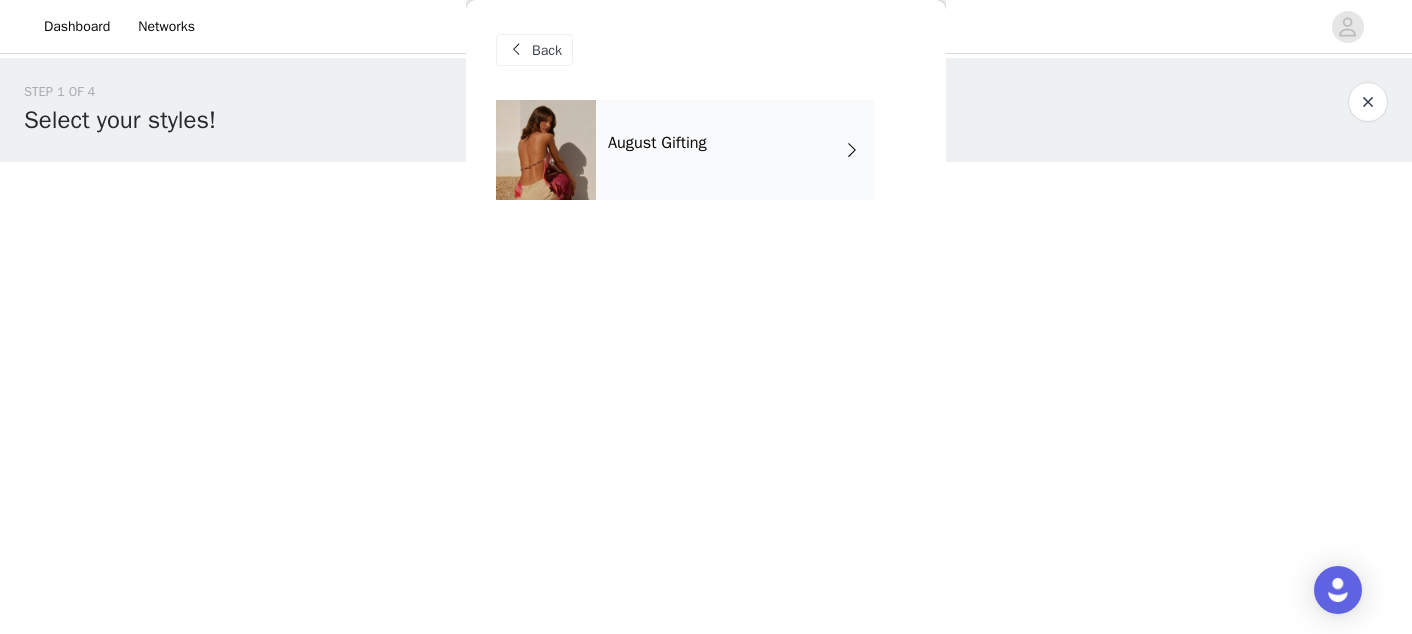 click on "August Gifting" at bounding box center [735, 150] 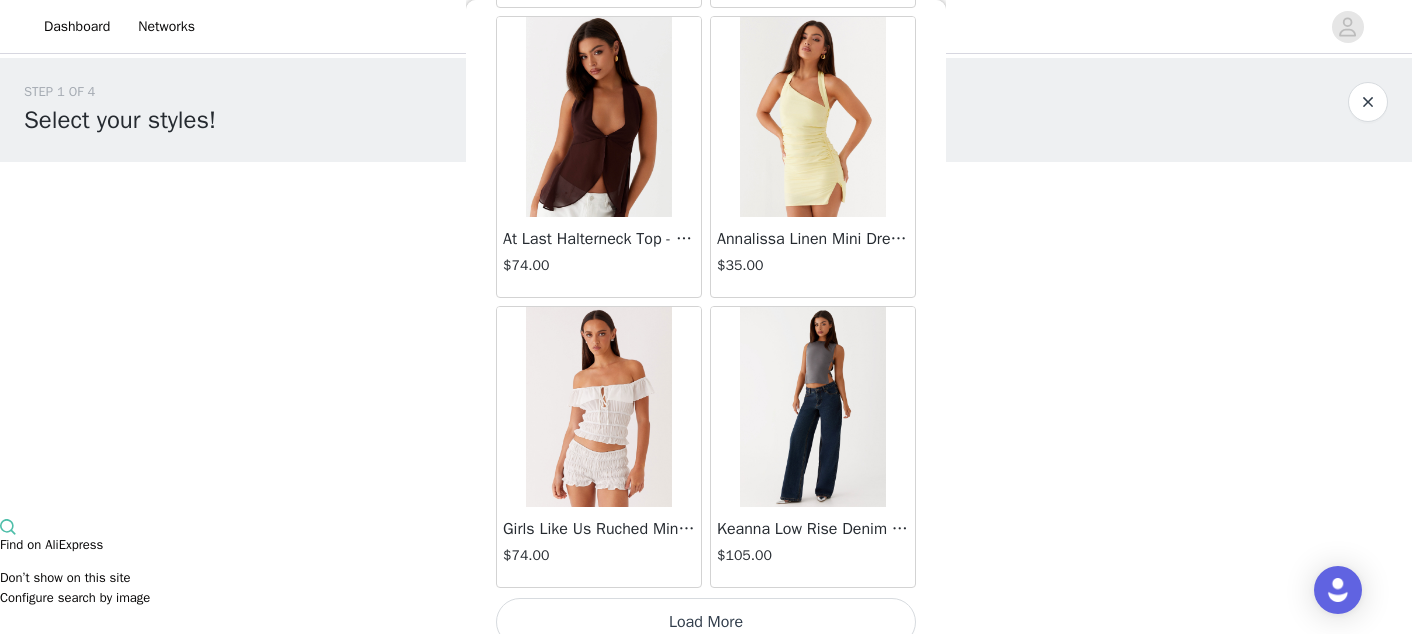 scroll, scrollTop: 2426, scrollLeft: 0, axis: vertical 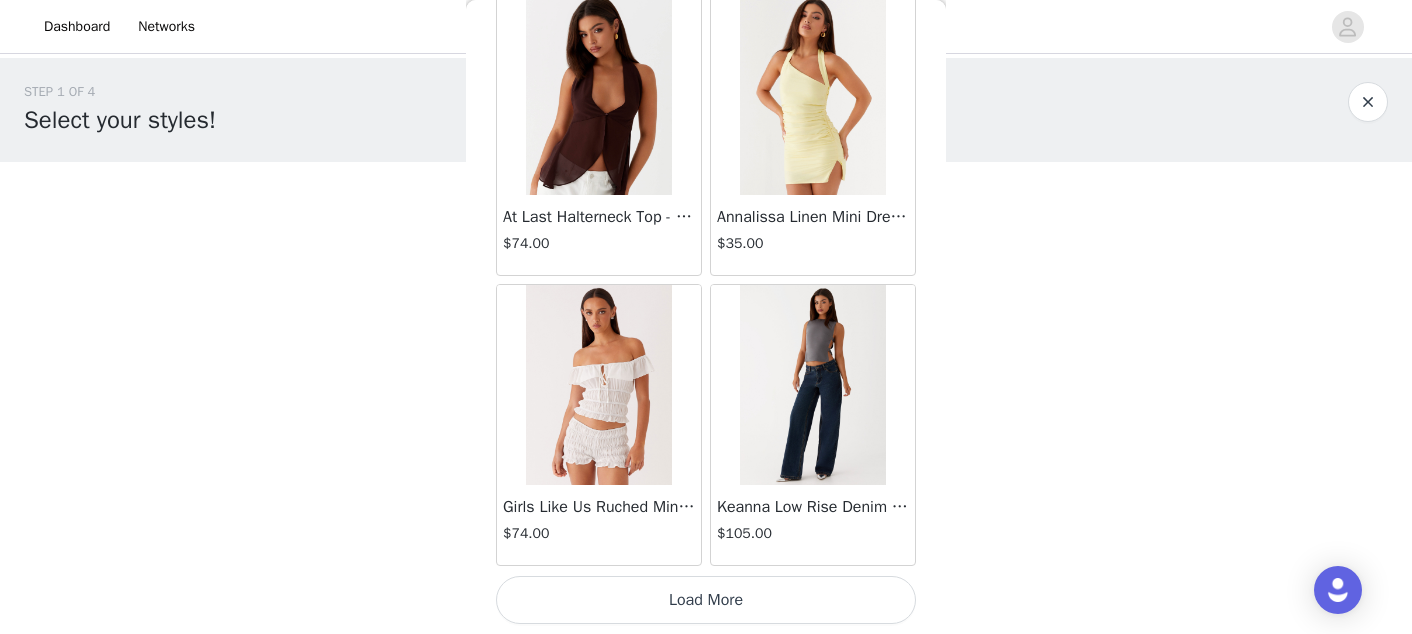 click on "Load More" at bounding box center [706, 600] 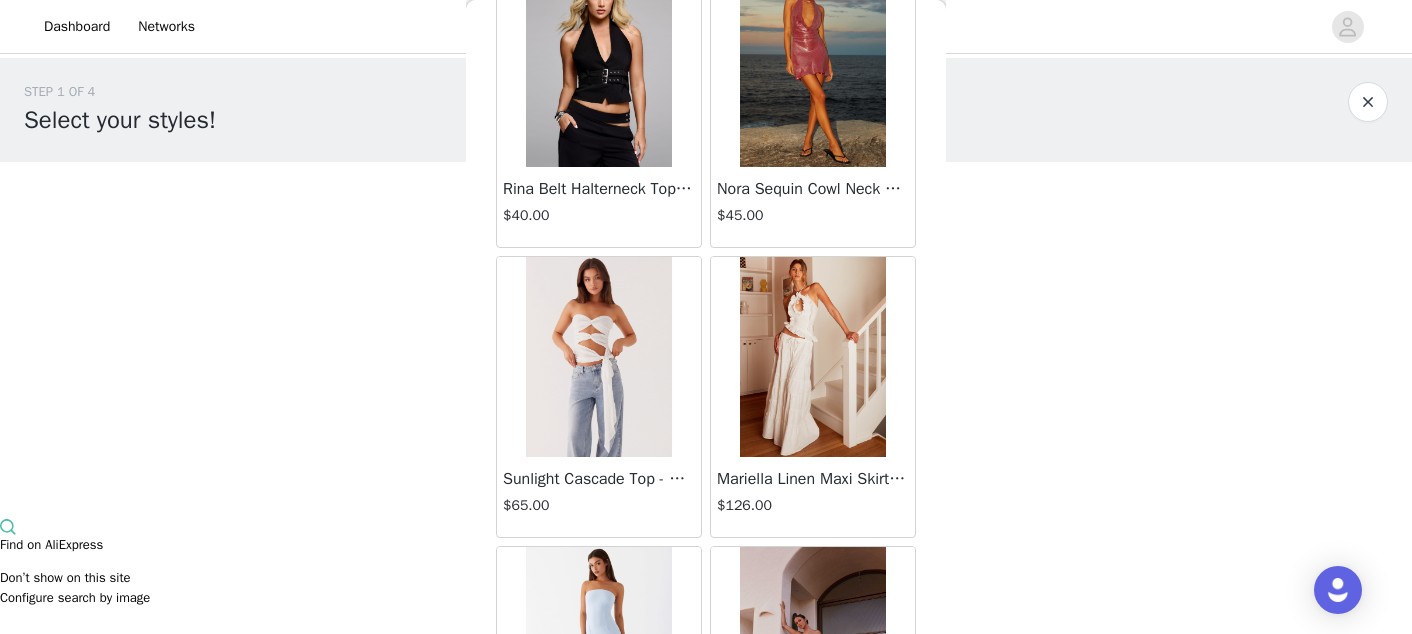 scroll, scrollTop: 4002, scrollLeft: 0, axis: vertical 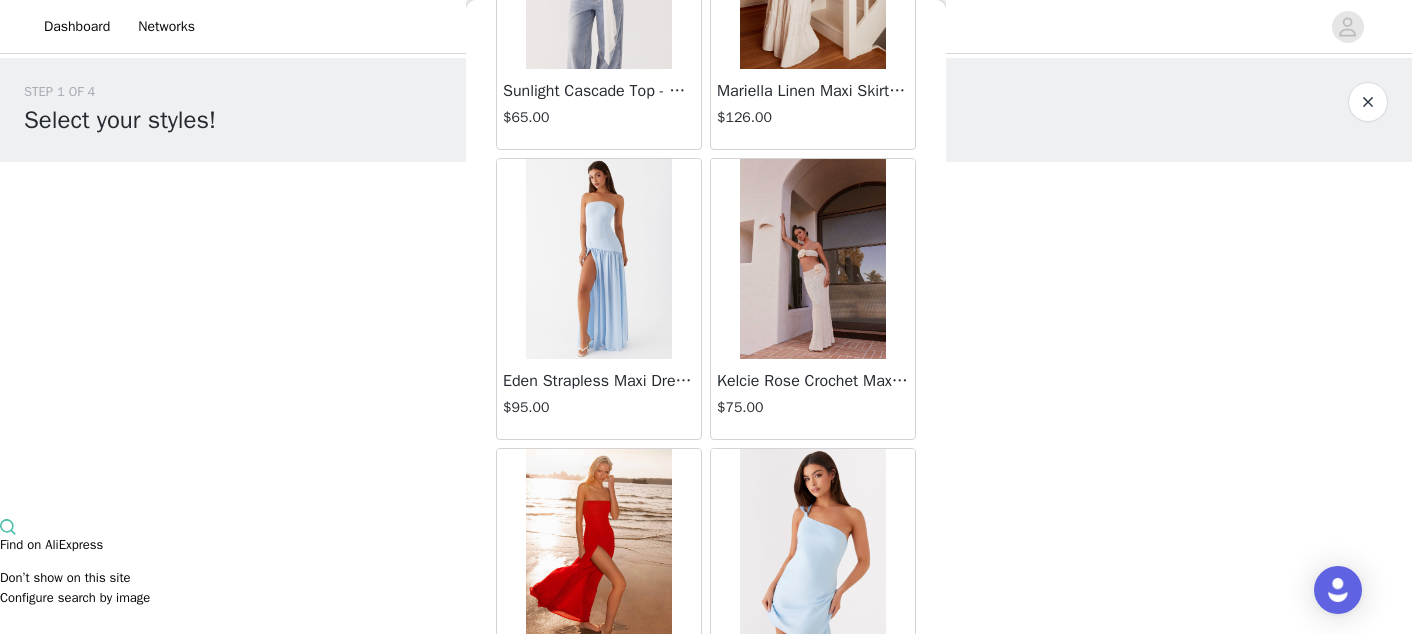 click at bounding box center (812, 259) 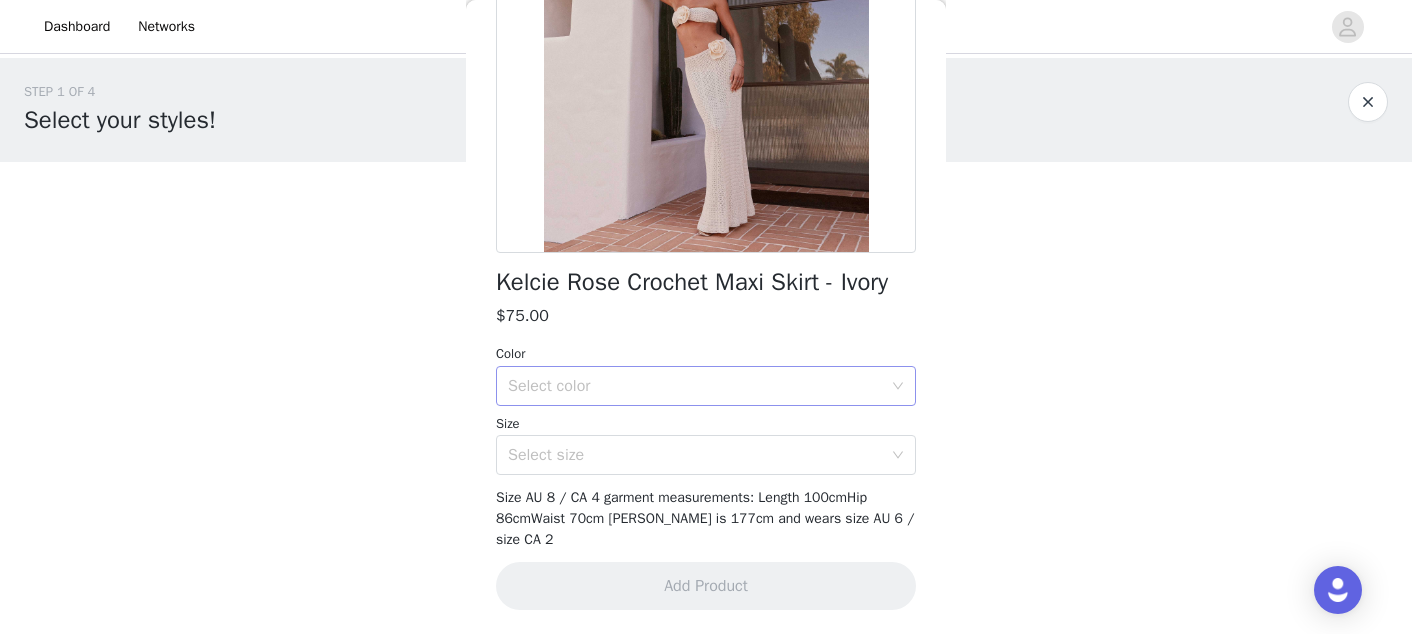 scroll, scrollTop: 350, scrollLeft: 0, axis: vertical 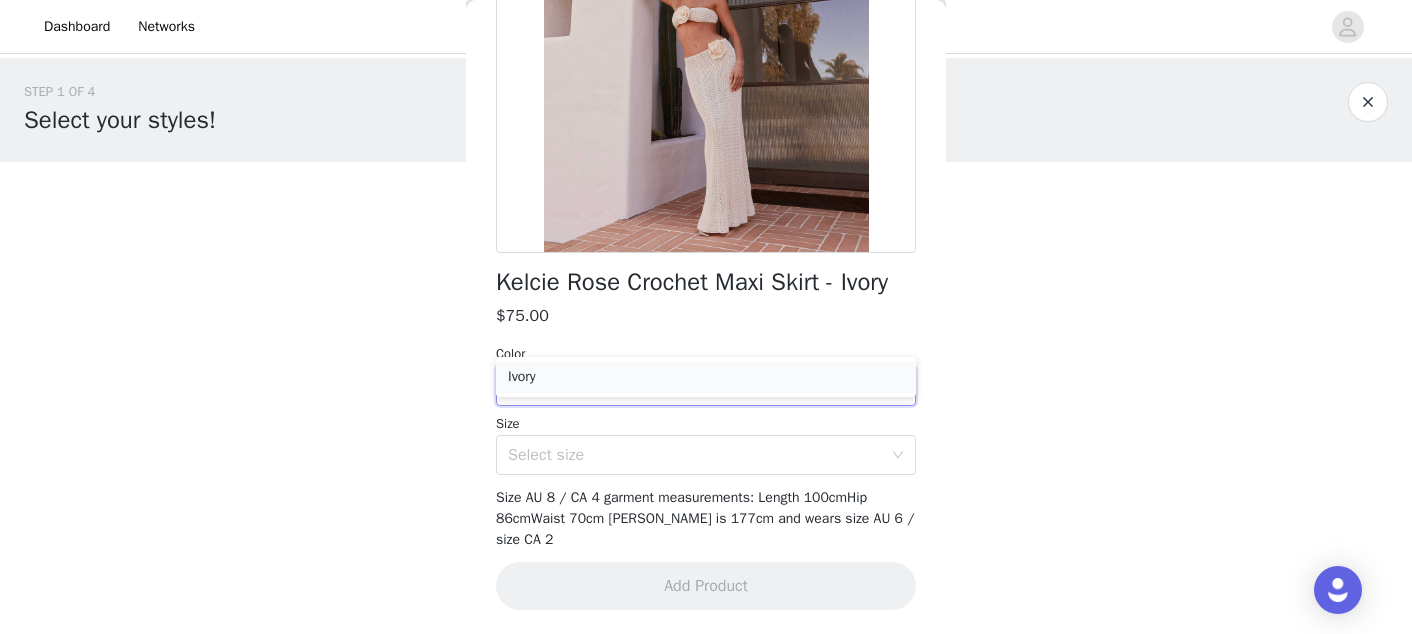 click on "Ivory" at bounding box center [706, 377] 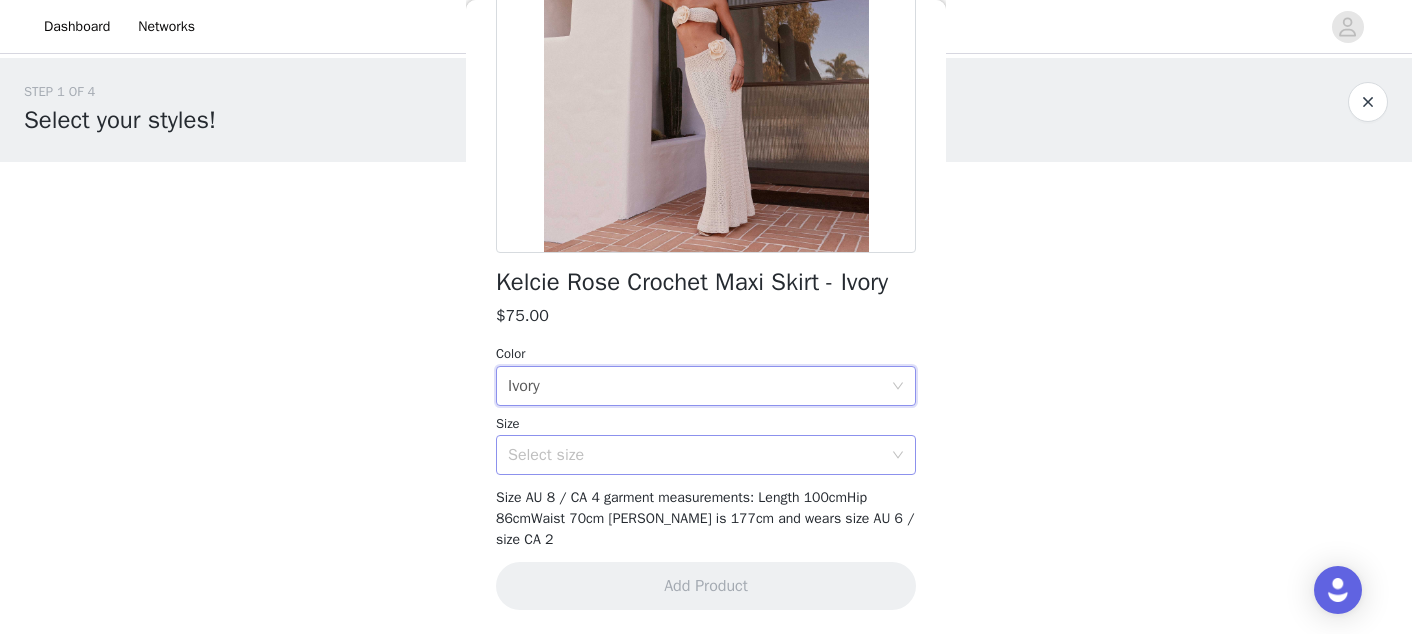 click on "Select size" at bounding box center (695, 455) 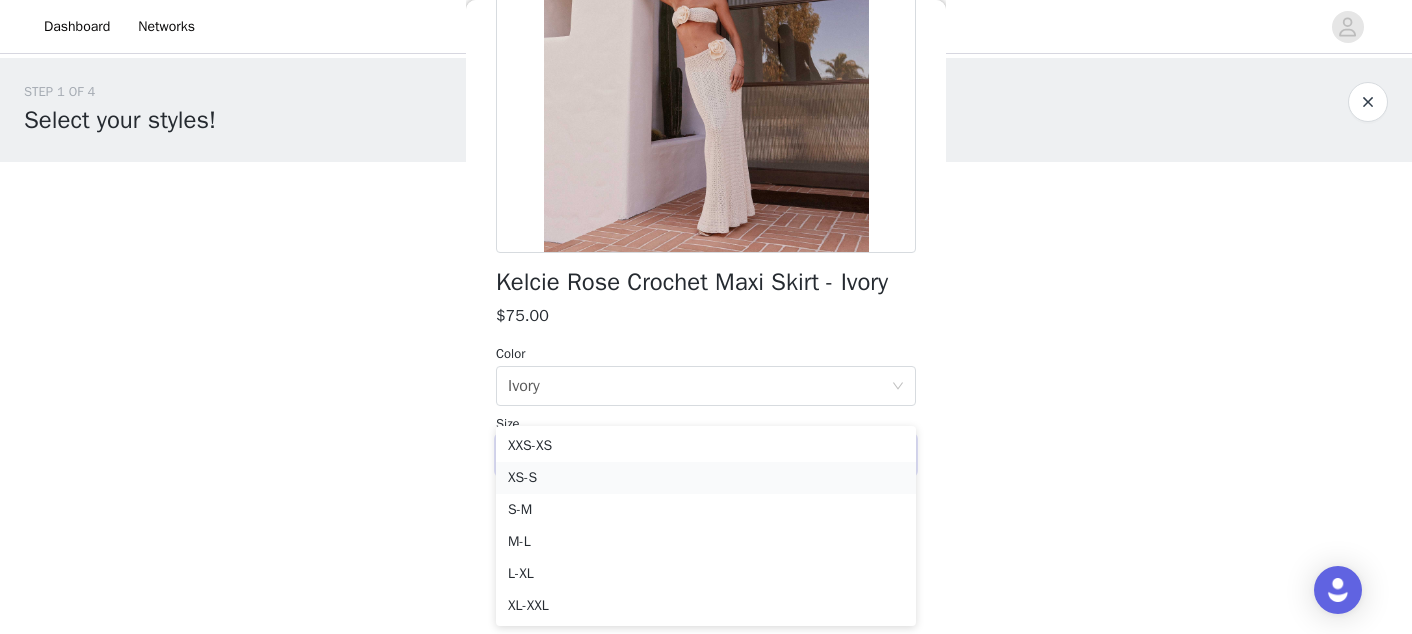 click on "XS-S" at bounding box center [706, 478] 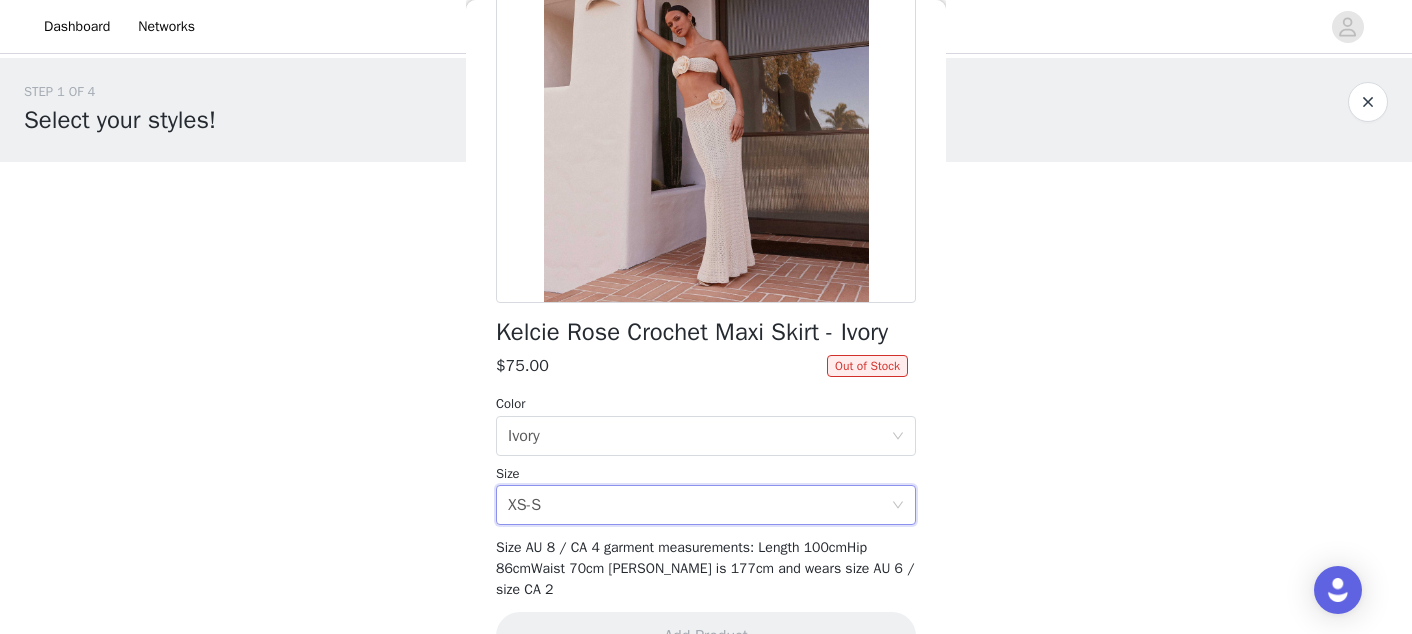 scroll, scrollTop: 256, scrollLeft: 0, axis: vertical 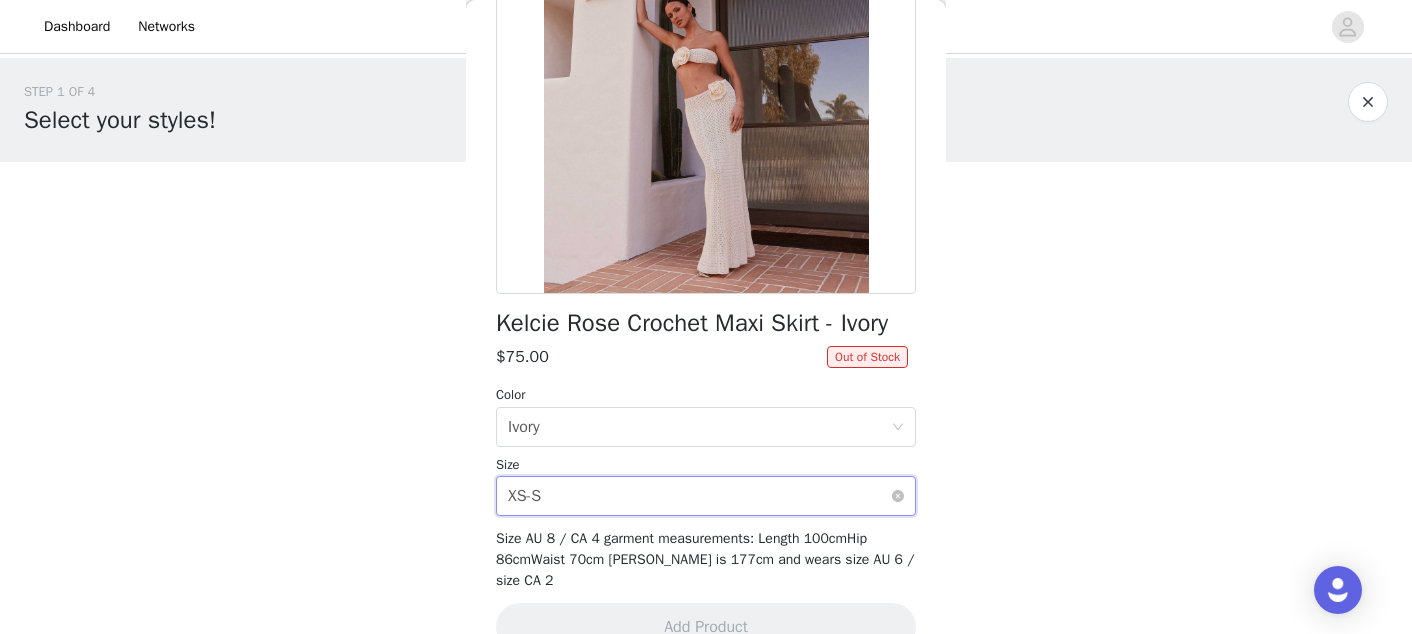click on "Select size XS-S" at bounding box center (699, 496) 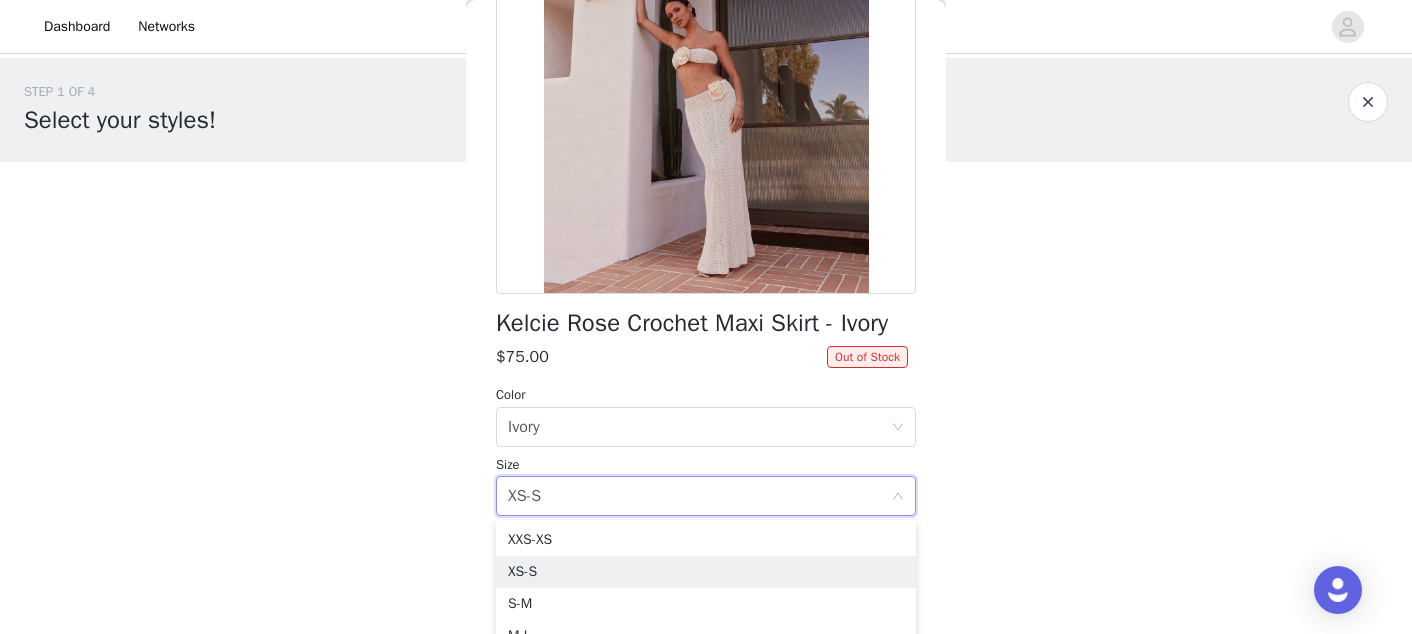 click on "Size AU 8 / CA 4 garment measurements: Length 100cmHip 86cmWaist 70cm [PERSON_NAME] is 177cm and wears size AU 6 / size CA 2" at bounding box center (706, 216) 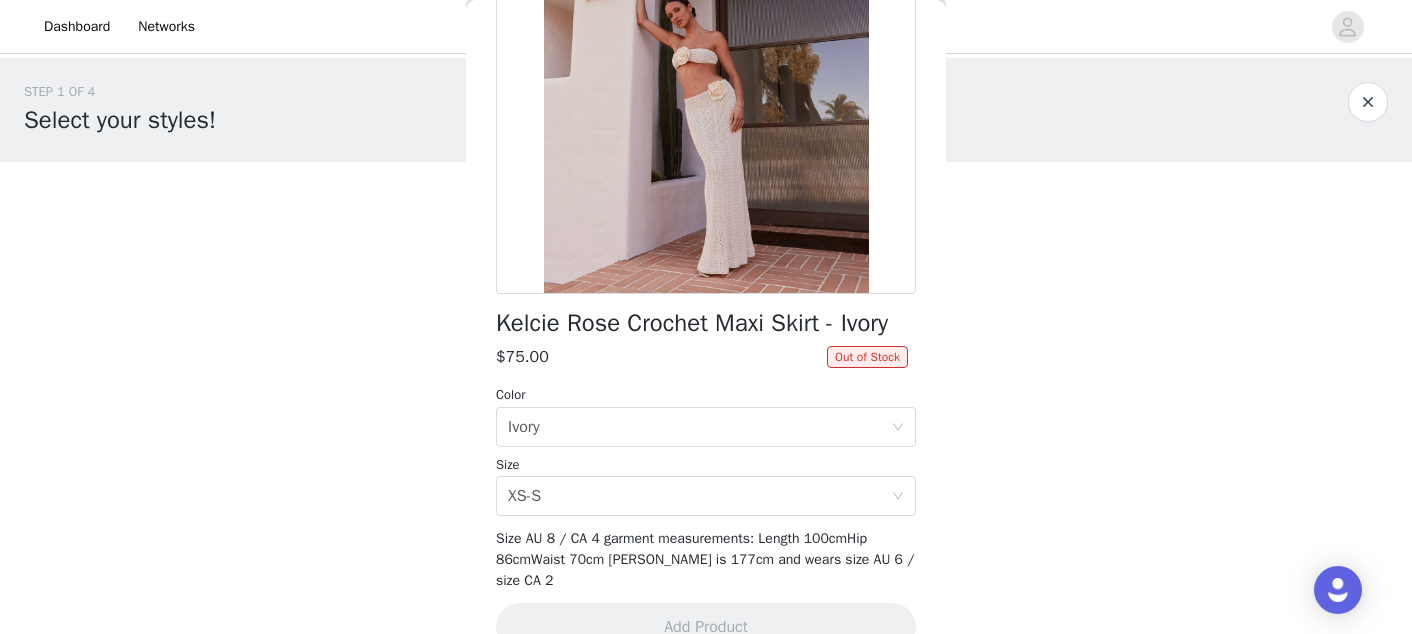 scroll, scrollTop: 0, scrollLeft: 0, axis: both 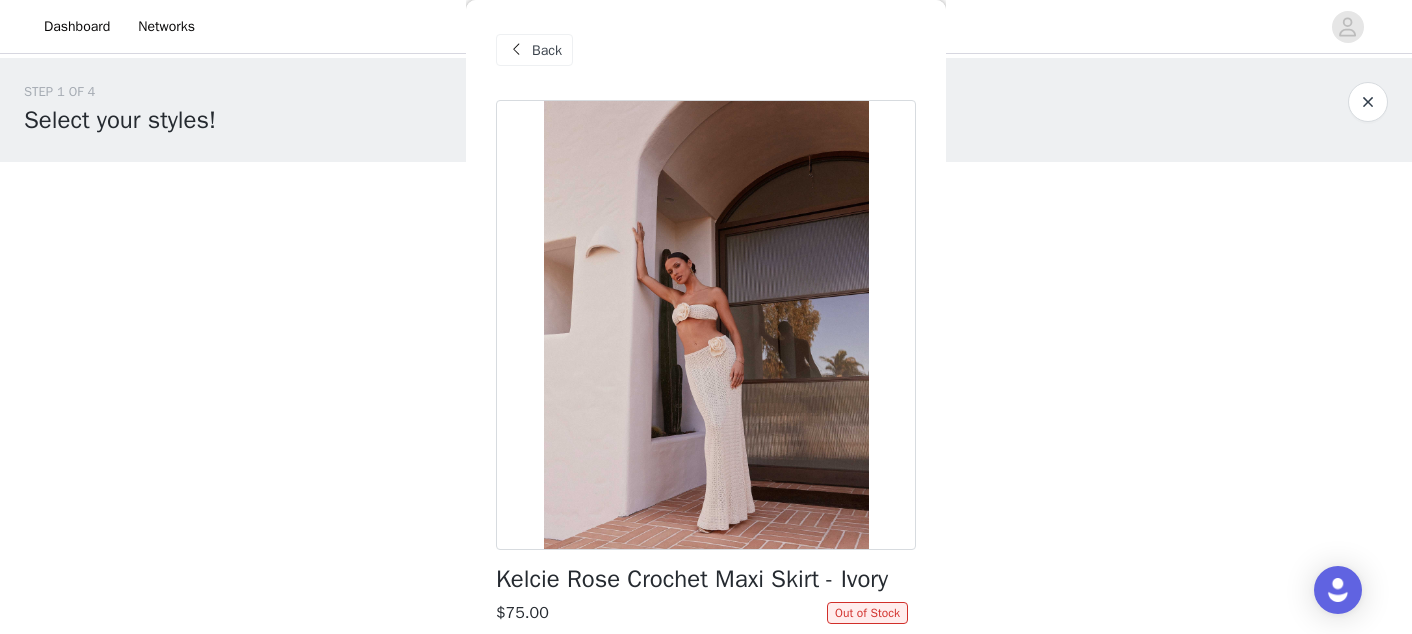 click on "Back" at bounding box center (706, 50) 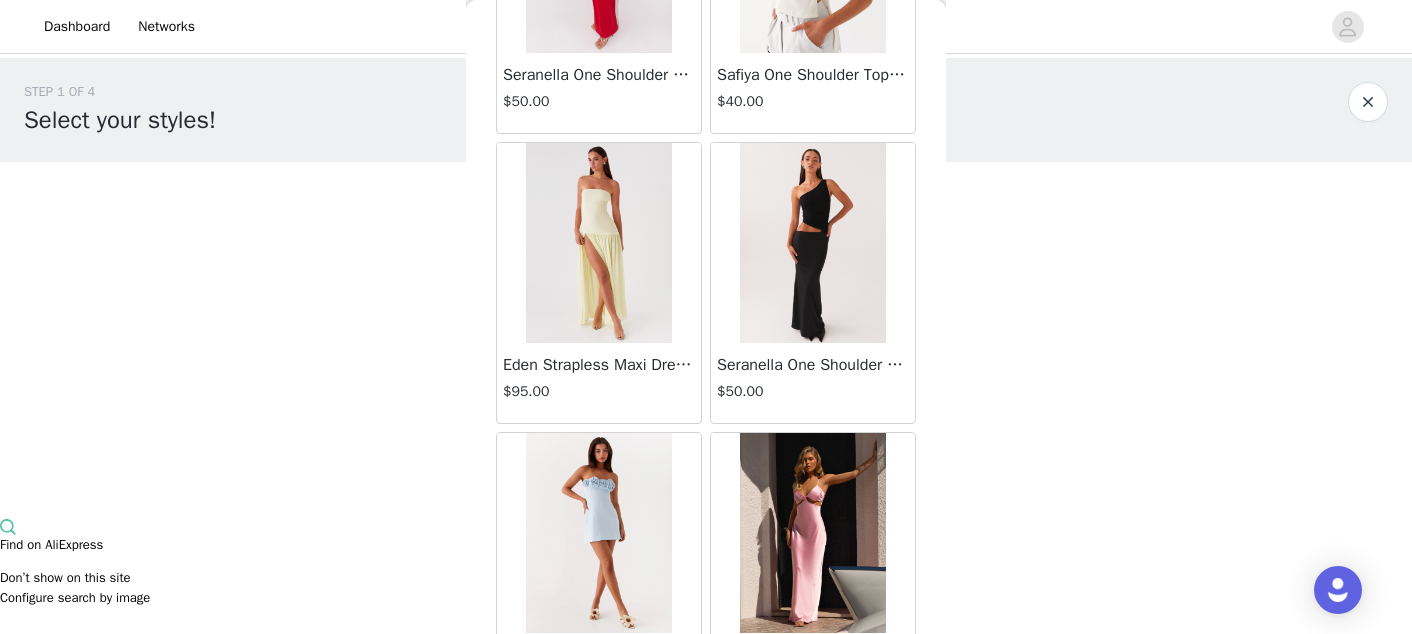 scroll, scrollTop: 5326, scrollLeft: 0, axis: vertical 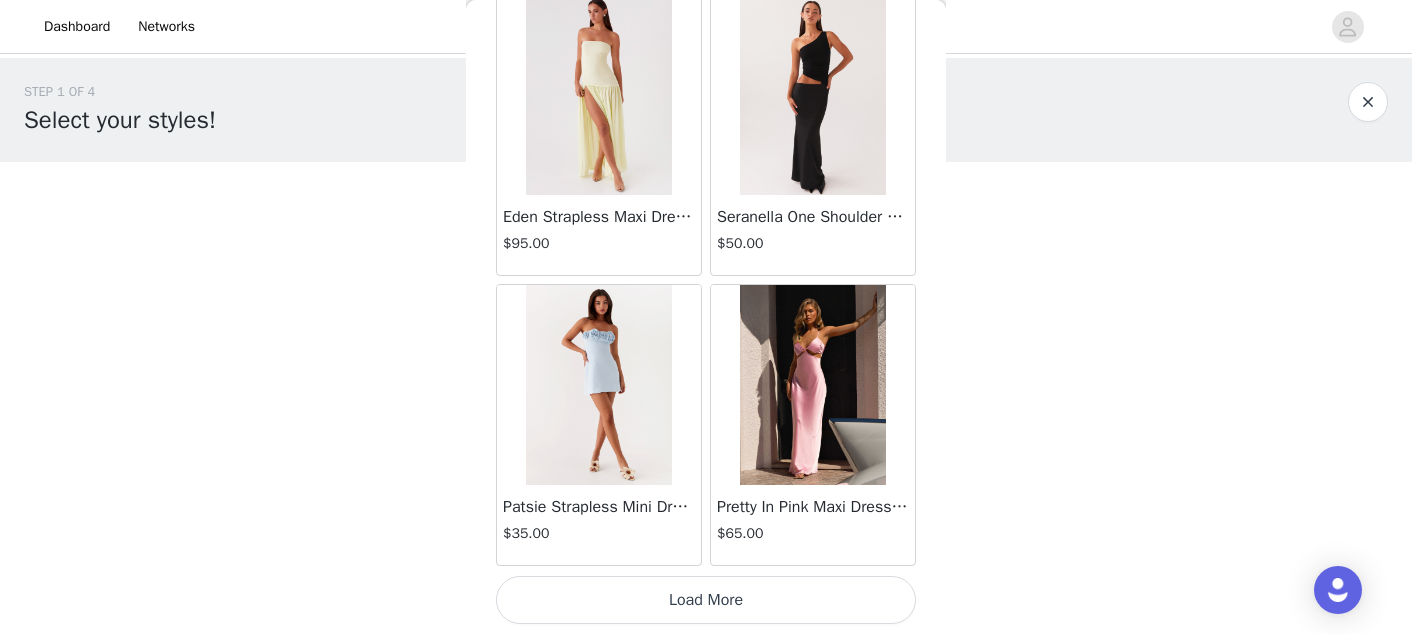 click on "Load More" at bounding box center (706, 600) 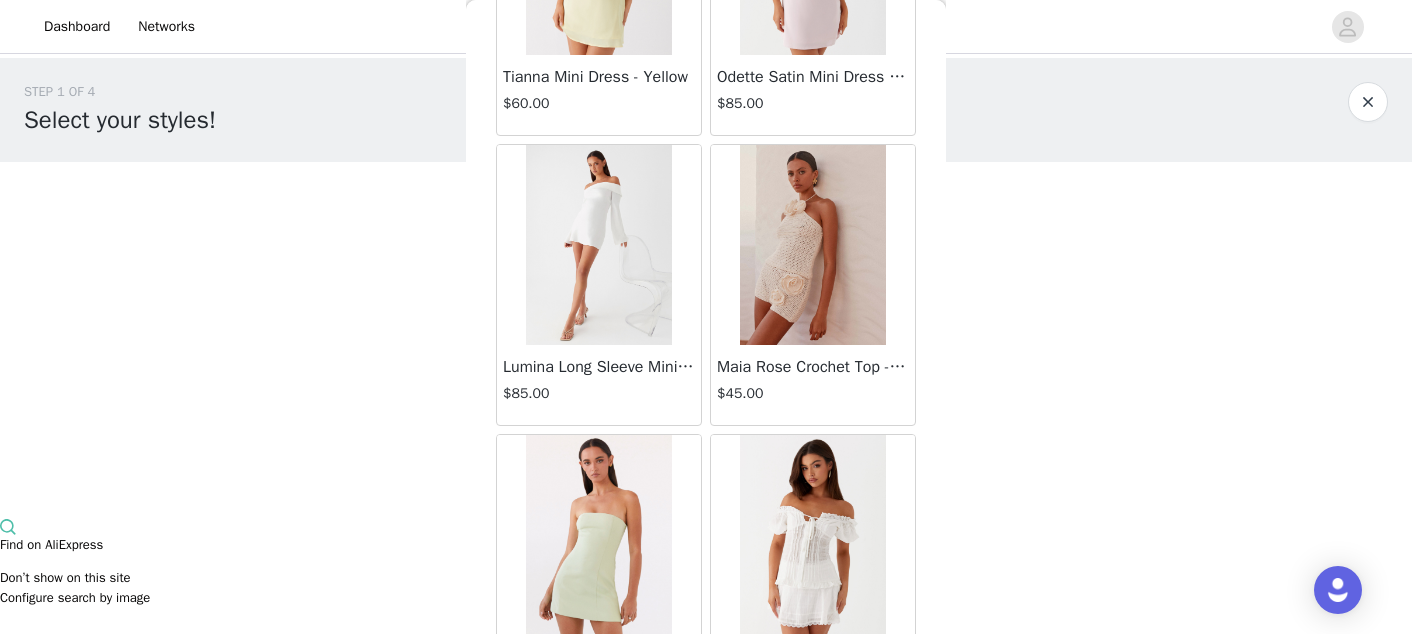 scroll, scrollTop: 8226, scrollLeft: 0, axis: vertical 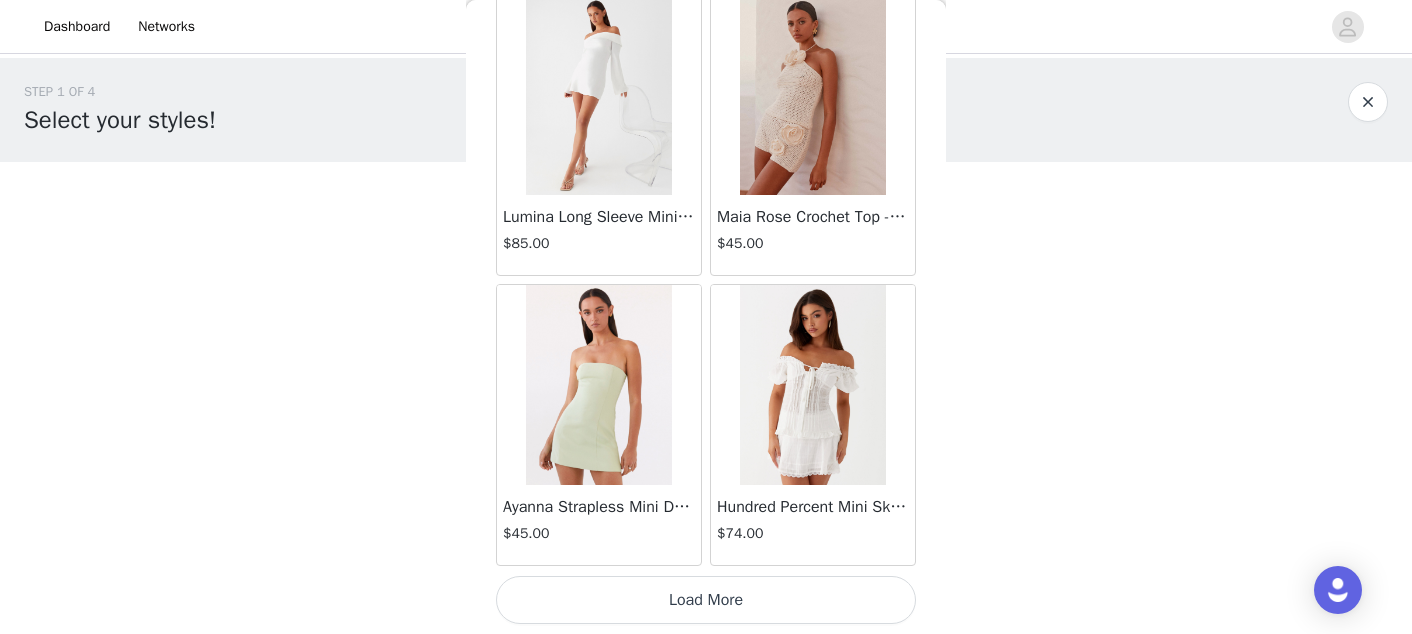 click on "Load More" at bounding box center [706, 600] 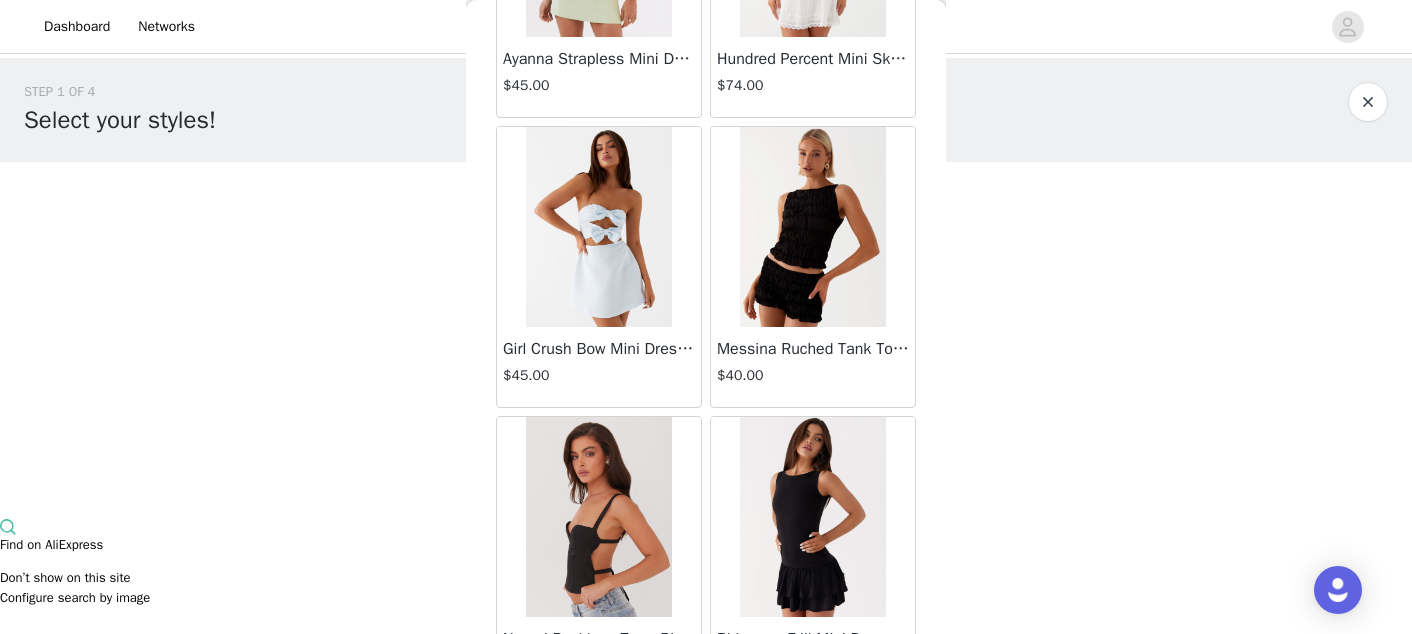 scroll, scrollTop: 8675, scrollLeft: 0, axis: vertical 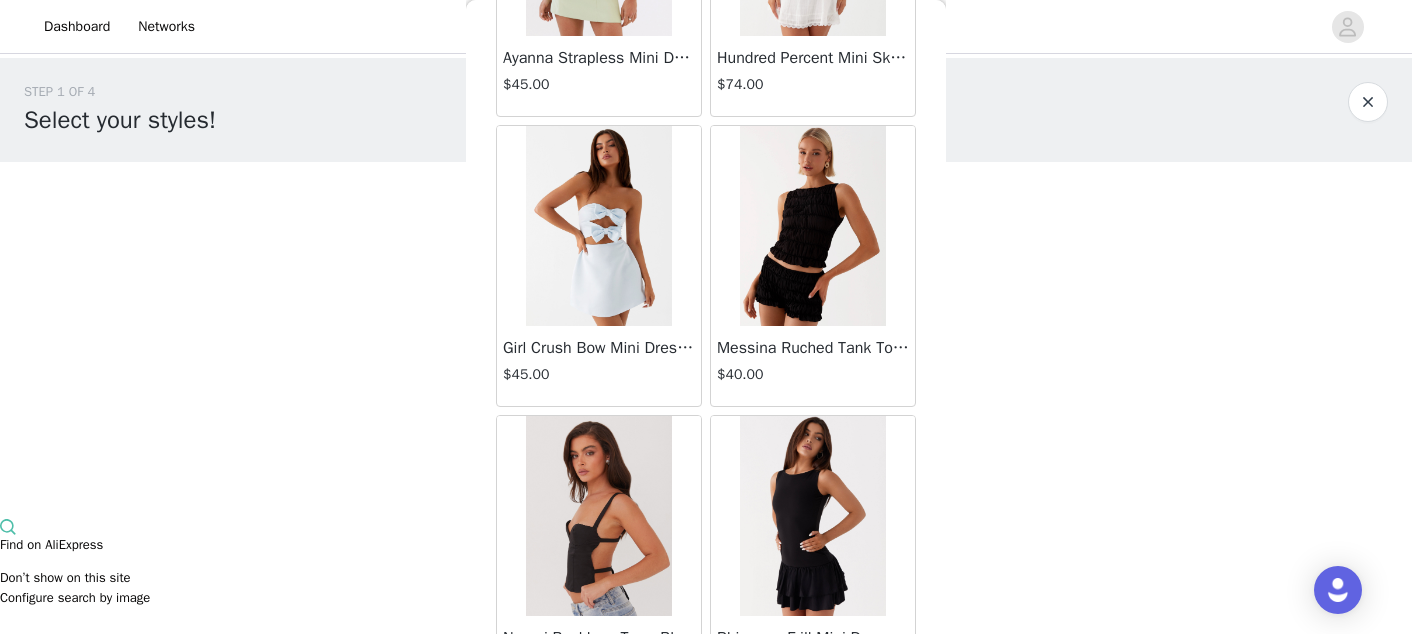 click at bounding box center [598, 226] 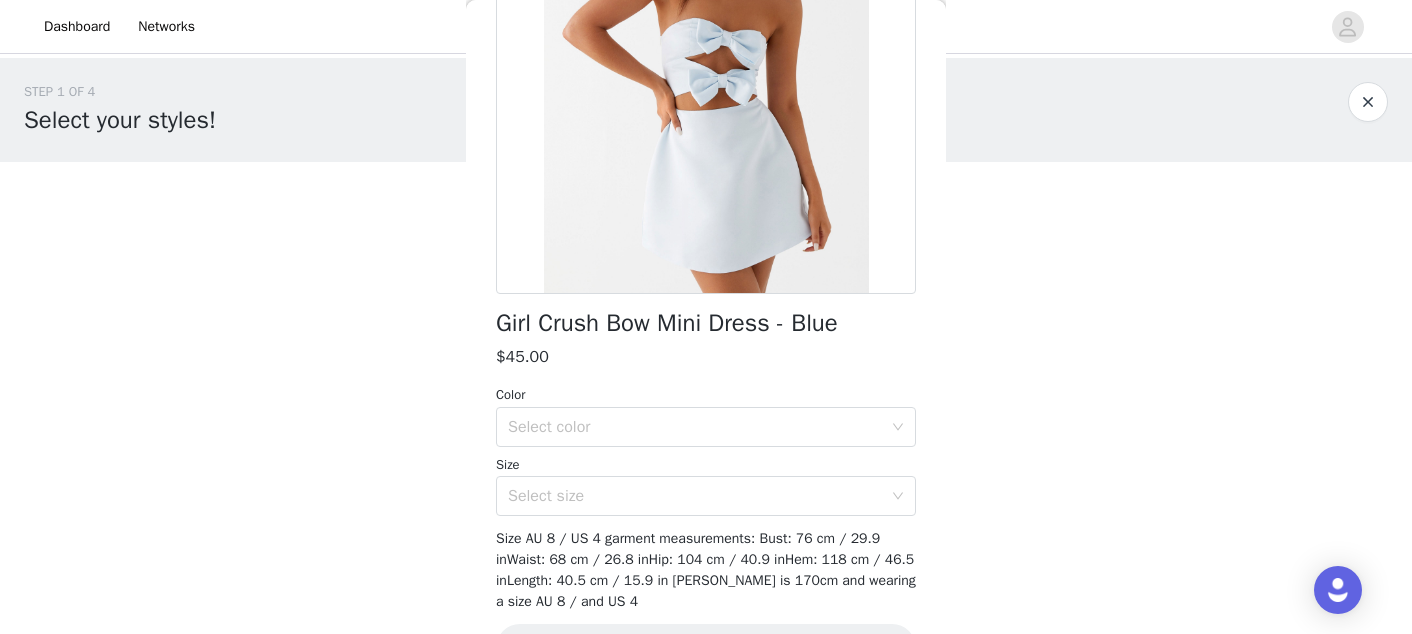 scroll, scrollTop: 259, scrollLeft: 0, axis: vertical 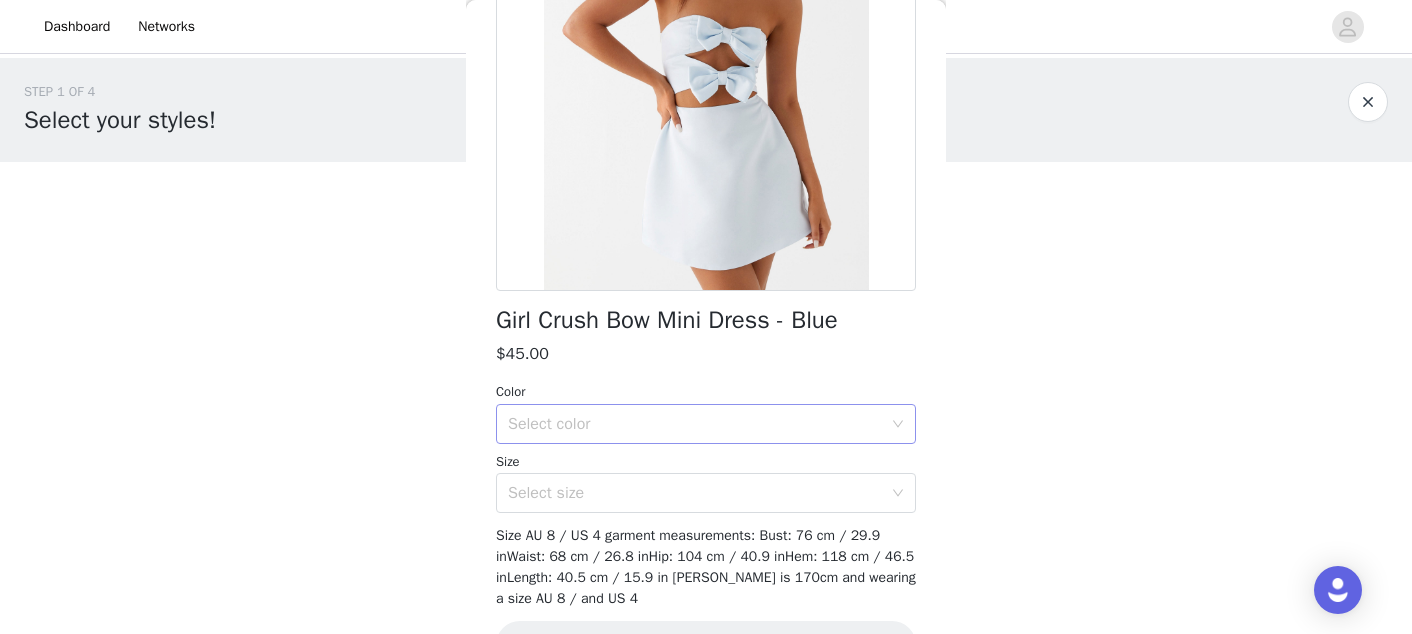 click on "Select color" at bounding box center [695, 424] 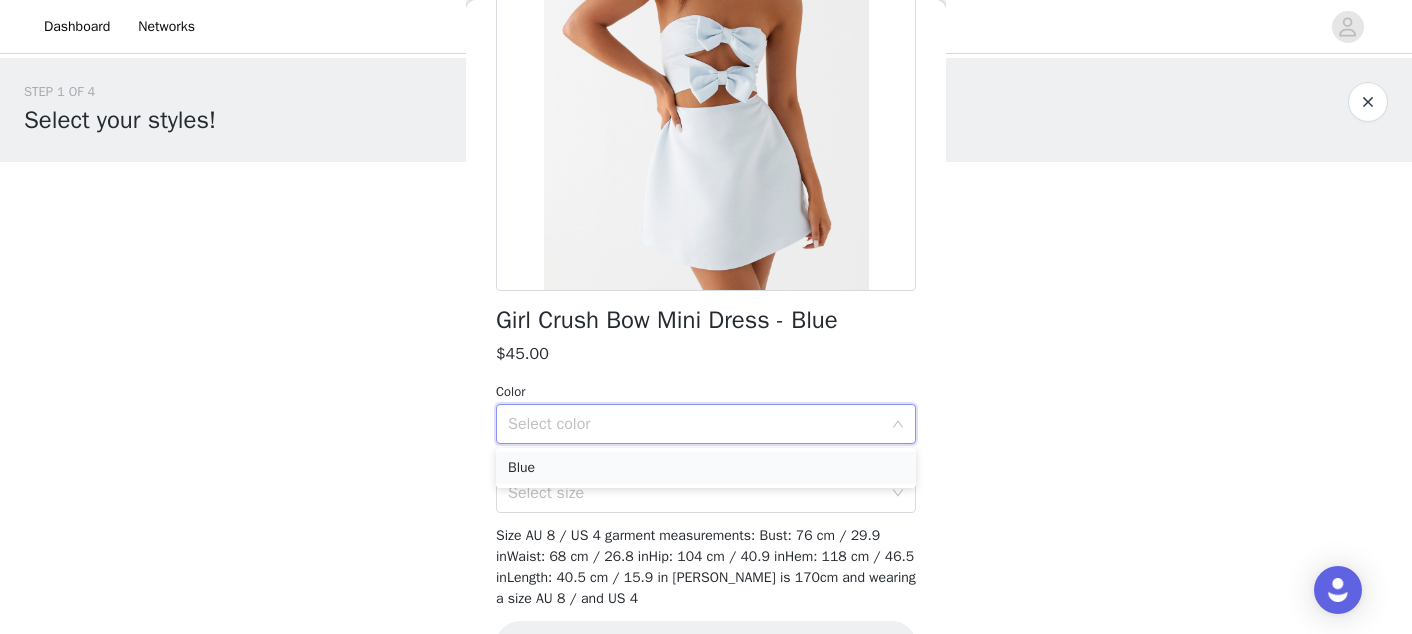 click on "Blue" at bounding box center [706, 468] 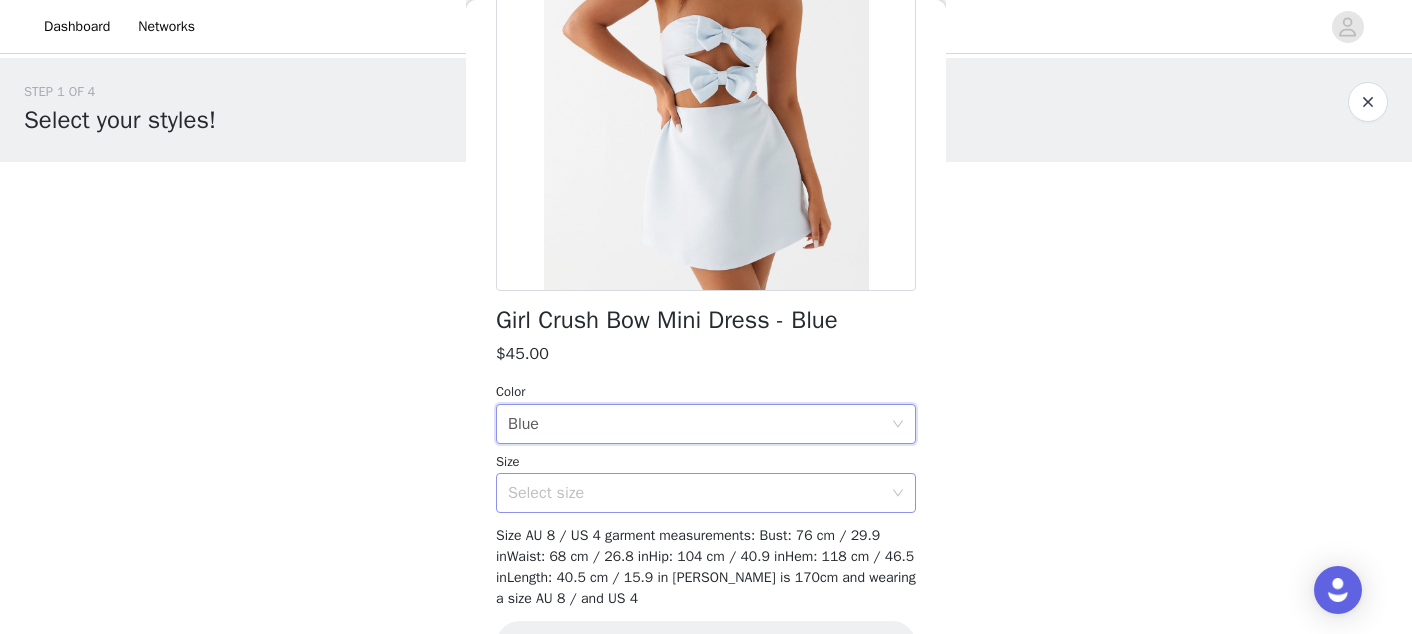 click on "Select size" at bounding box center (699, 493) 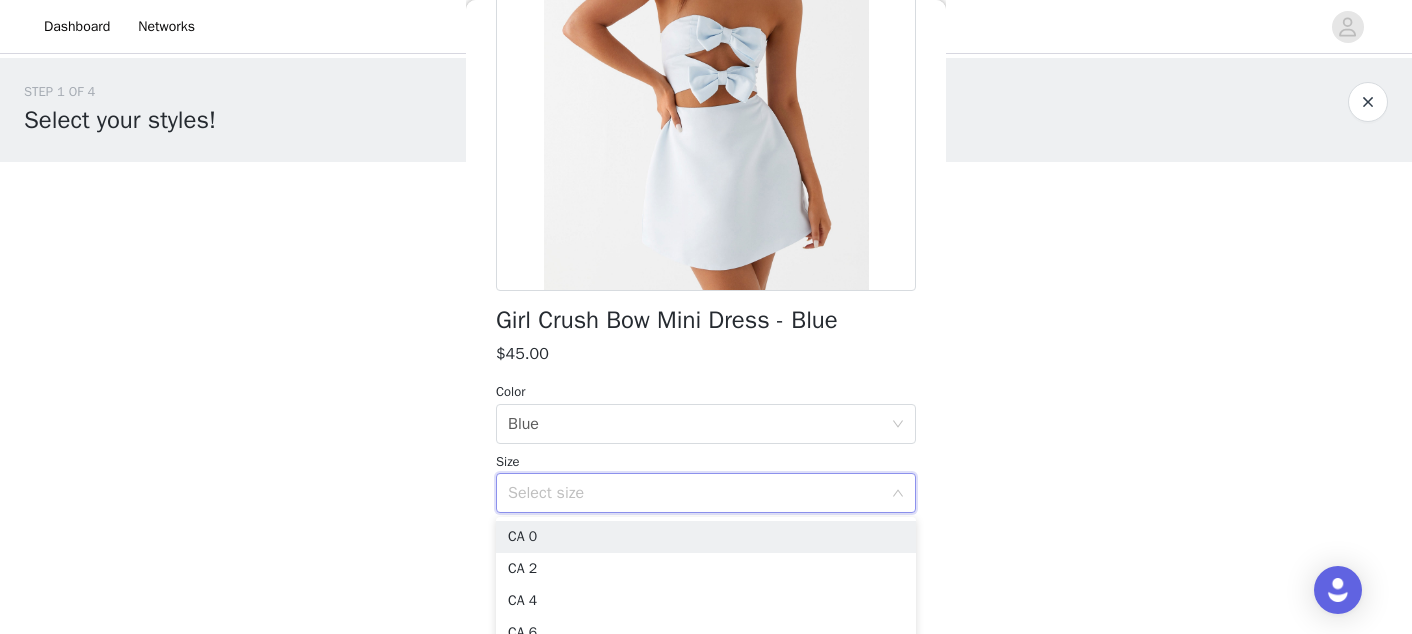 scroll, scrollTop: 465, scrollLeft: 0, axis: vertical 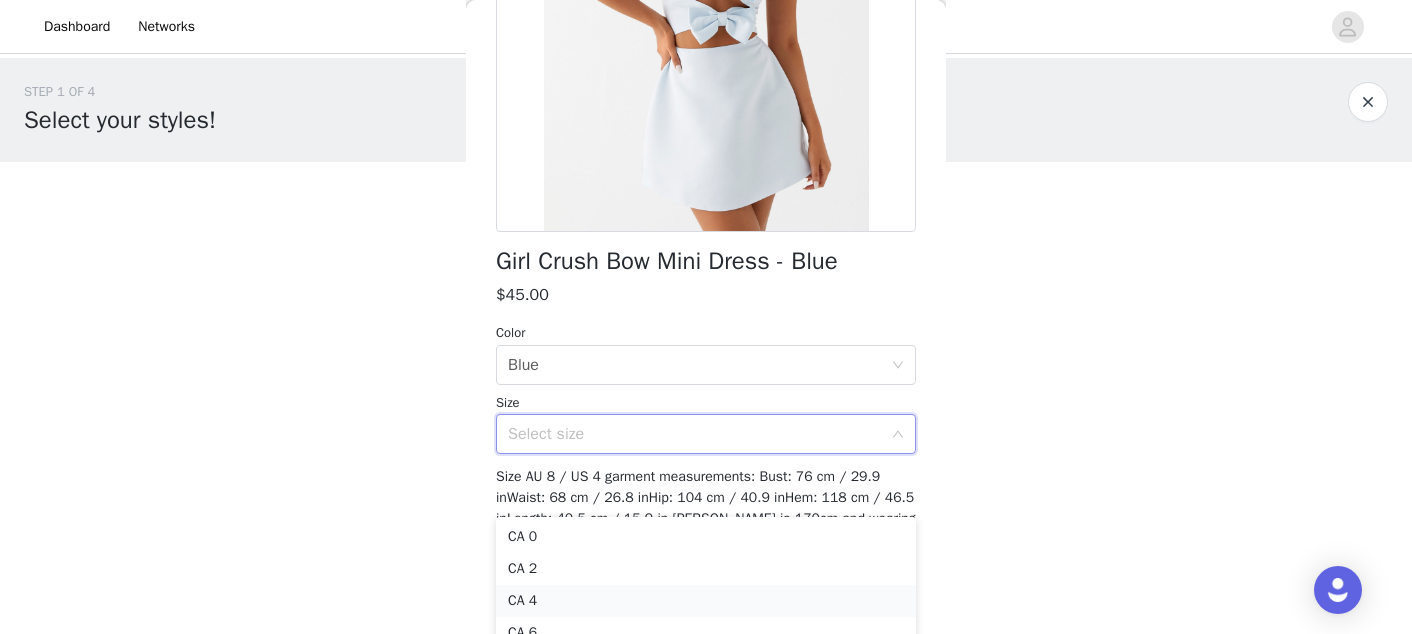 click on "CA 4" at bounding box center [706, 601] 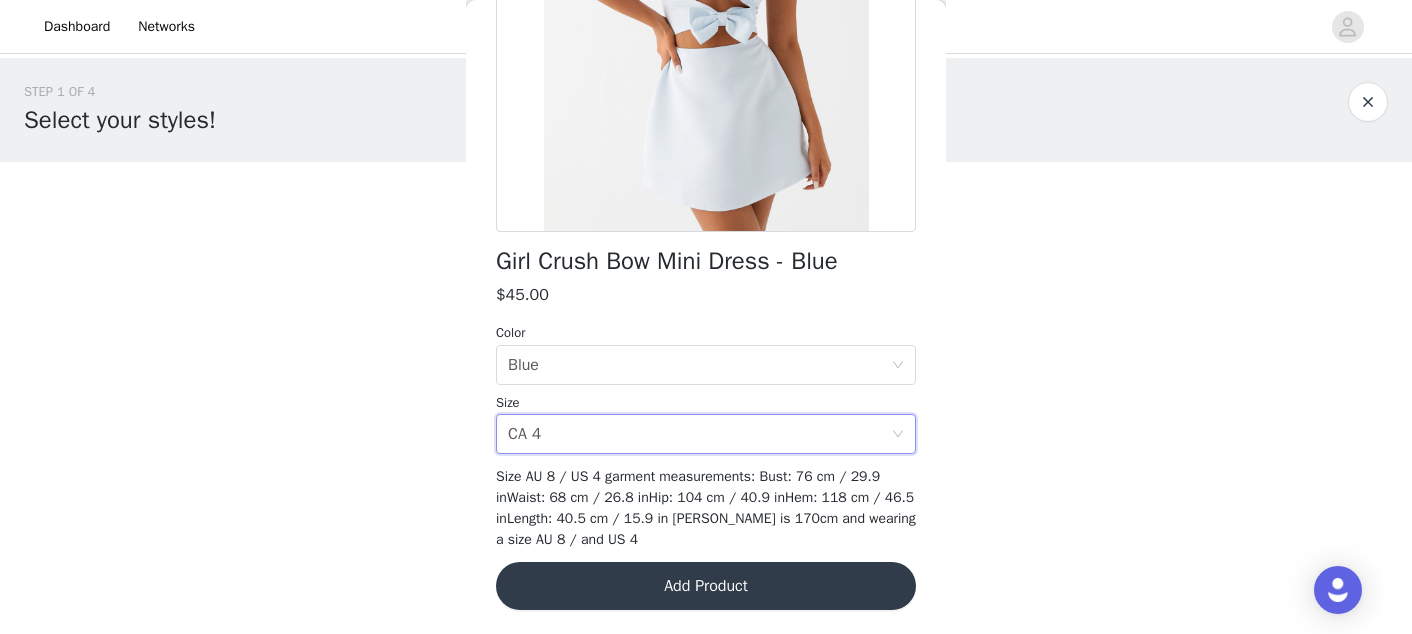 click on "Add Product" at bounding box center [706, 586] 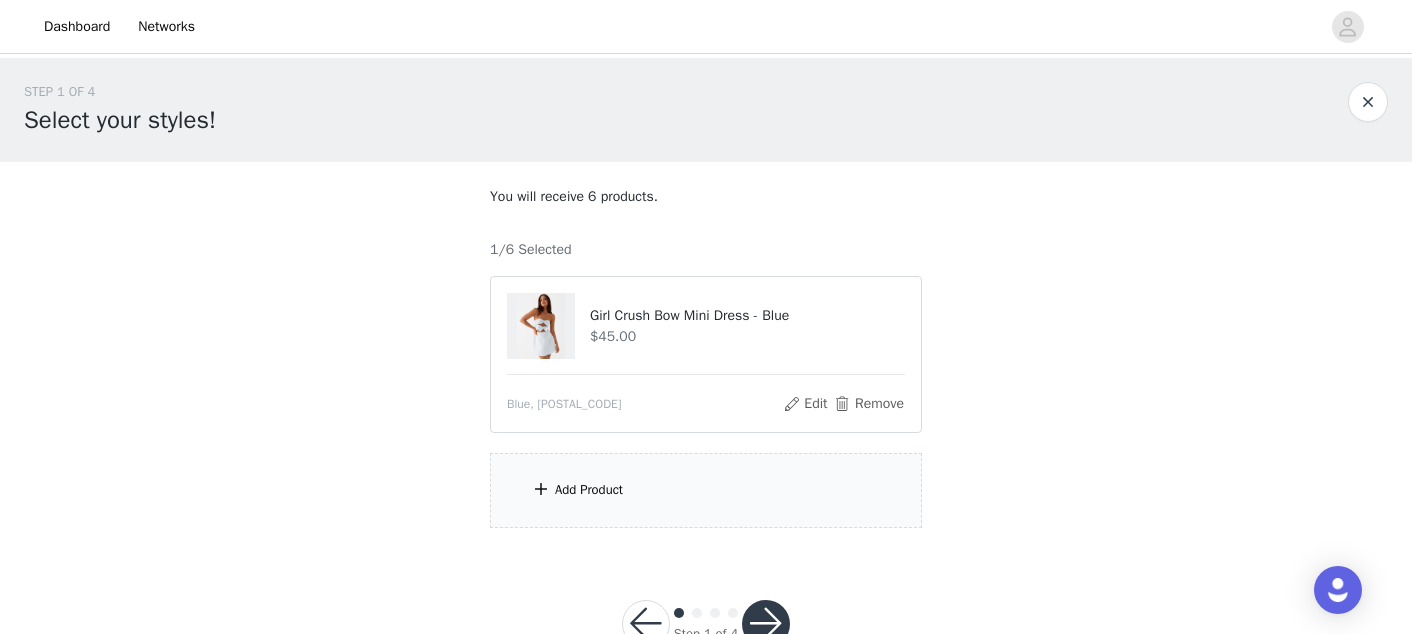 click on "Add Product" at bounding box center (706, 490) 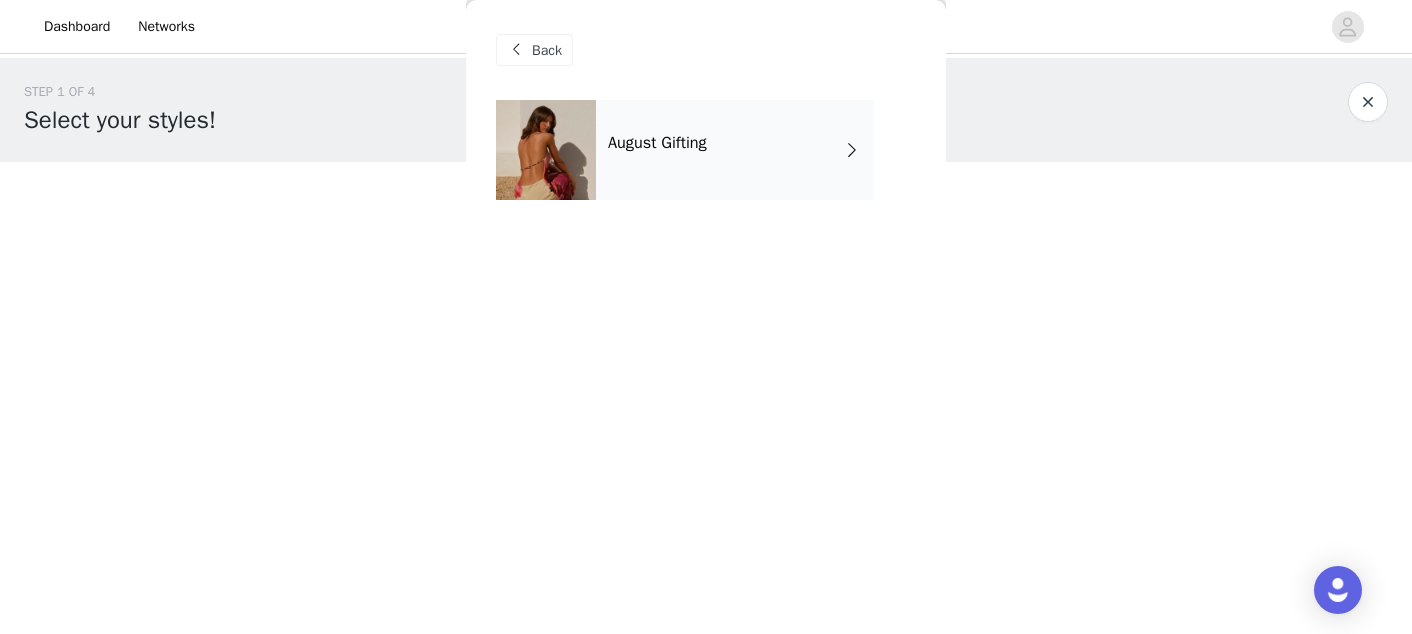 click on "August Gifting" at bounding box center [735, 150] 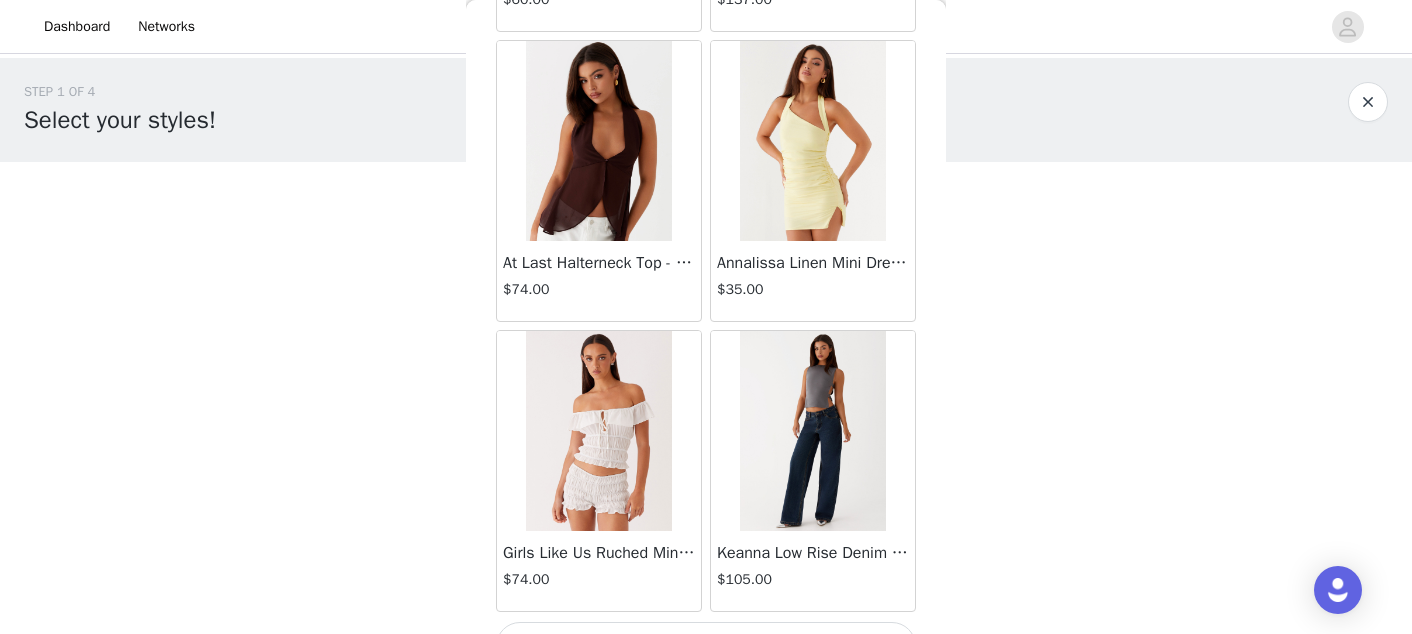 scroll, scrollTop: 2426, scrollLeft: 0, axis: vertical 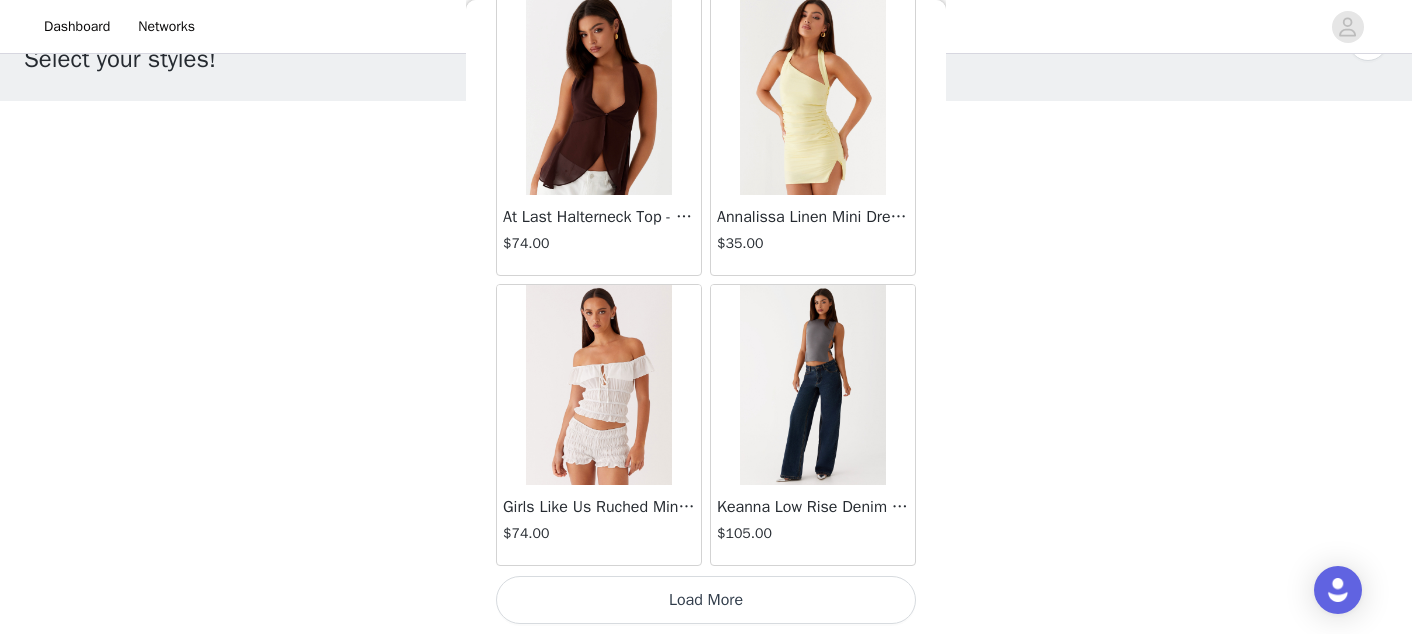 click on "Load More" at bounding box center [706, 600] 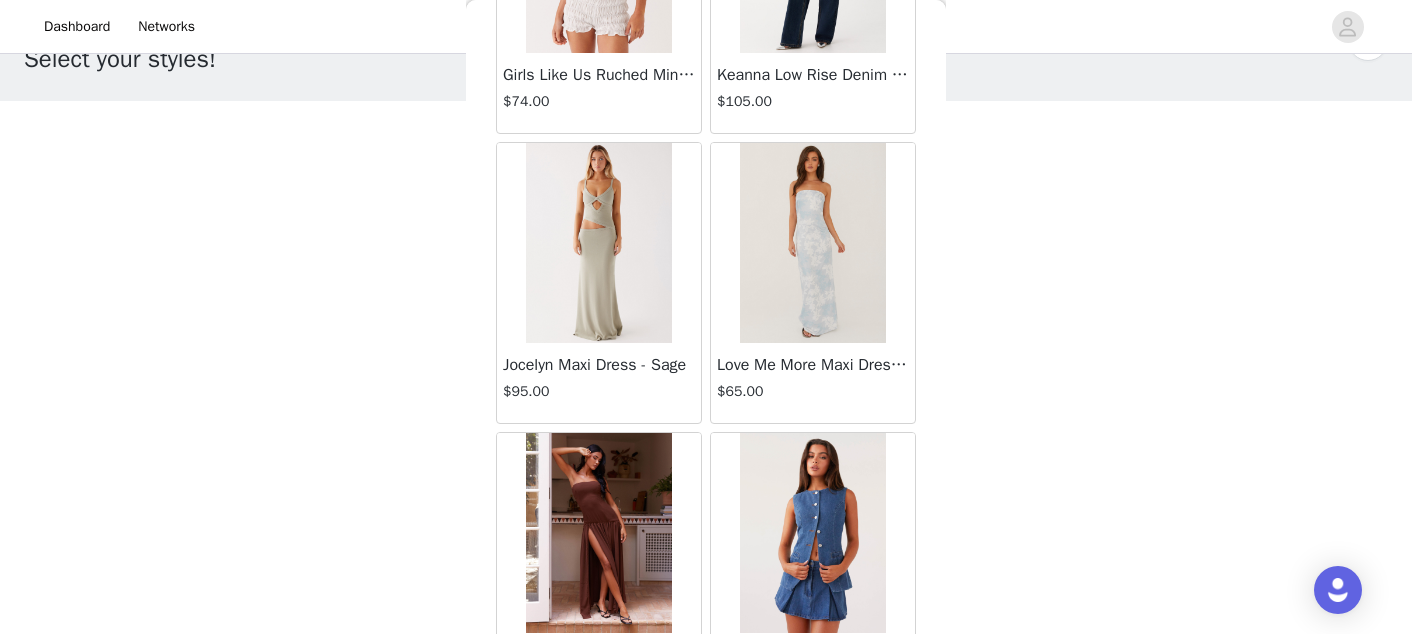 scroll, scrollTop: 5326, scrollLeft: 0, axis: vertical 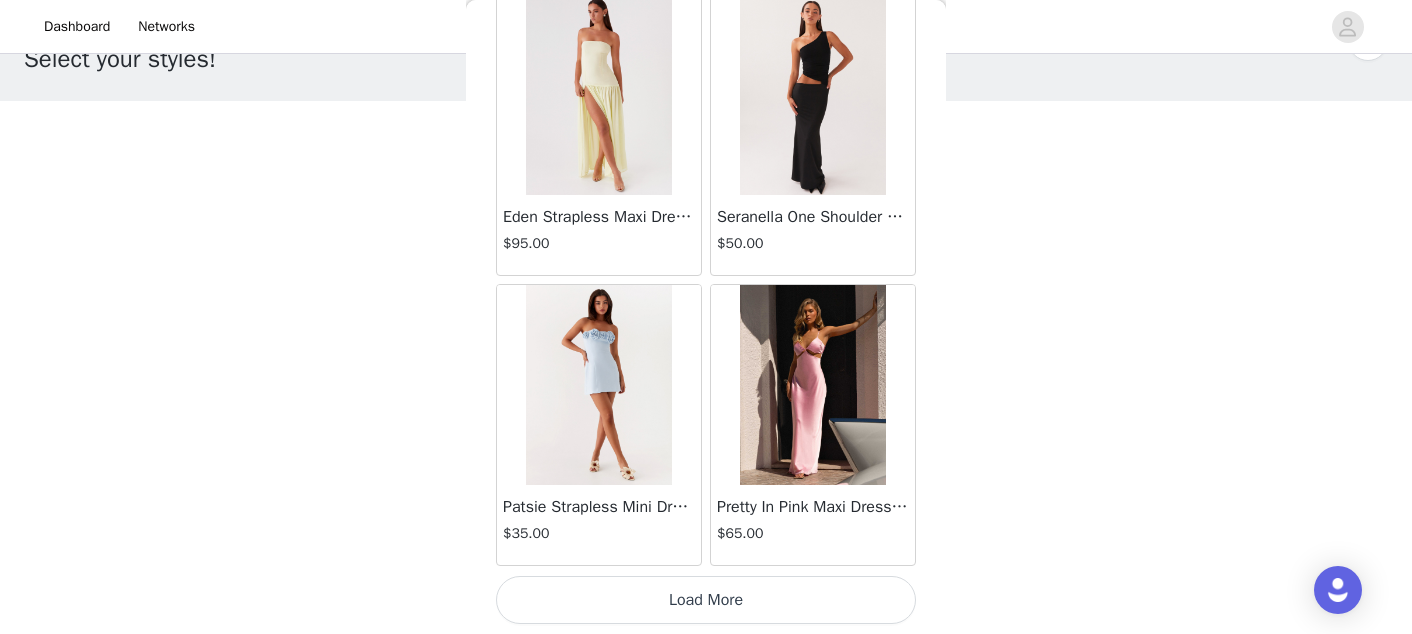 click on "Load More" at bounding box center (706, 600) 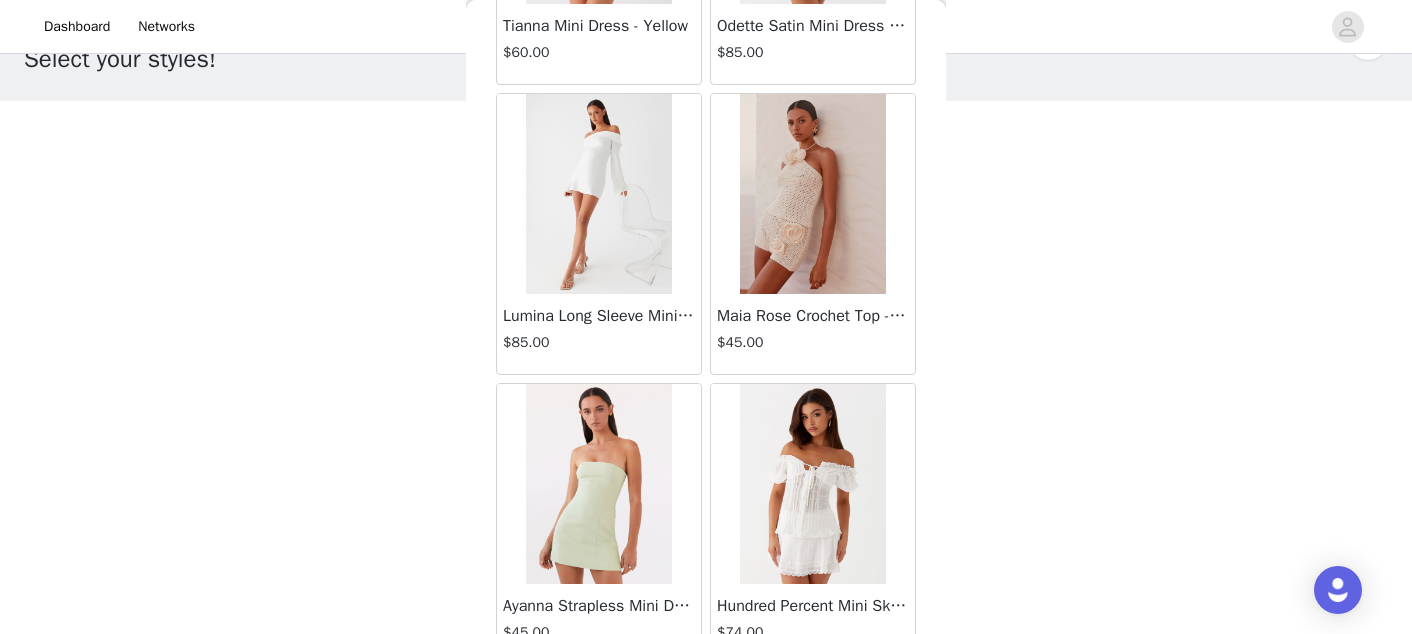 scroll, scrollTop: 8226, scrollLeft: 0, axis: vertical 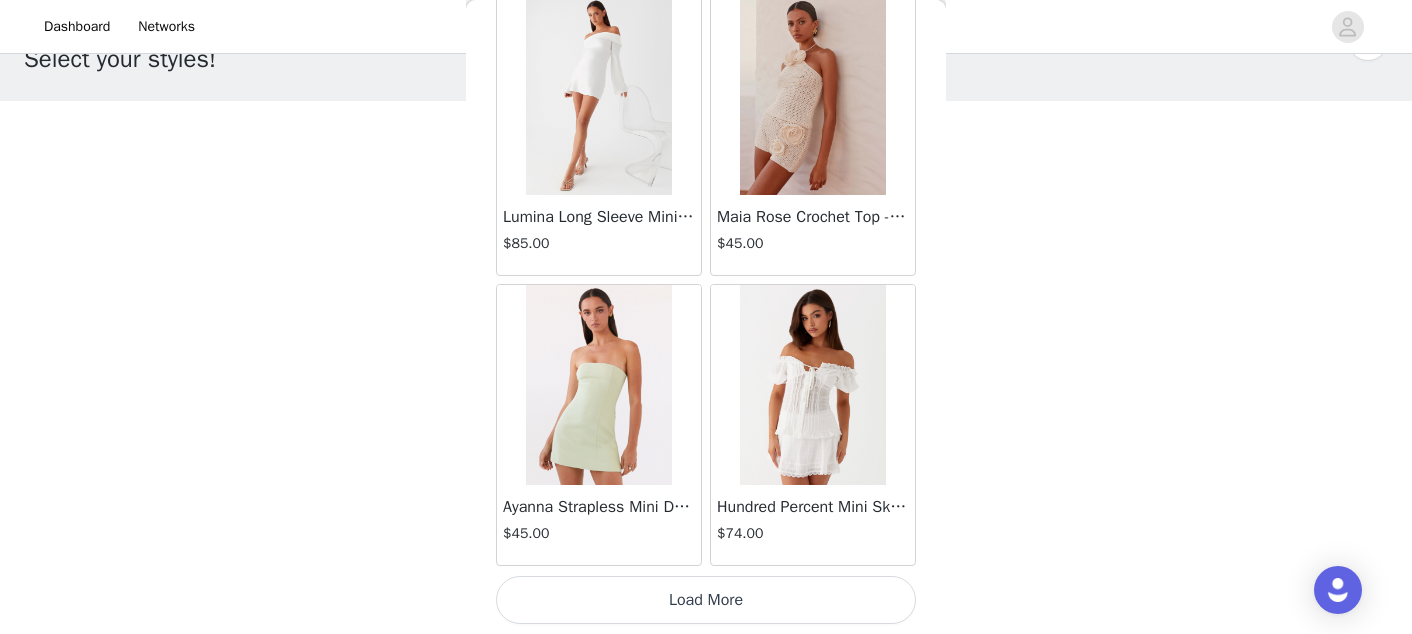 click on "Load More" at bounding box center (706, 600) 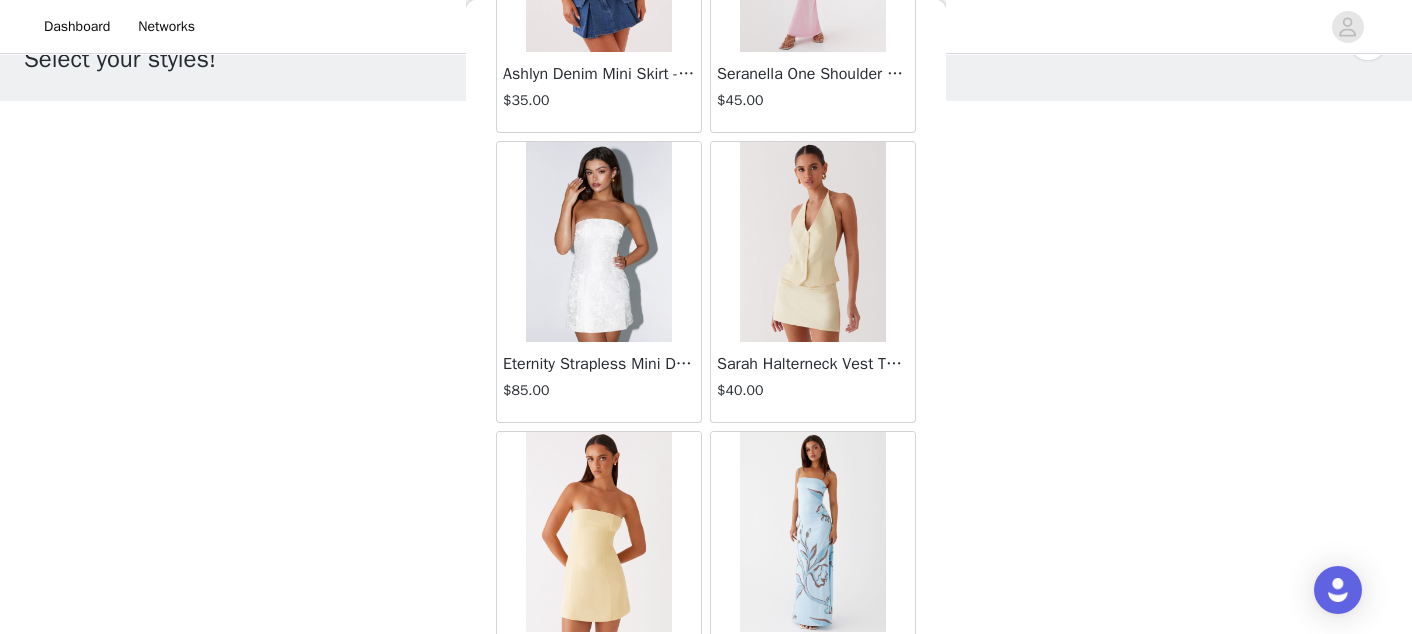 scroll, scrollTop: 11126, scrollLeft: 0, axis: vertical 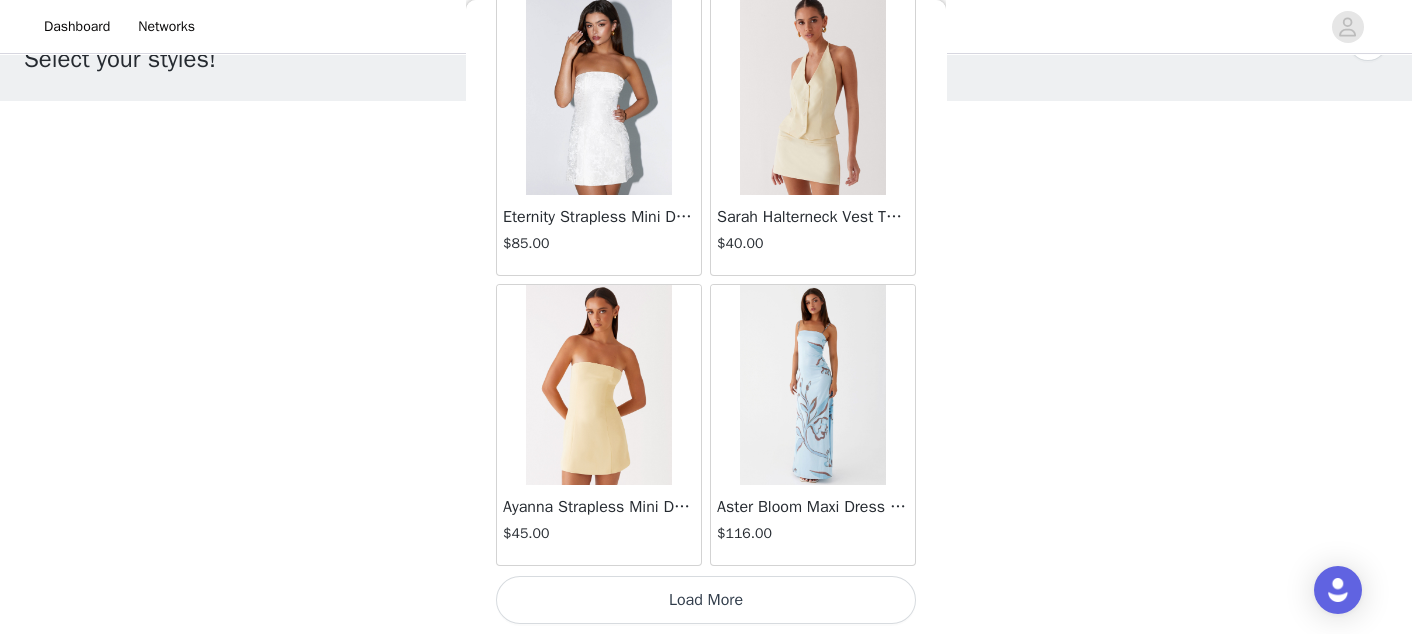click on "Load More" at bounding box center (706, 600) 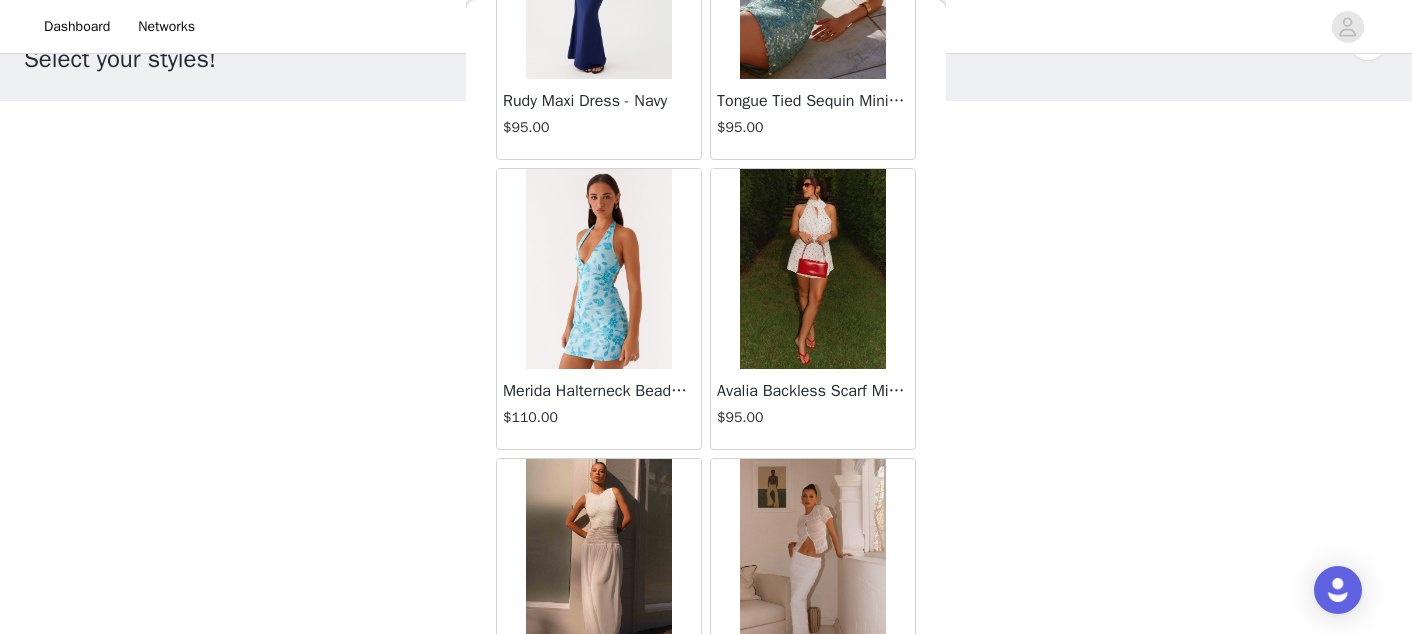 scroll, scrollTop: 14026, scrollLeft: 0, axis: vertical 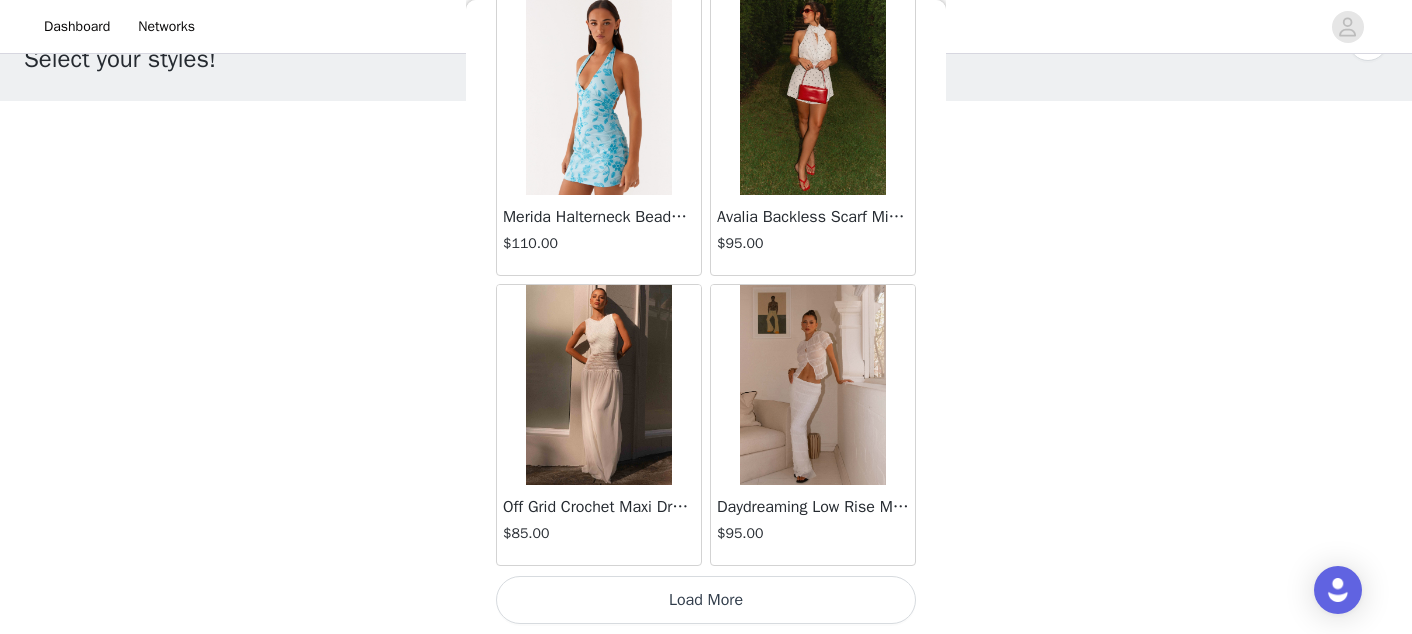 click on "Load More" at bounding box center [706, 600] 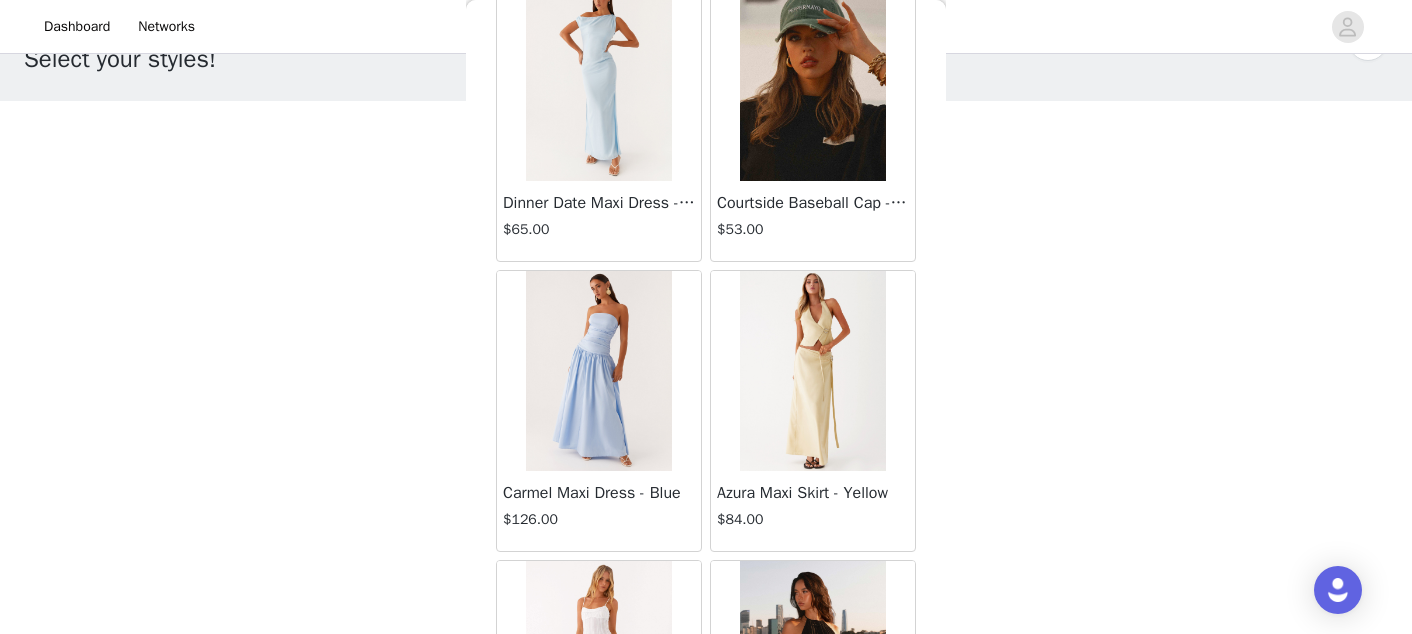 scroll, scrollTop: 16926, scrollLeft: 0, axis: vertical 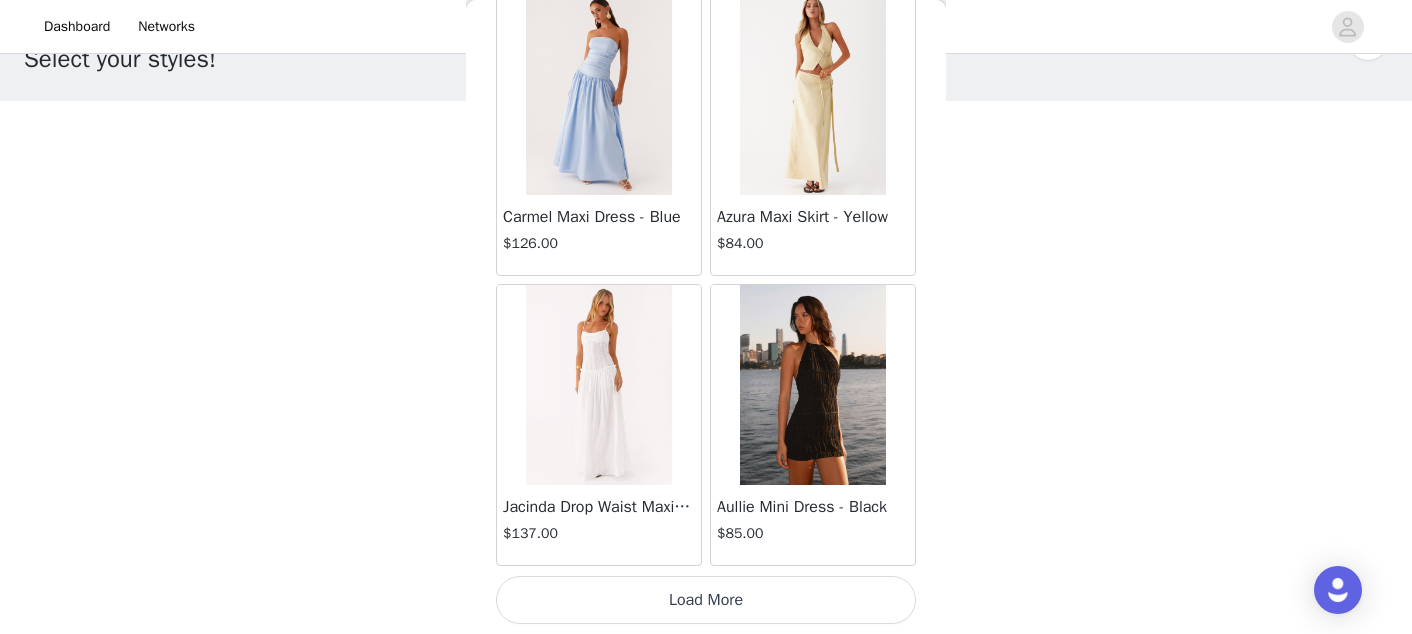 click on "Load More" at bounding box center (706, 600) 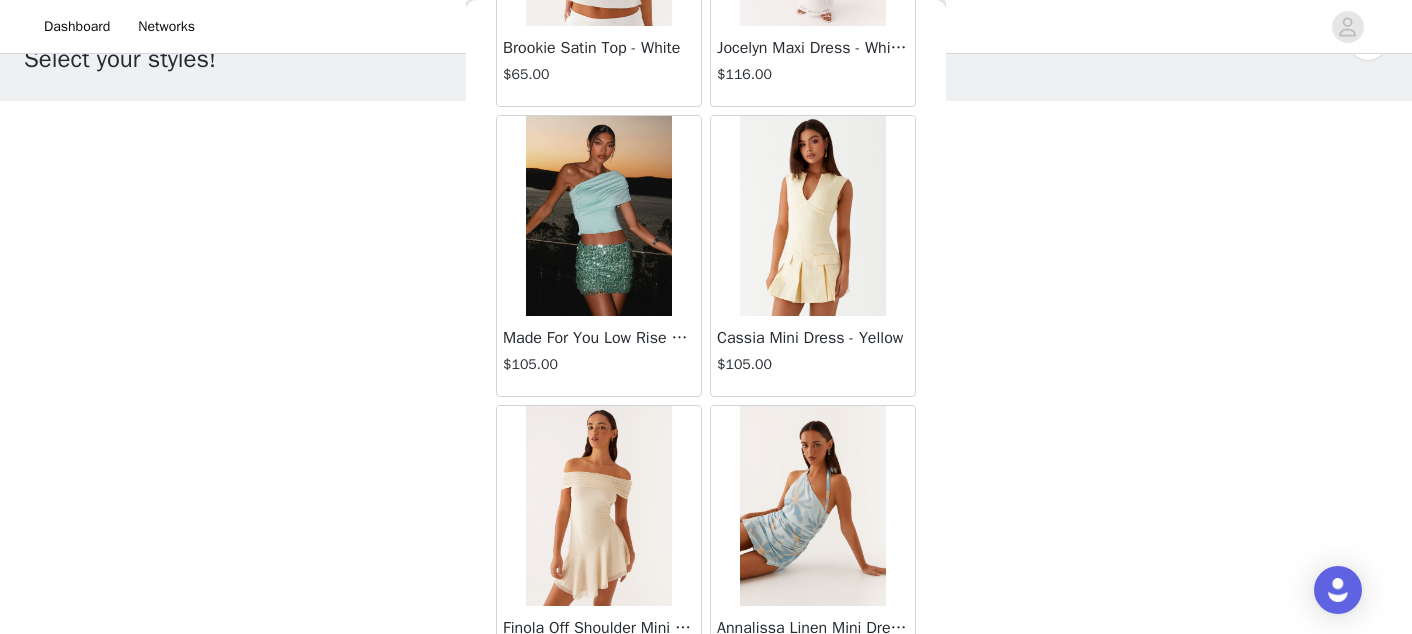 scroll, scrollTop: 18823, scrollLeft: 0, axis: vertical 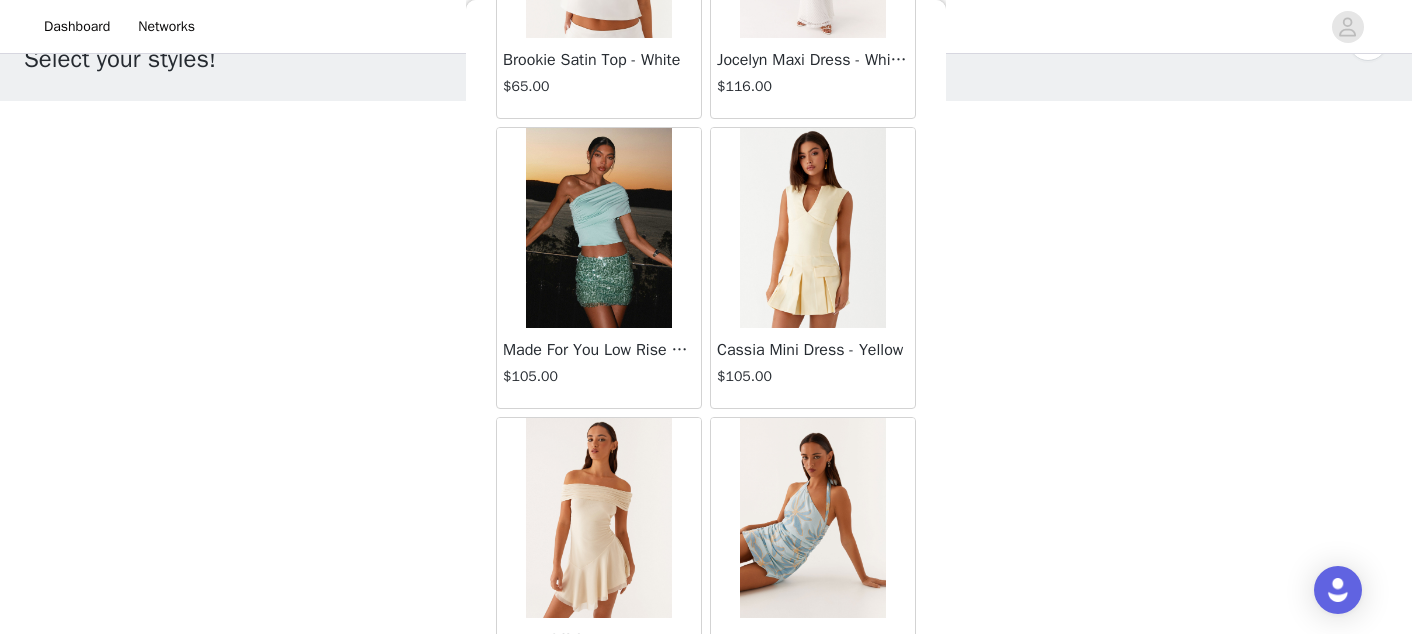 click at bounding box center [598, 228] 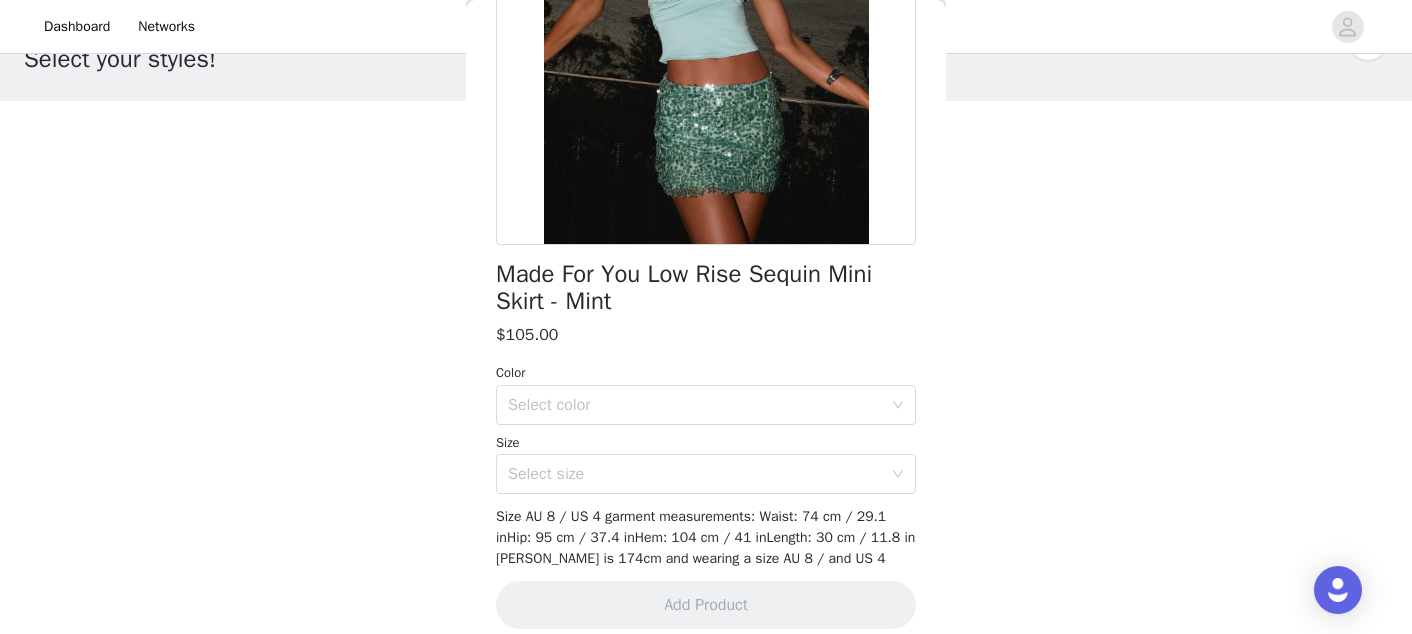 scroll, scrollTop: 306, scrollLeft: 0, axis: vertical 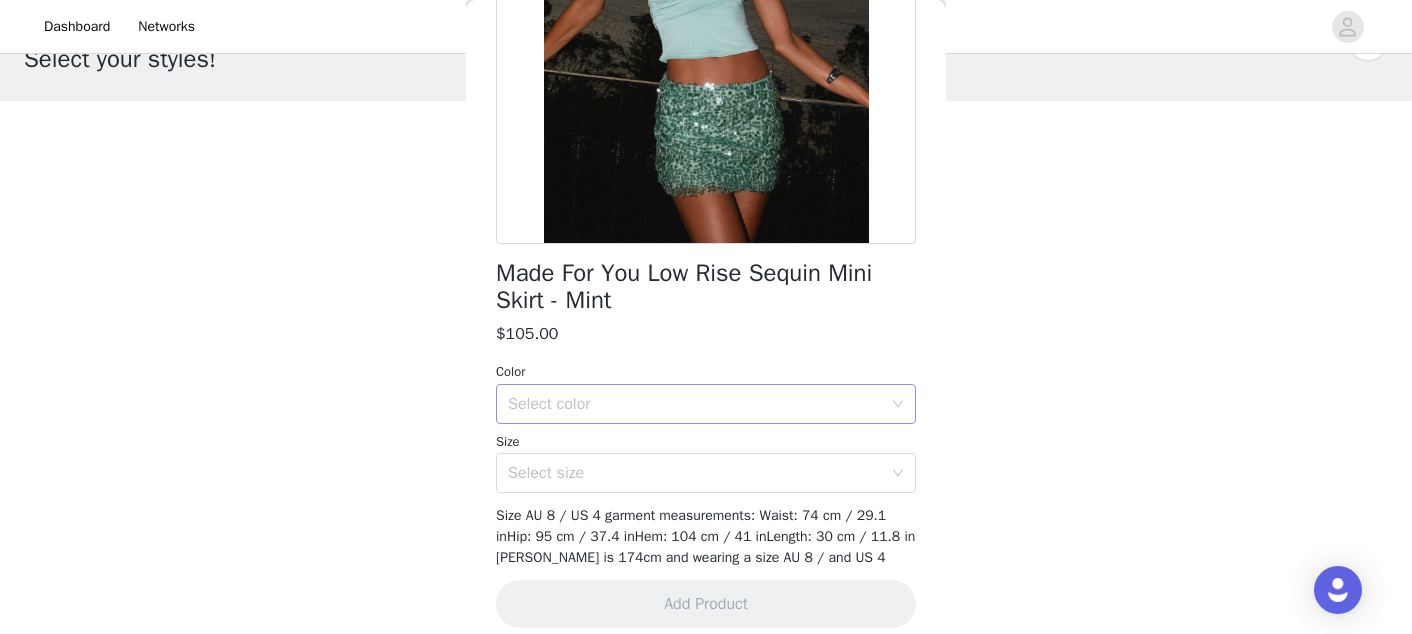 click on "Select color" at bounding box center [695, 404] 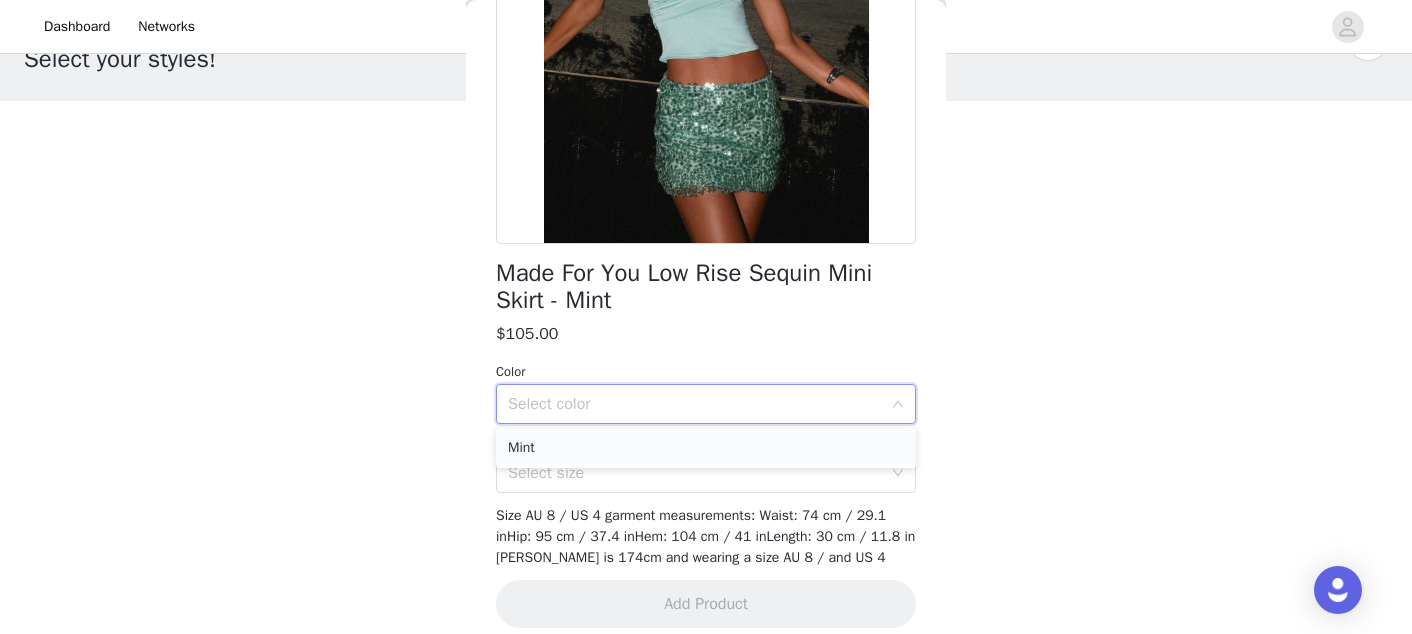 click on "Mint" at bounding box center (706, 448) 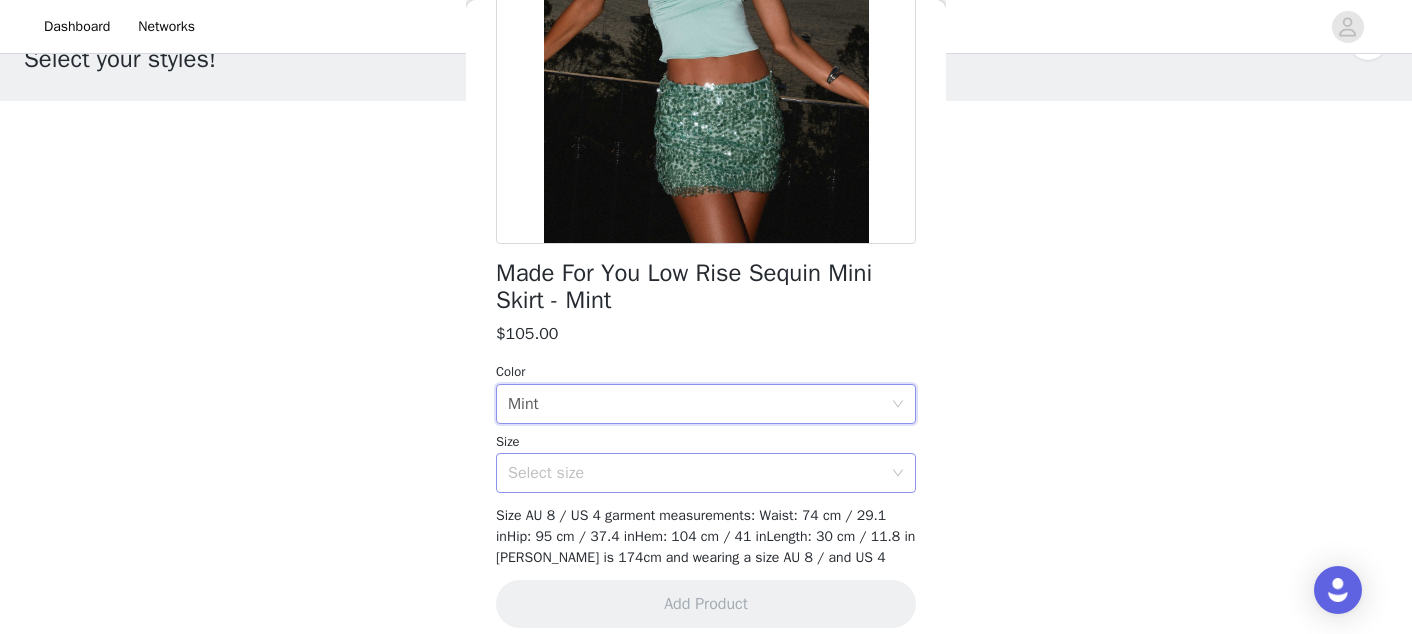 click on "Select size" at bounding box center (695, 473) 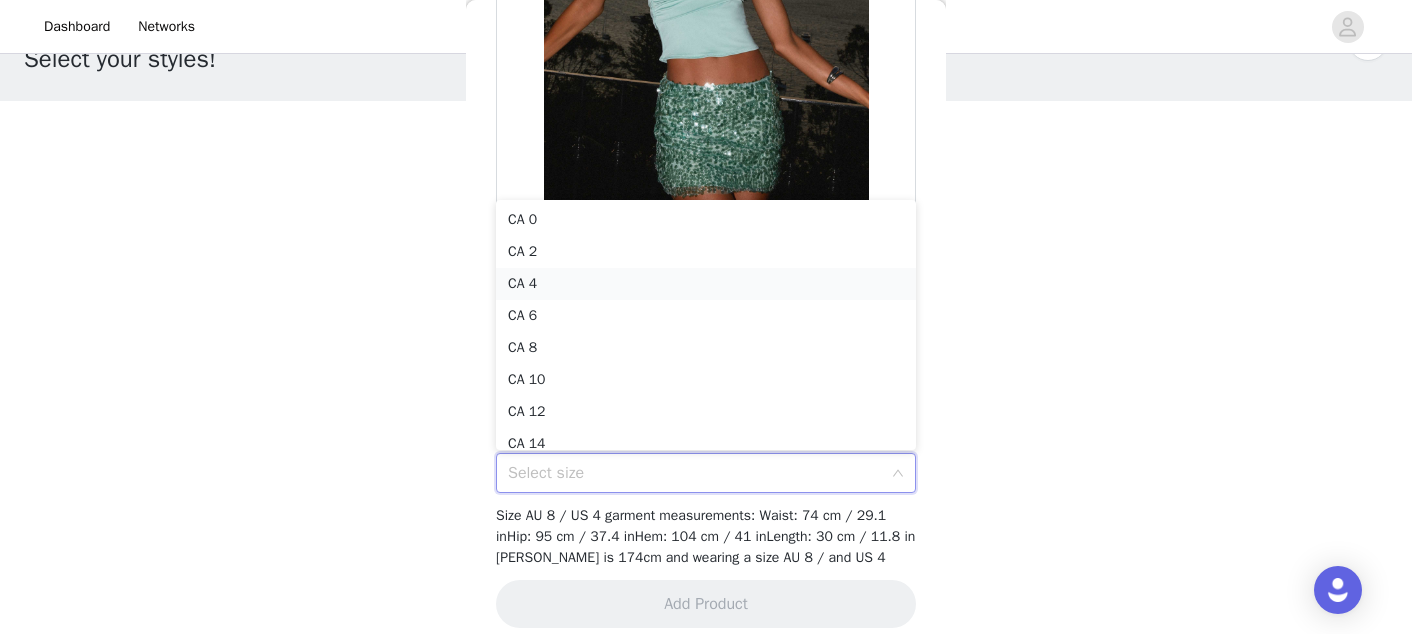 click on "CA 4" at bounding box center (706, 284) 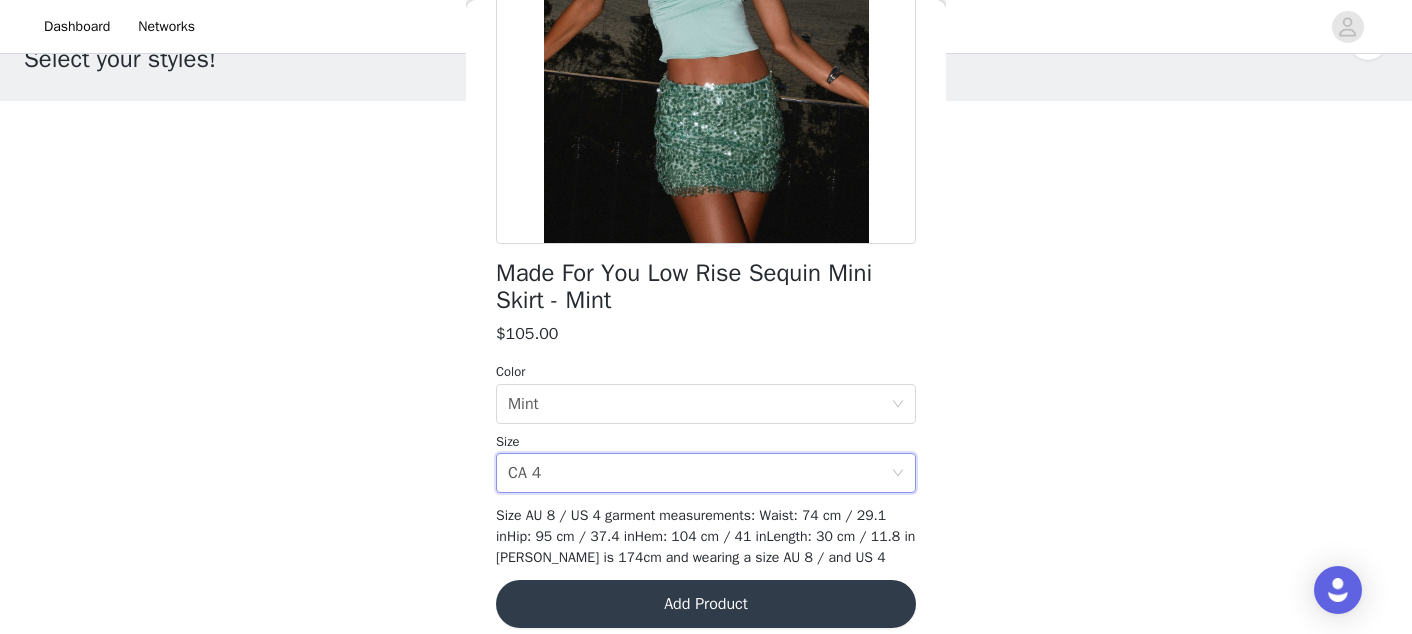 scroll, scrollTop: 471, scrollLeft: 0, axis: vertical 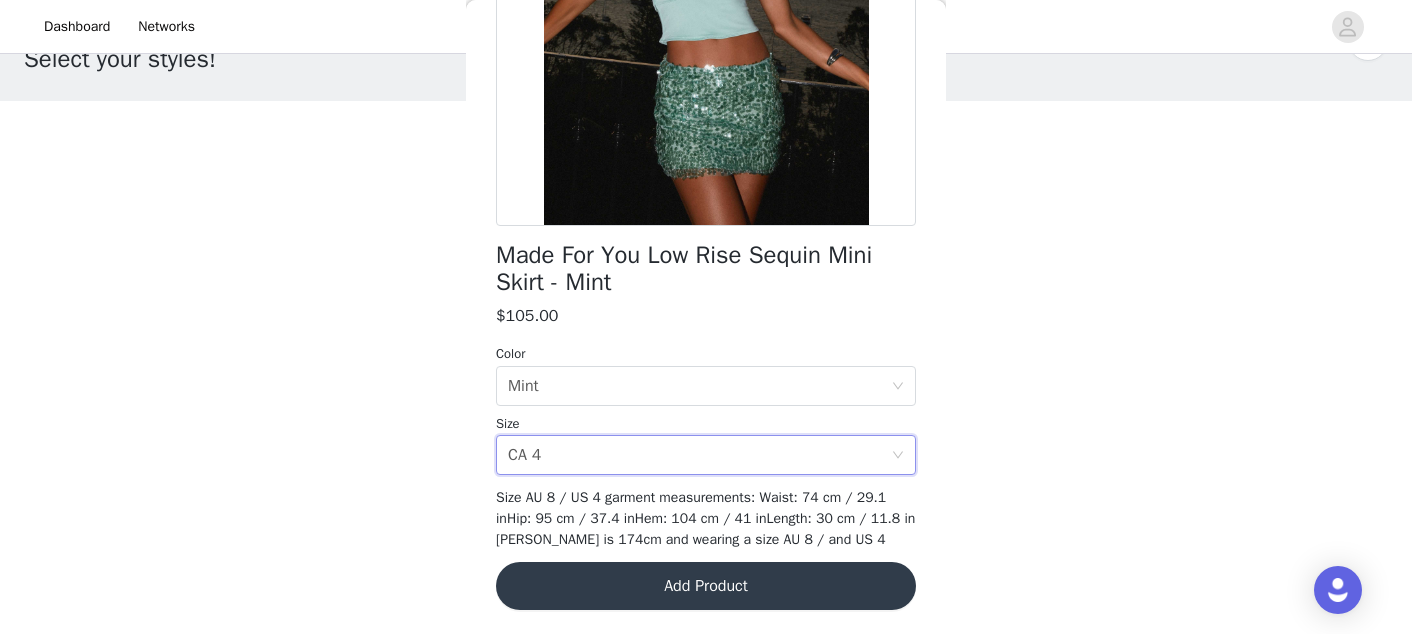 click on "Add Product" at bounding box center (706, 586) 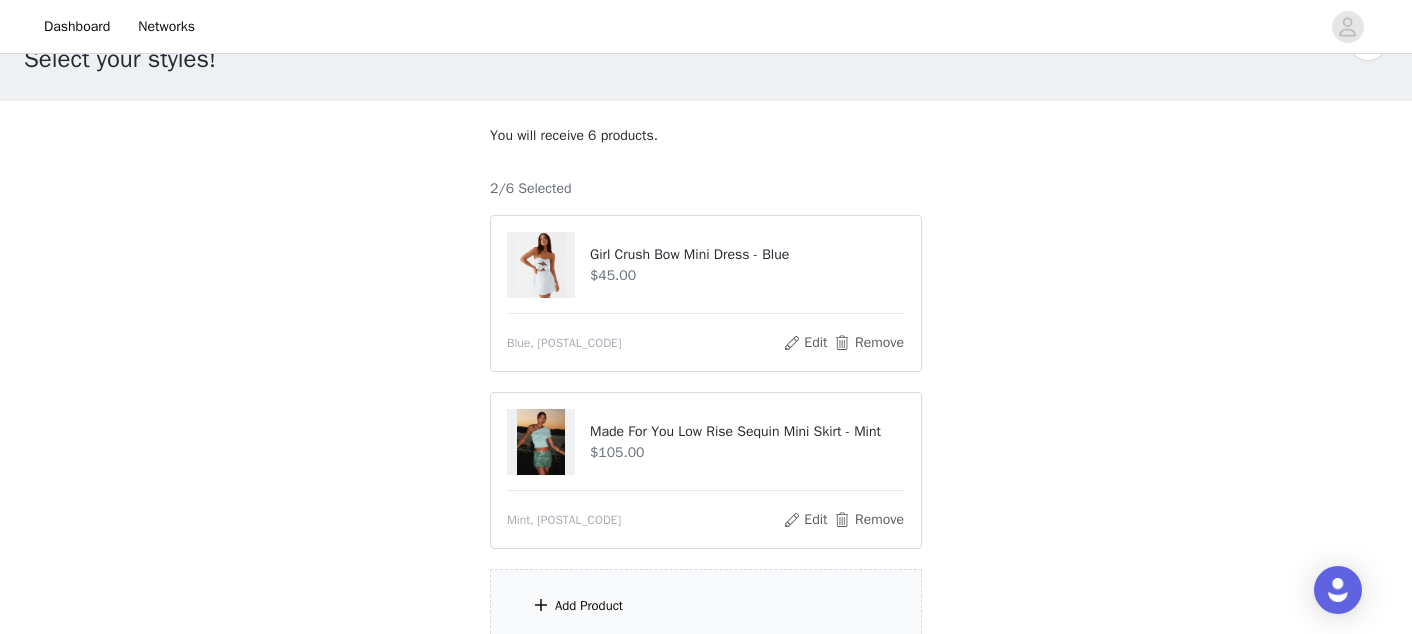 scroll, scrollTop: 238, scrollLeft: 0, axis: vertical 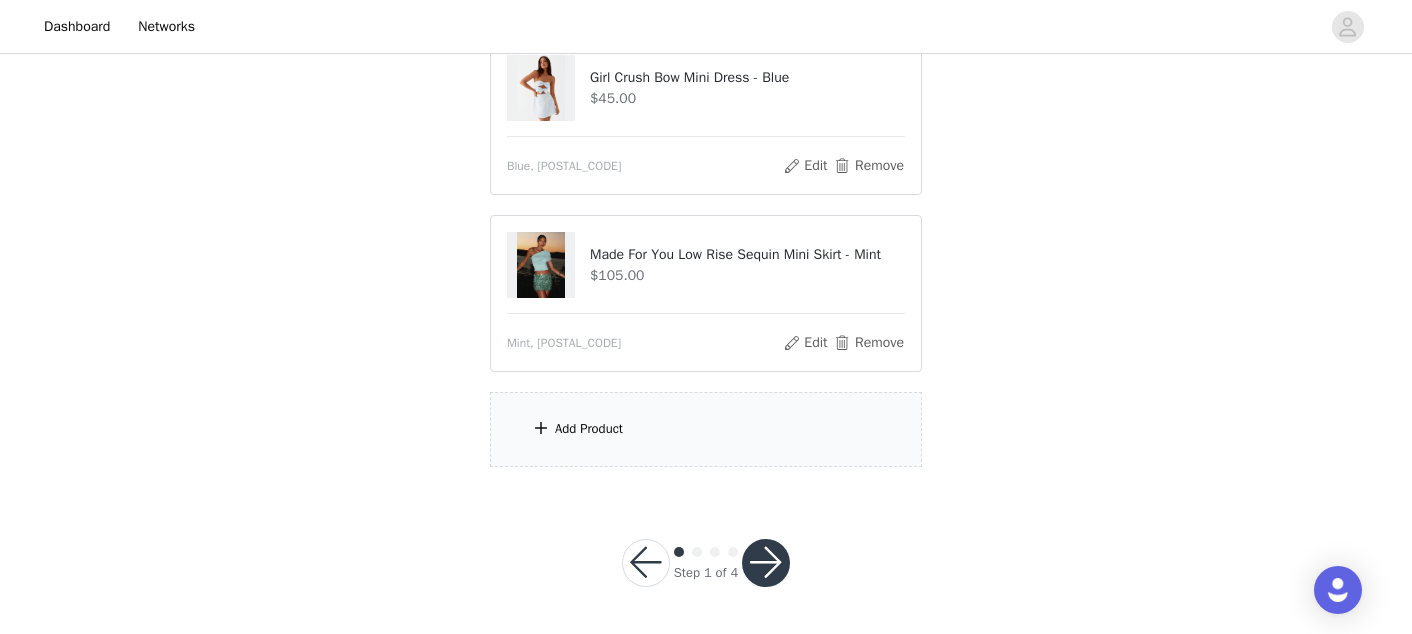 click on "Add Product" at bounding box center [589, 429] 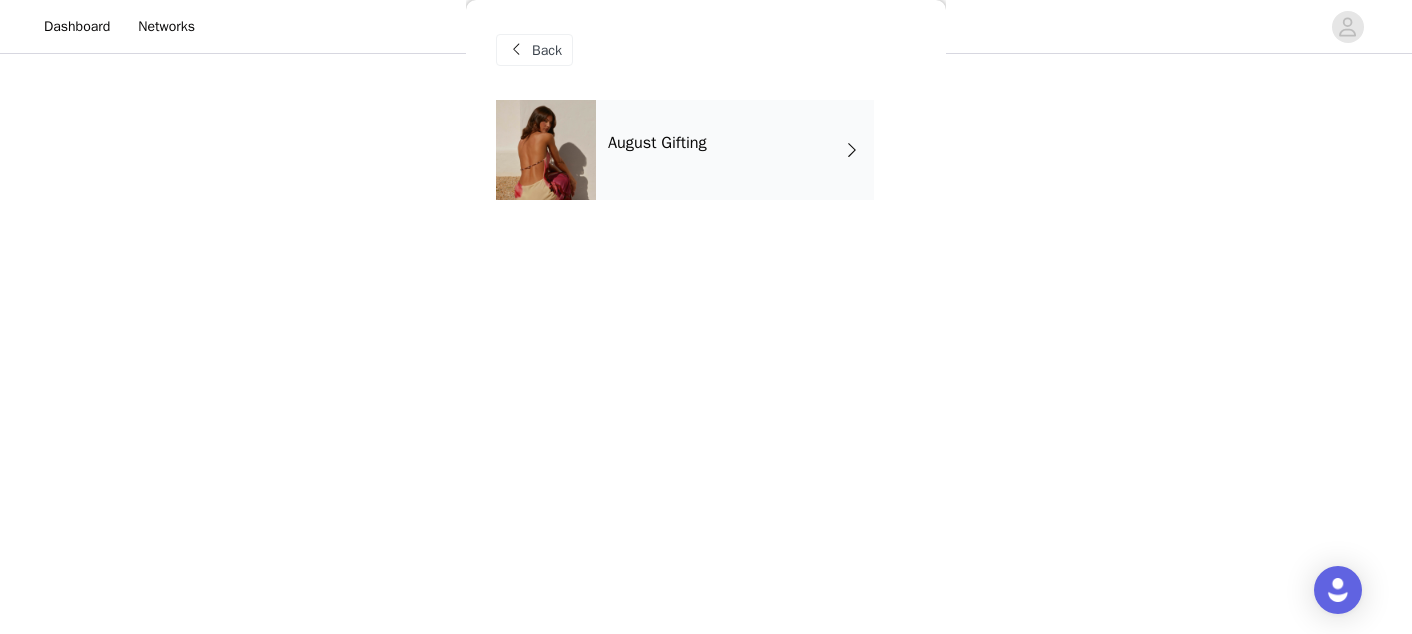 click on "August Gifting" at bounding box center [735, 150] 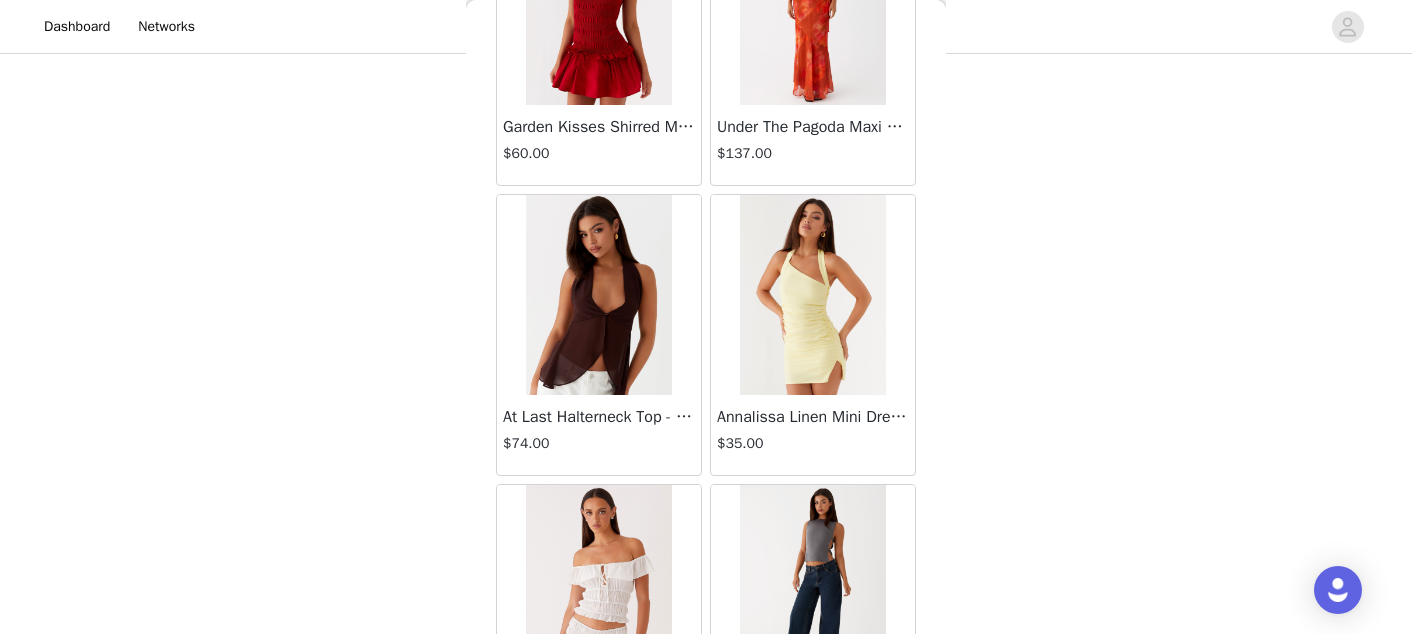 scroll, scrollTop: 2426, scrollLeft: 0, axis: vertical 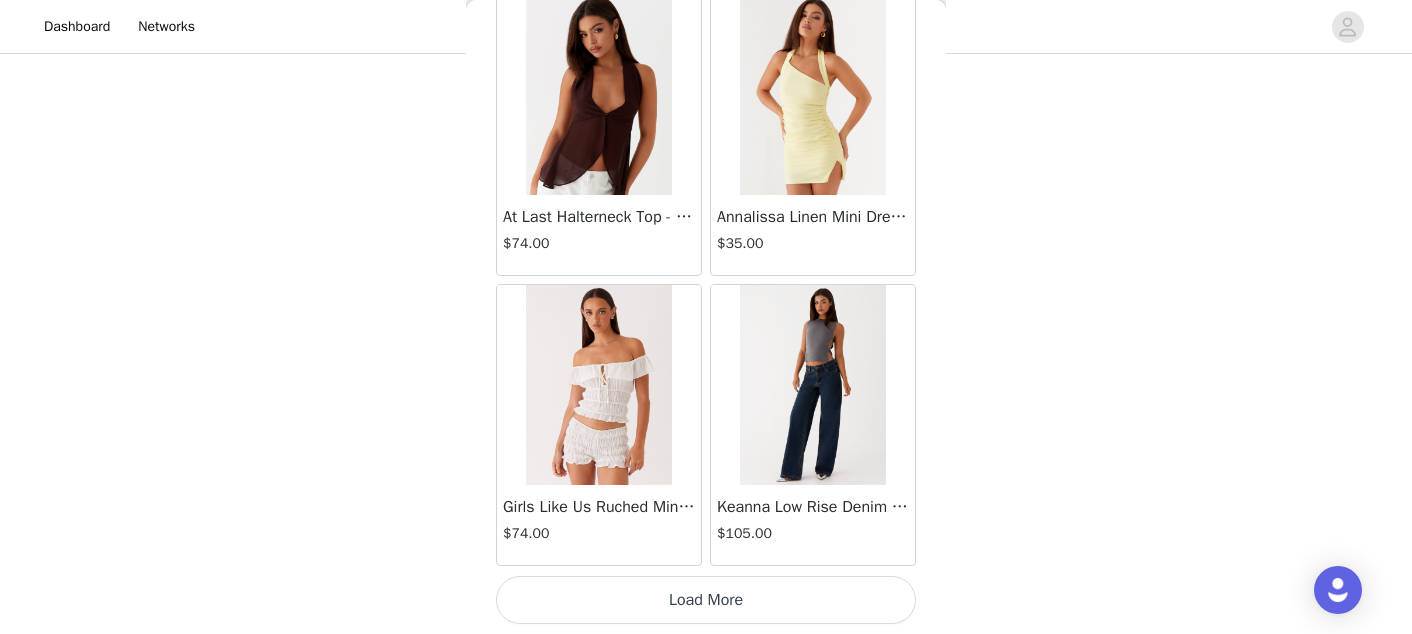 click on "Load More" at bounding box center (706, 600) 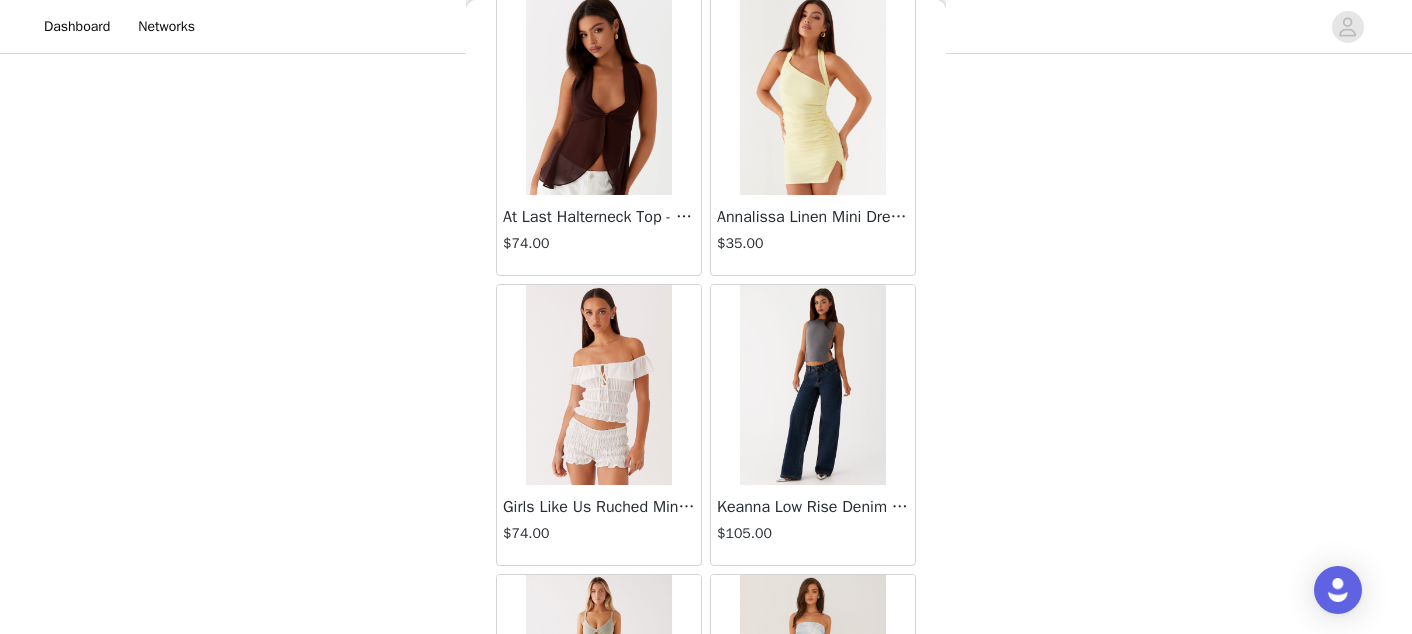 scroll, scrollTop: 2928, scrollLeft: 0, axis: vertical 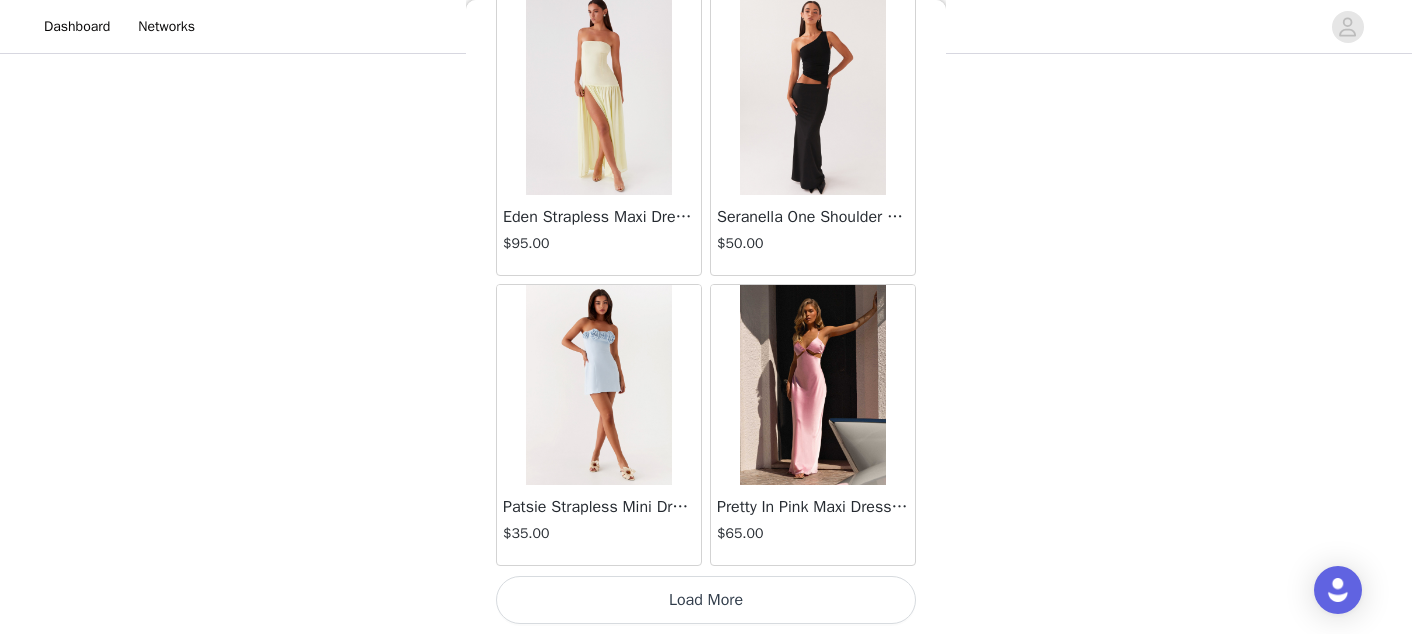click on "Load More" at bounding box center [706, 600] 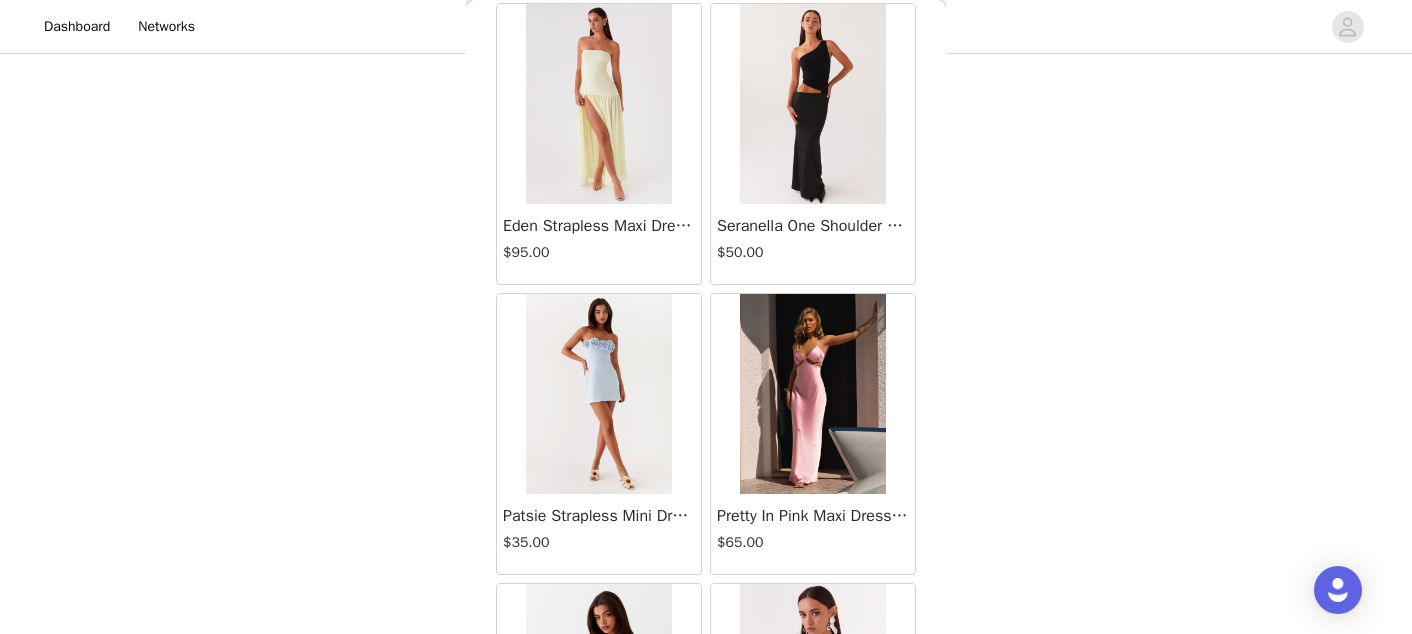 scroll, scrollTop: 5326, scrollLeft: 0, axis: vertical 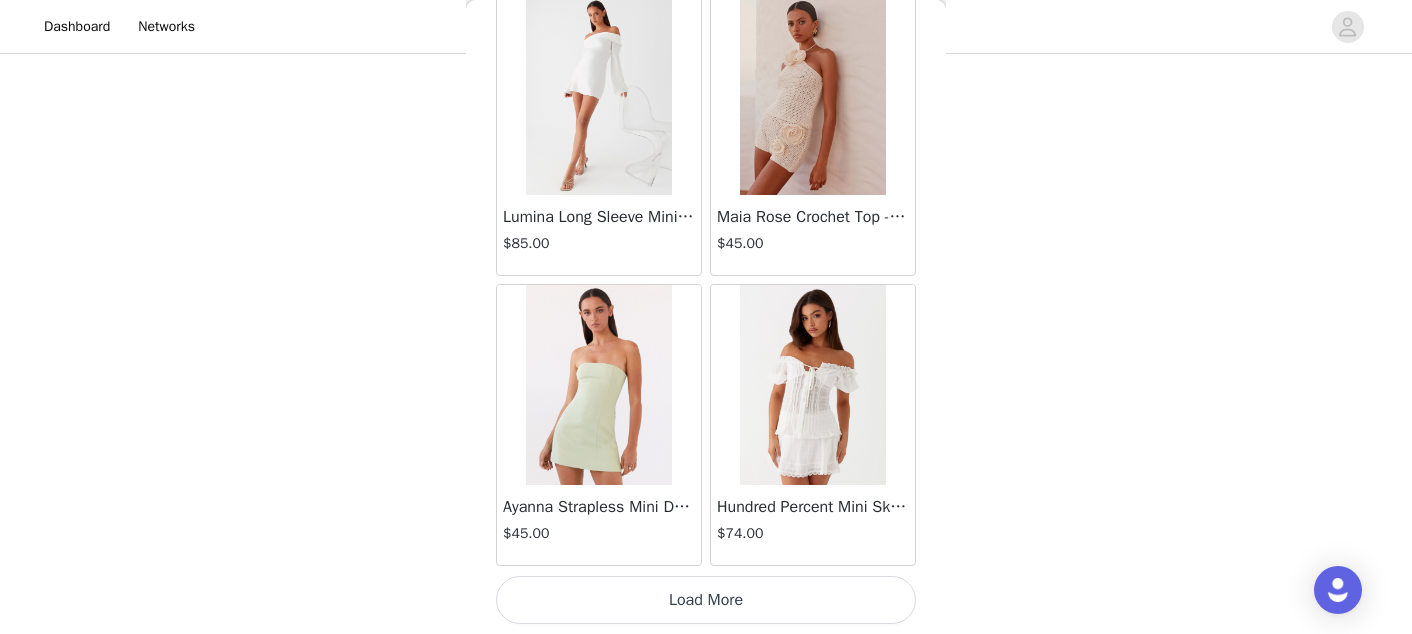 click on "Load More" at bounding box center (706, 600) 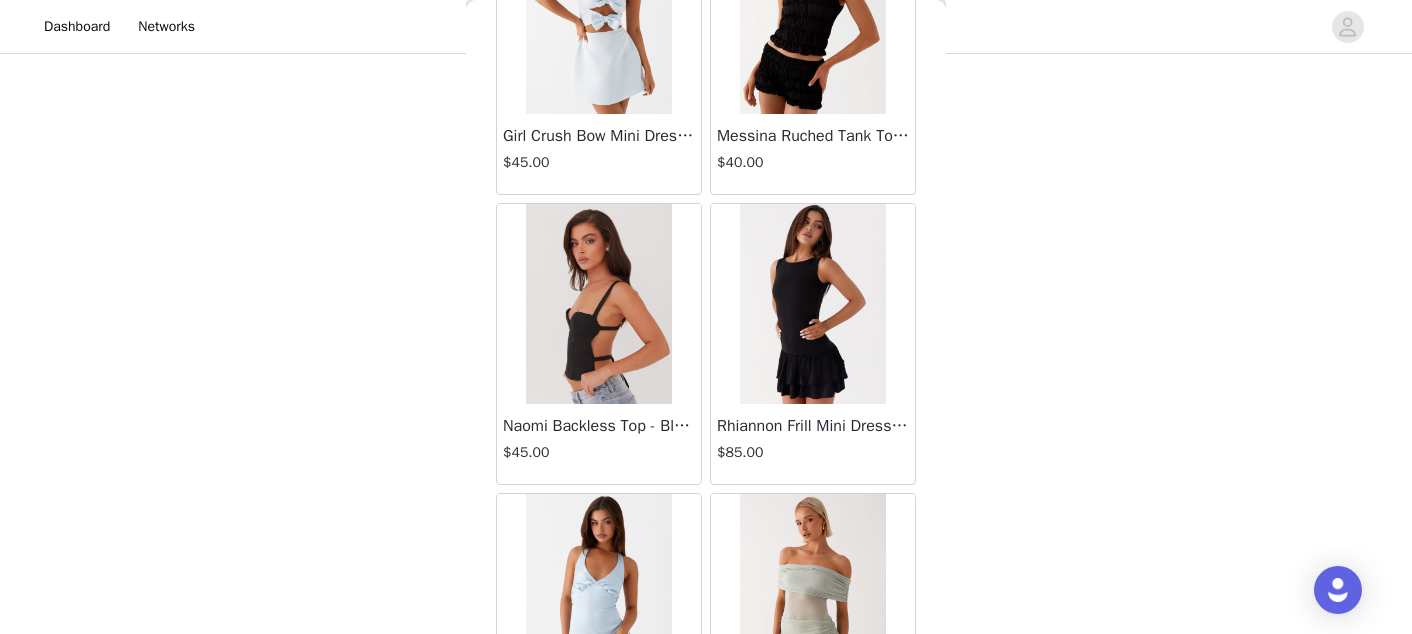scroll, scrollTop: 8910, scrollLeft: 0, axis: vertical 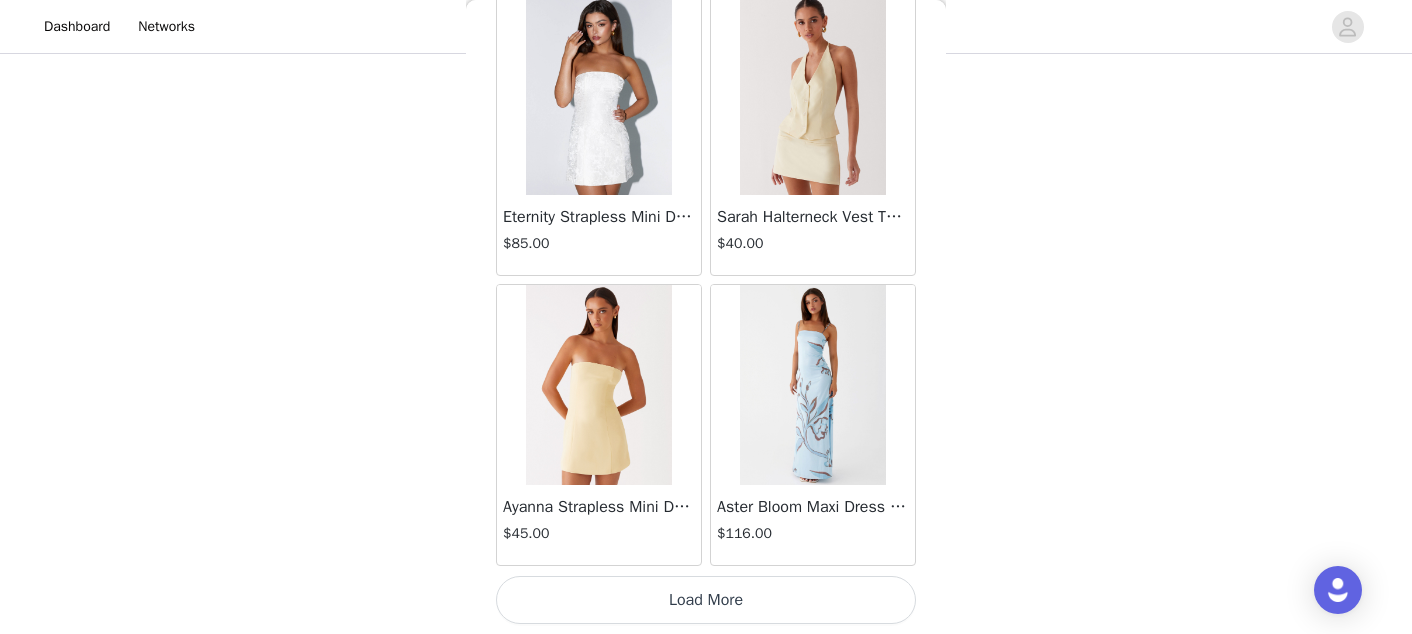 click on "Load More" at bounding box center [706, 600] 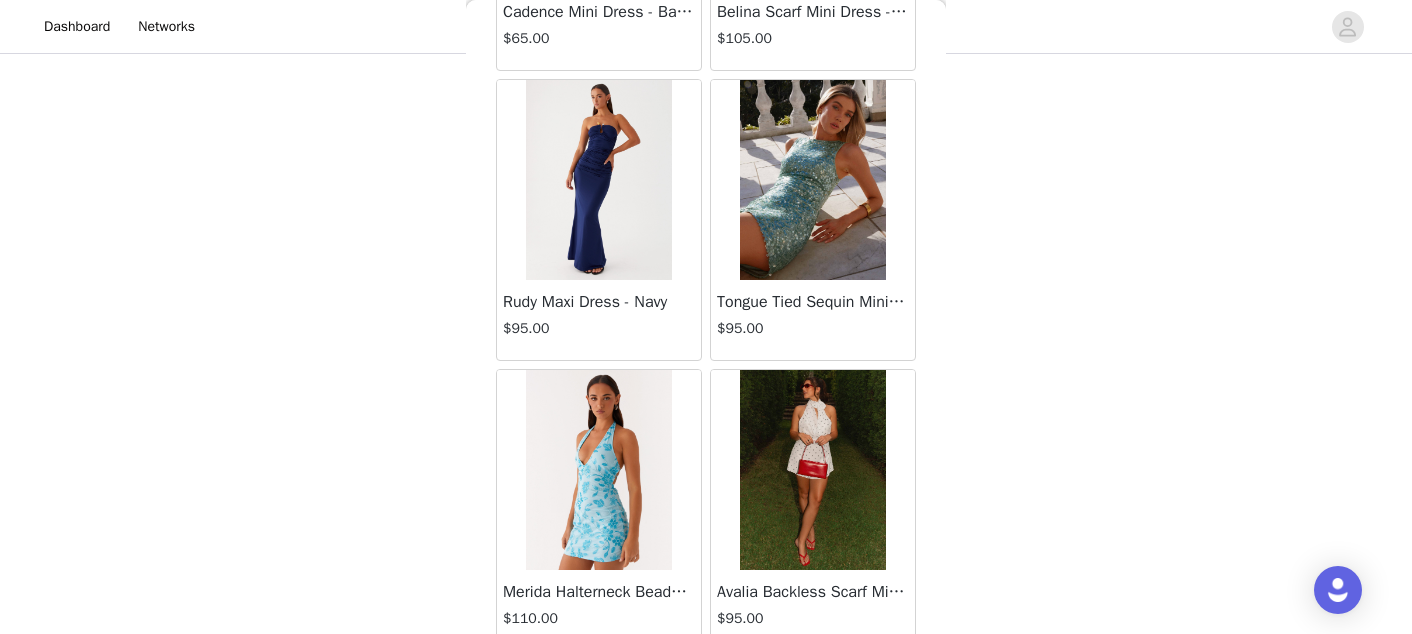 scroll, scrollTop: 14026, scrollLeft: 0, axis: vertical 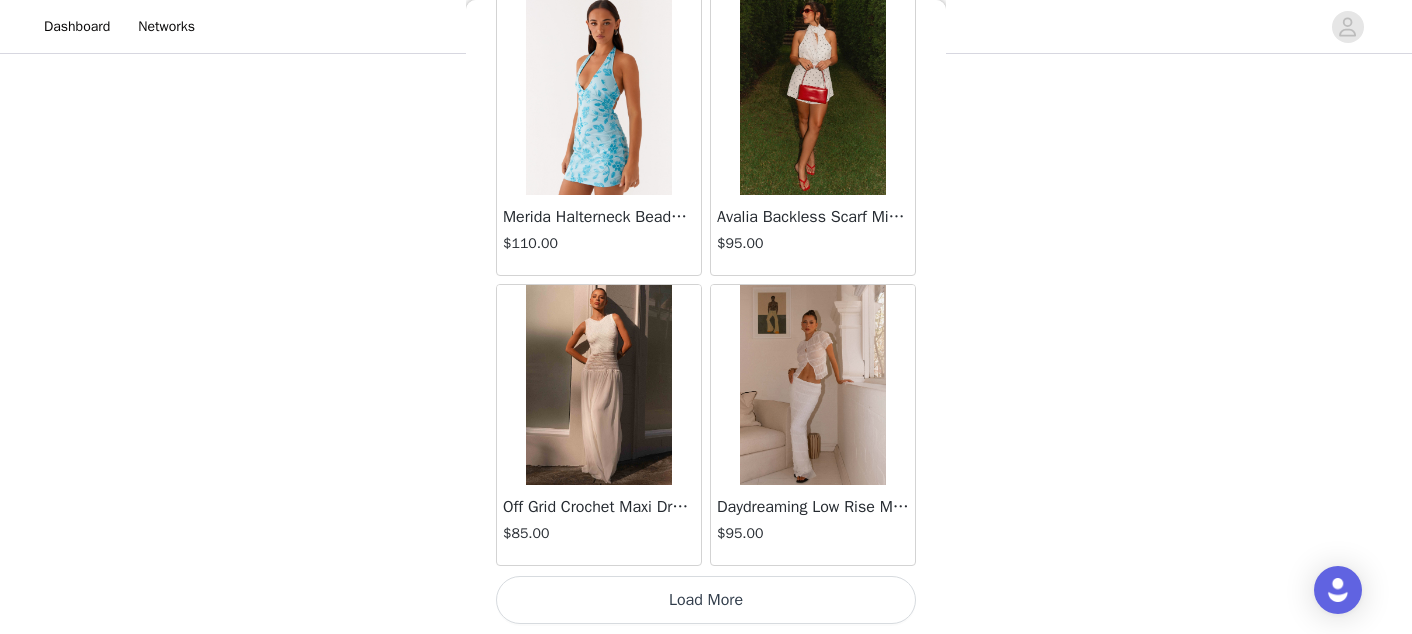 click on "Load More" at bounding box center (706, 600) 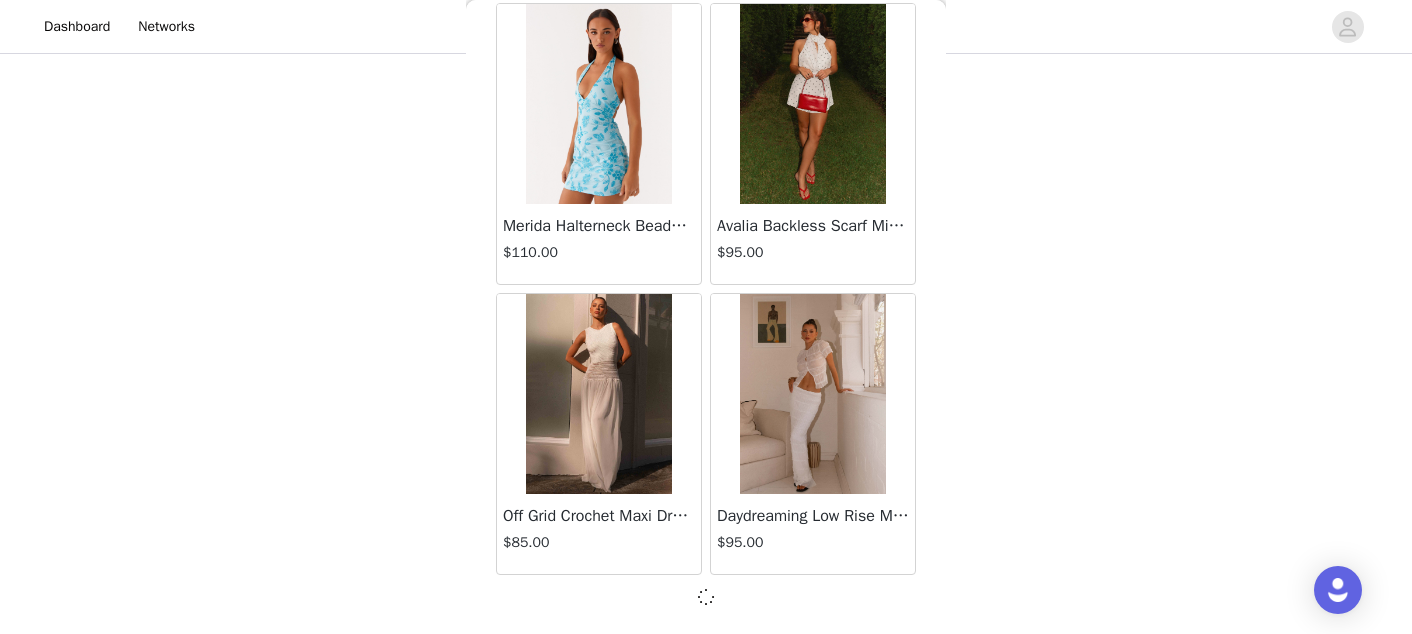scroll, scrollTop: 14017, scrollLeft: 0, axis: vertical 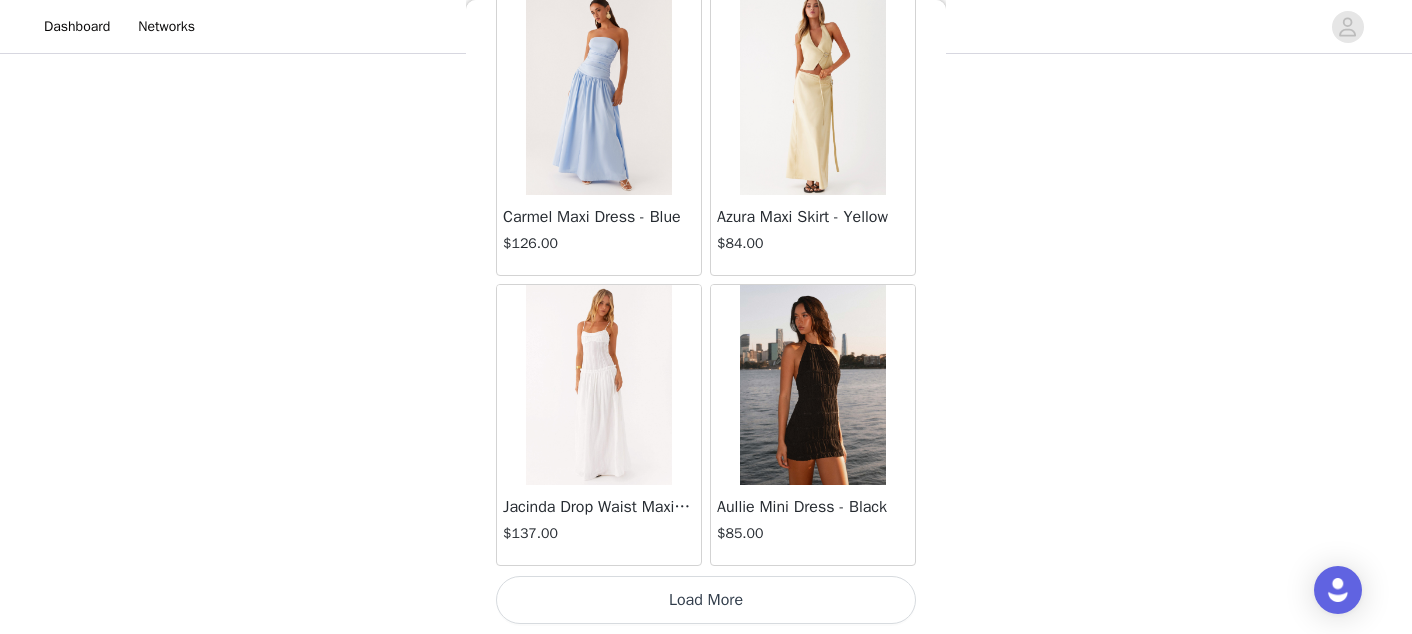 click on "Load More" at bounding box center [706, 600] 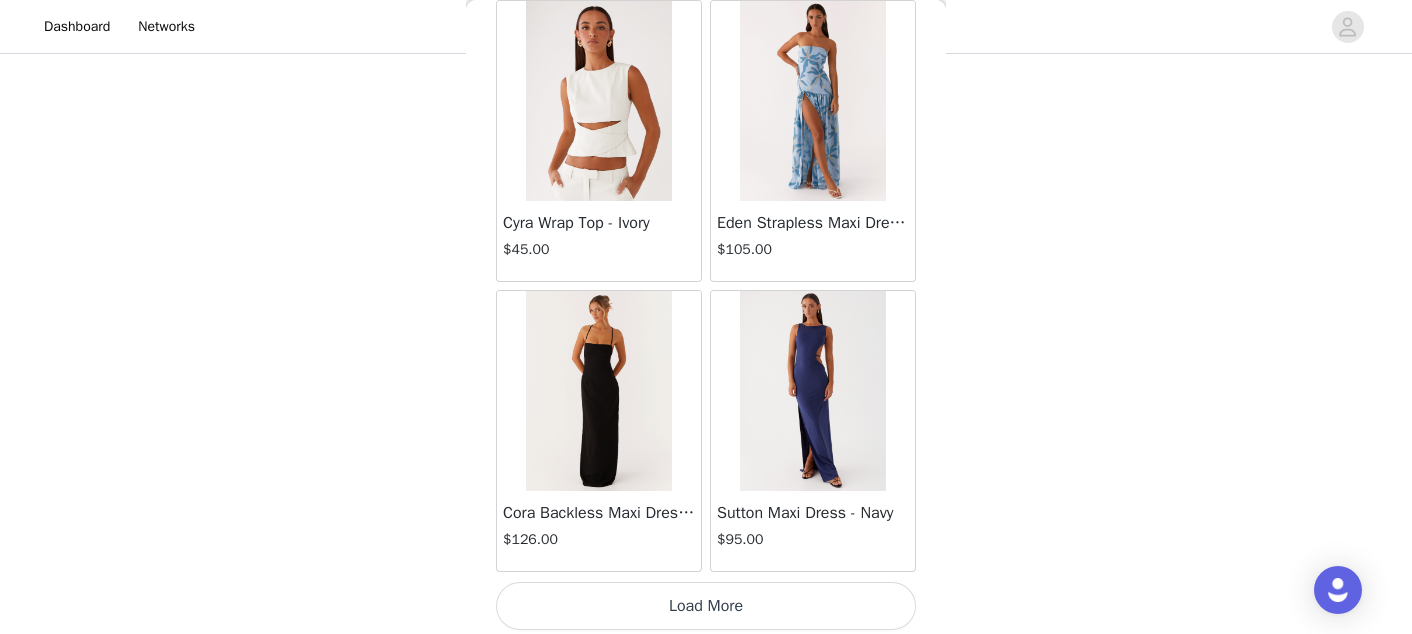 scroll, scrollTop: 19826, scrollLeft: 0, axis: vertical 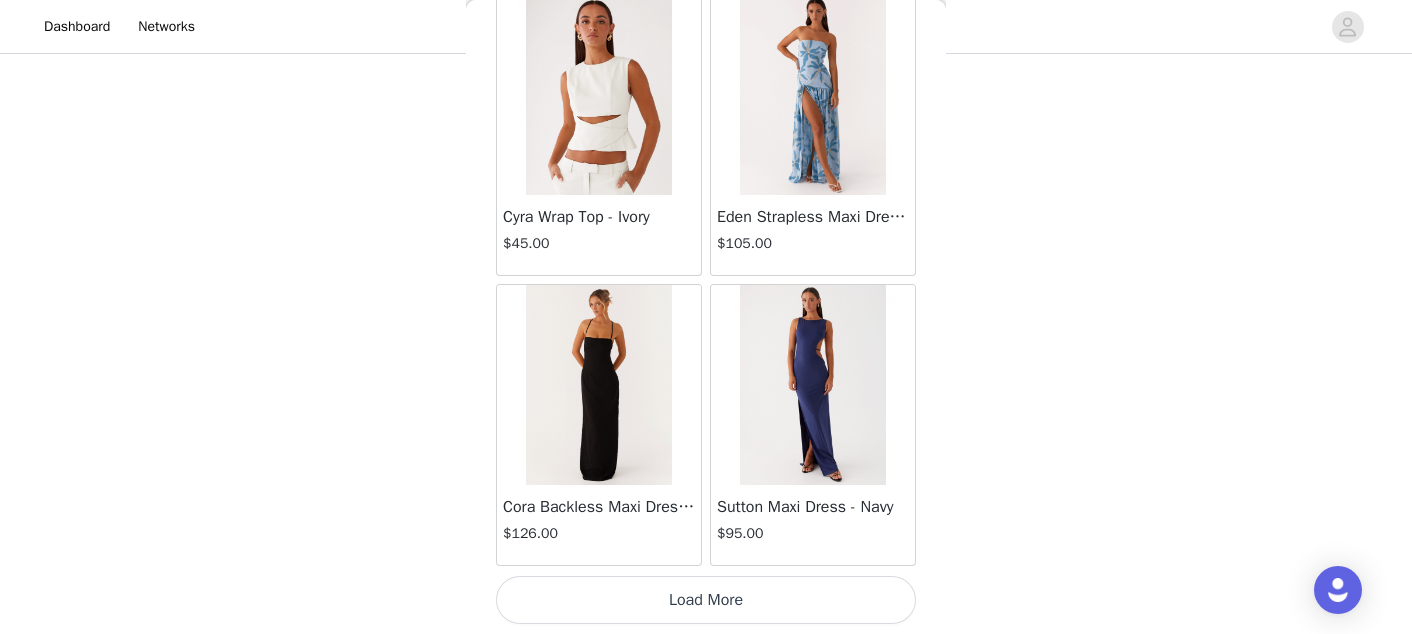 click on "Load More" at bounding box center [706, 600] 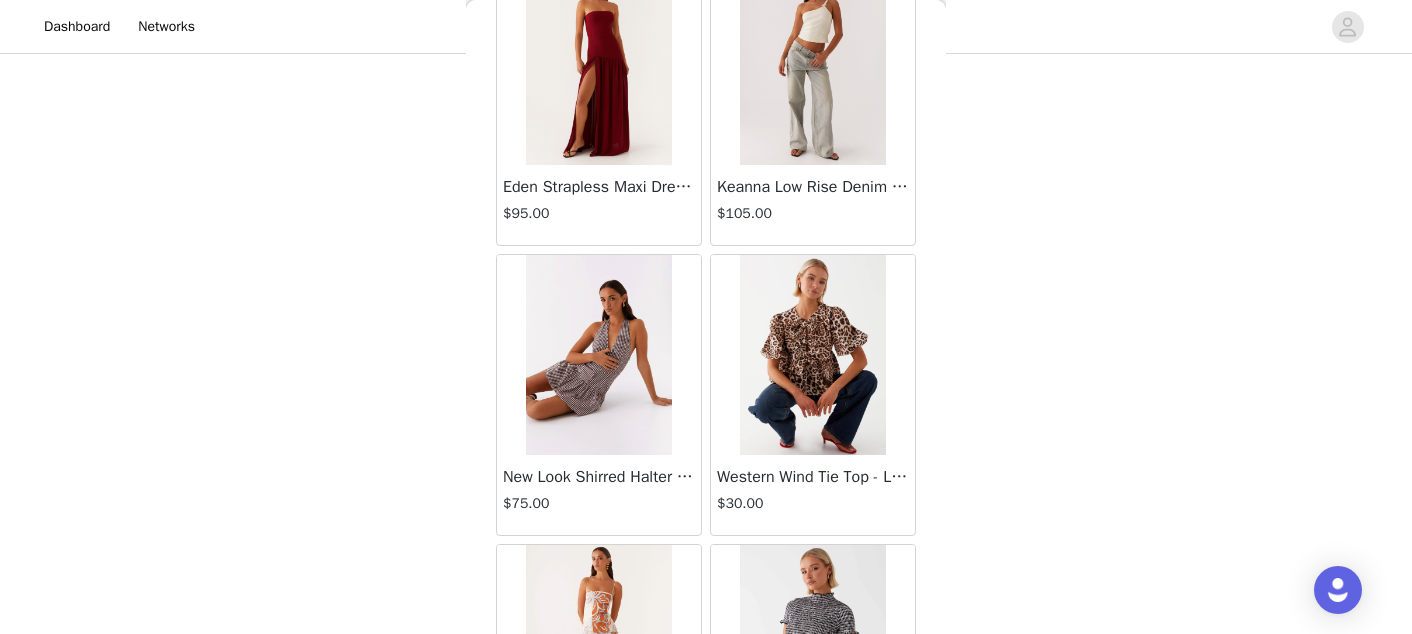 scroll, scrollTop: 22180, scrollLeft: 0, axis: vertical 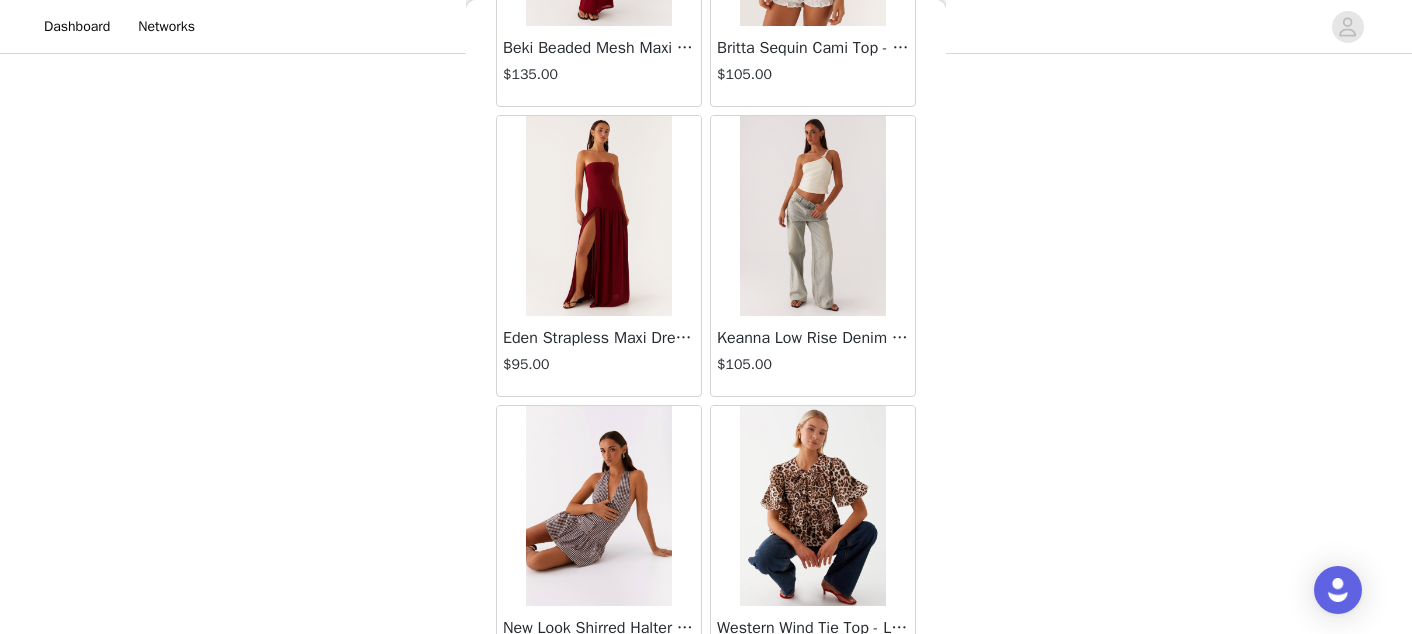 click at bounding box center [812, 216] 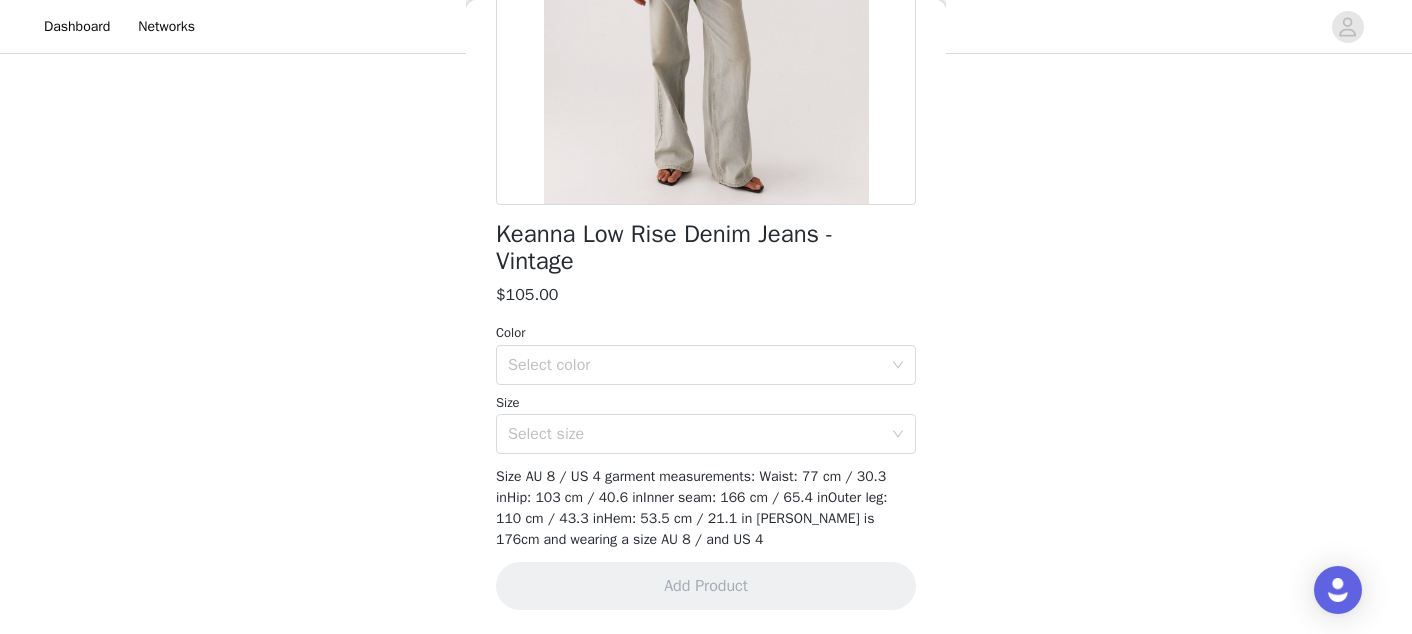 scroll, scrollTop: 471, scrollLeft: 0, axis: vertical 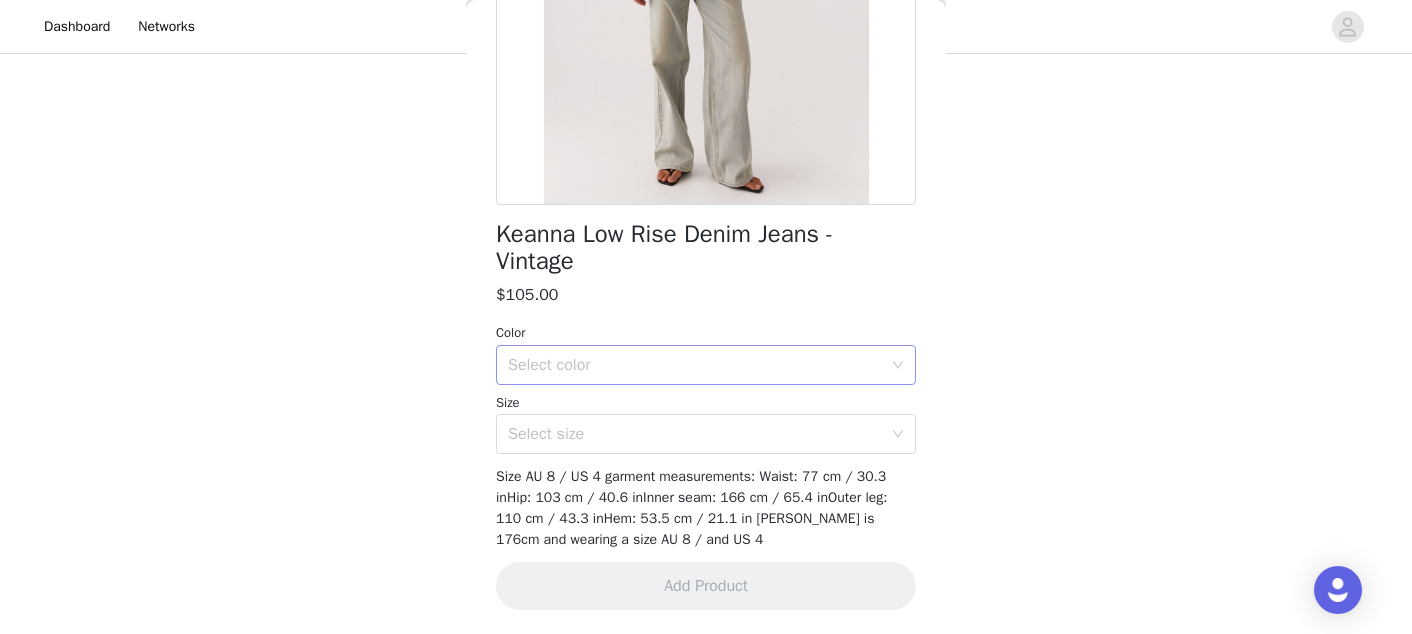 click on "Select color" at bounding box center (695, 365) 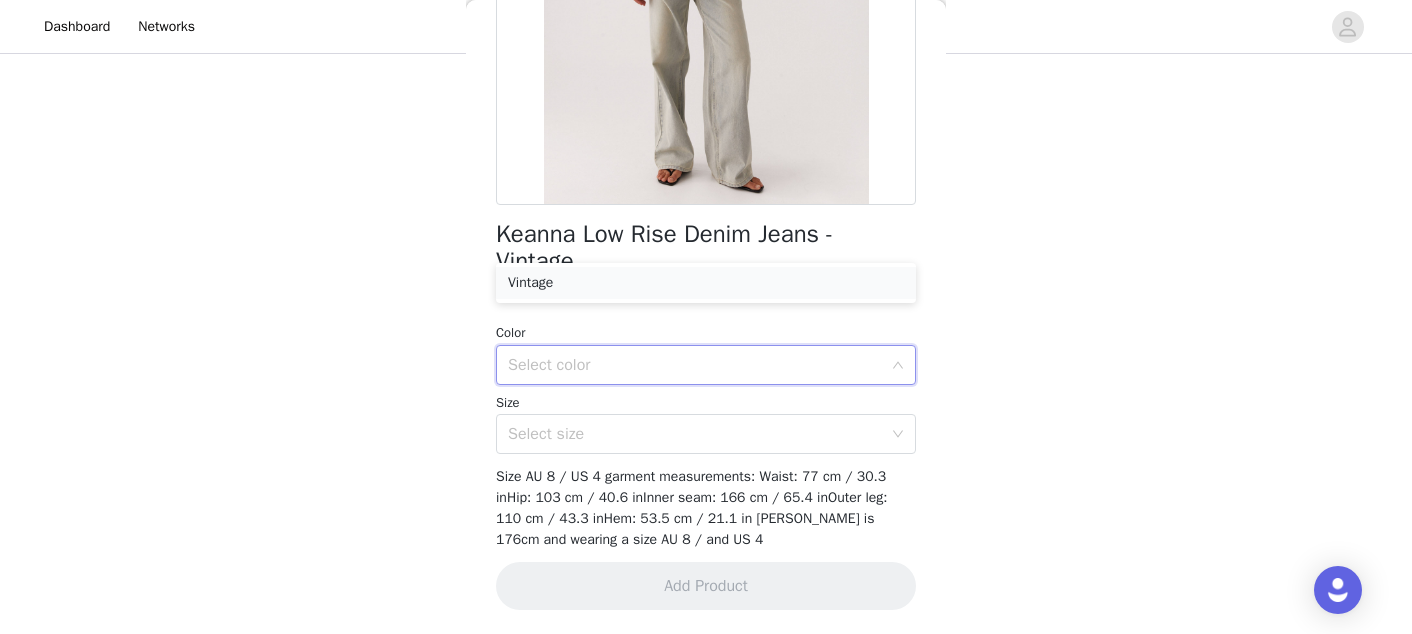click on "Vintage" at bounding box center (706, 283) 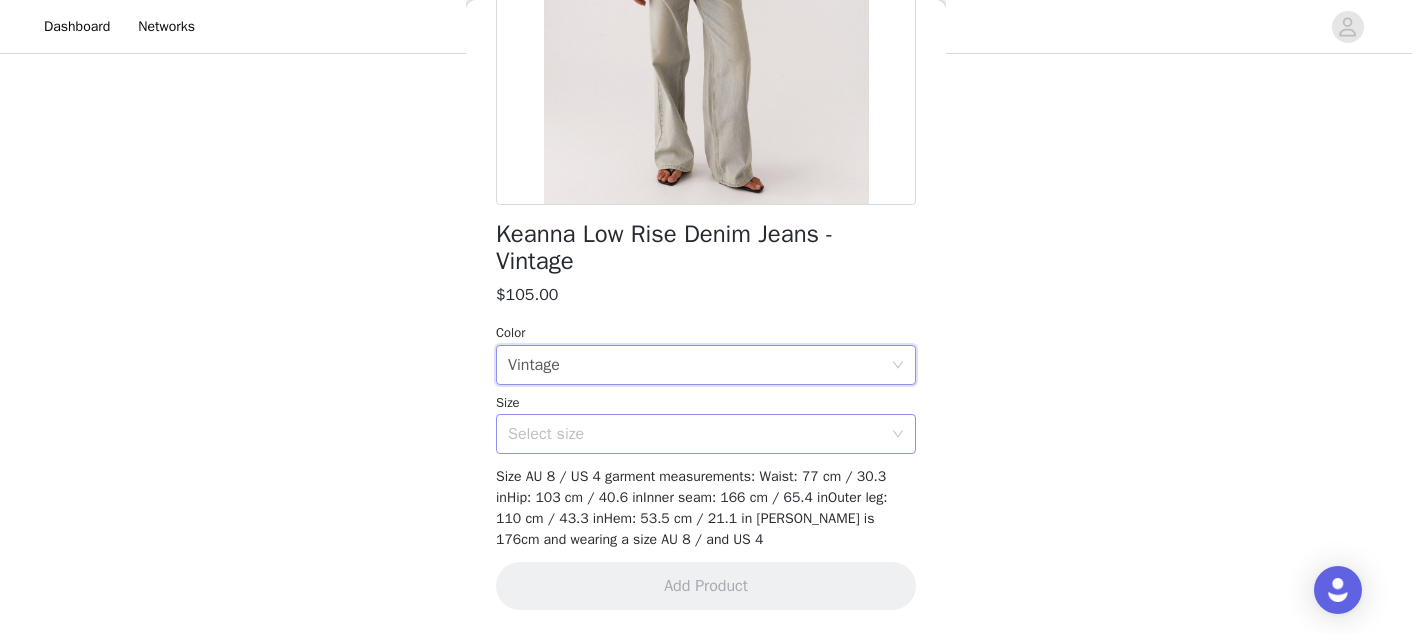 click on "Select size" at bounding box center [695, 434] 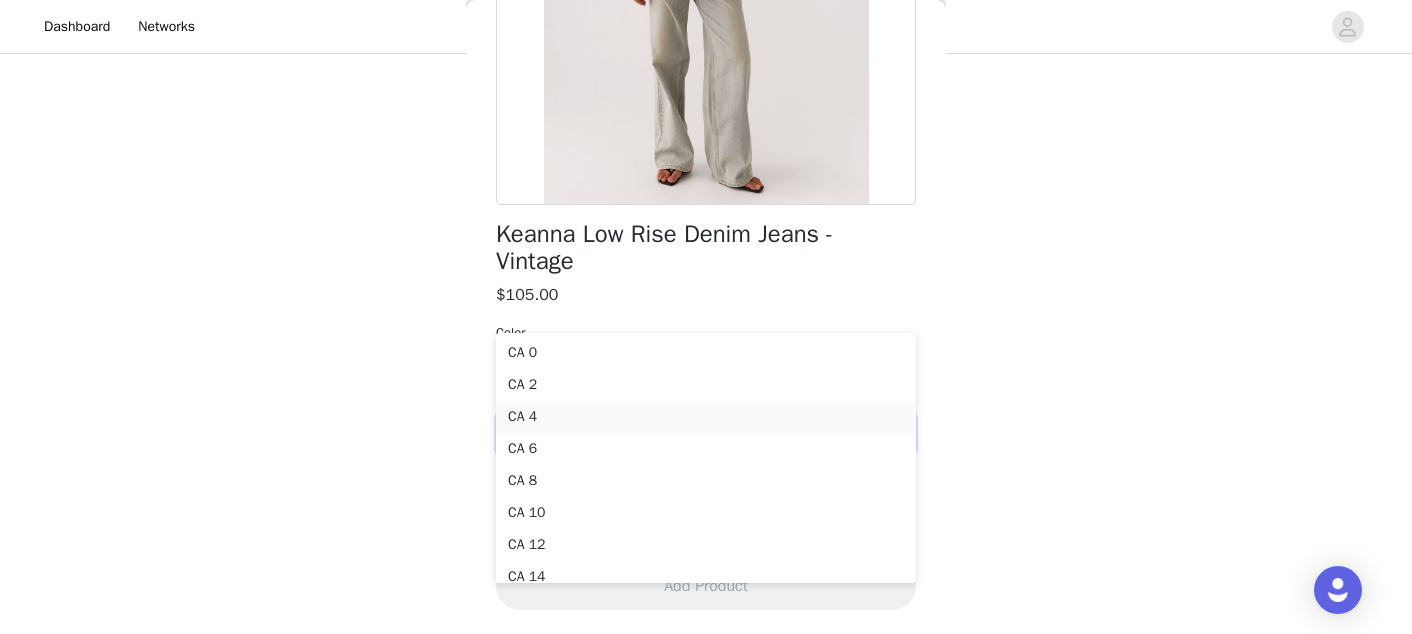 click on "CA 4" at bounding box center (706, 417) 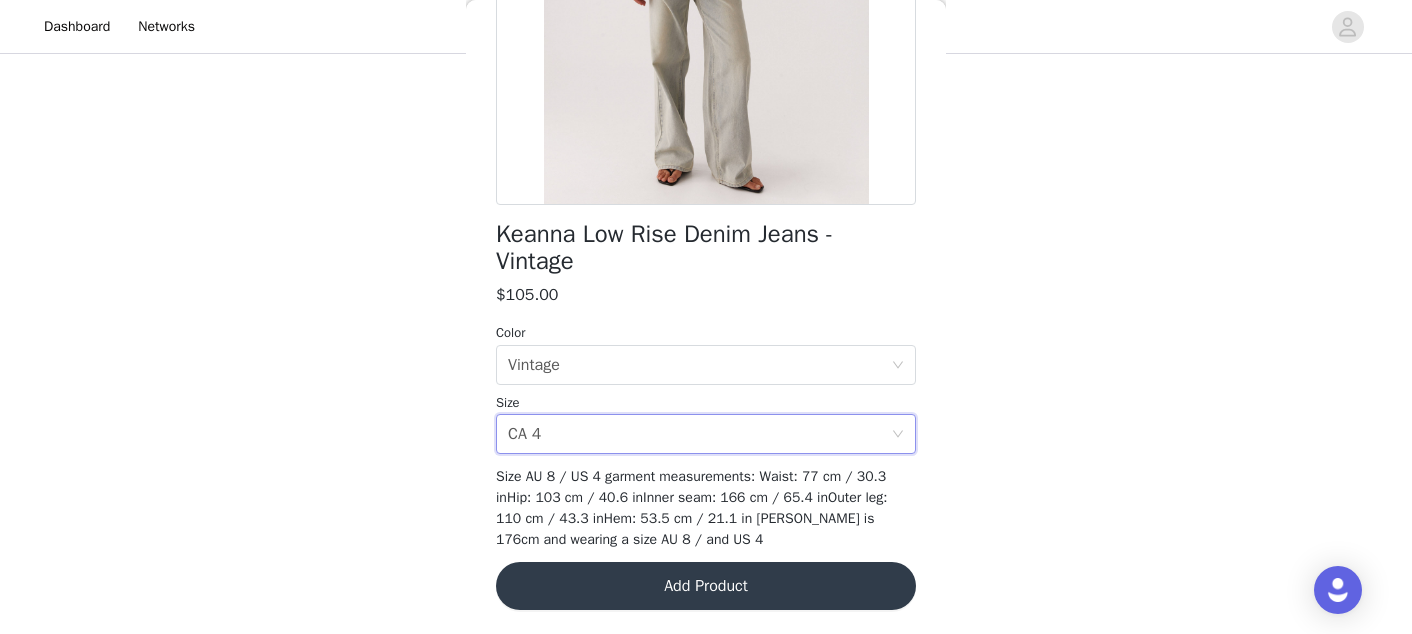 click on "Add Product" at bounding box center [706, 586] 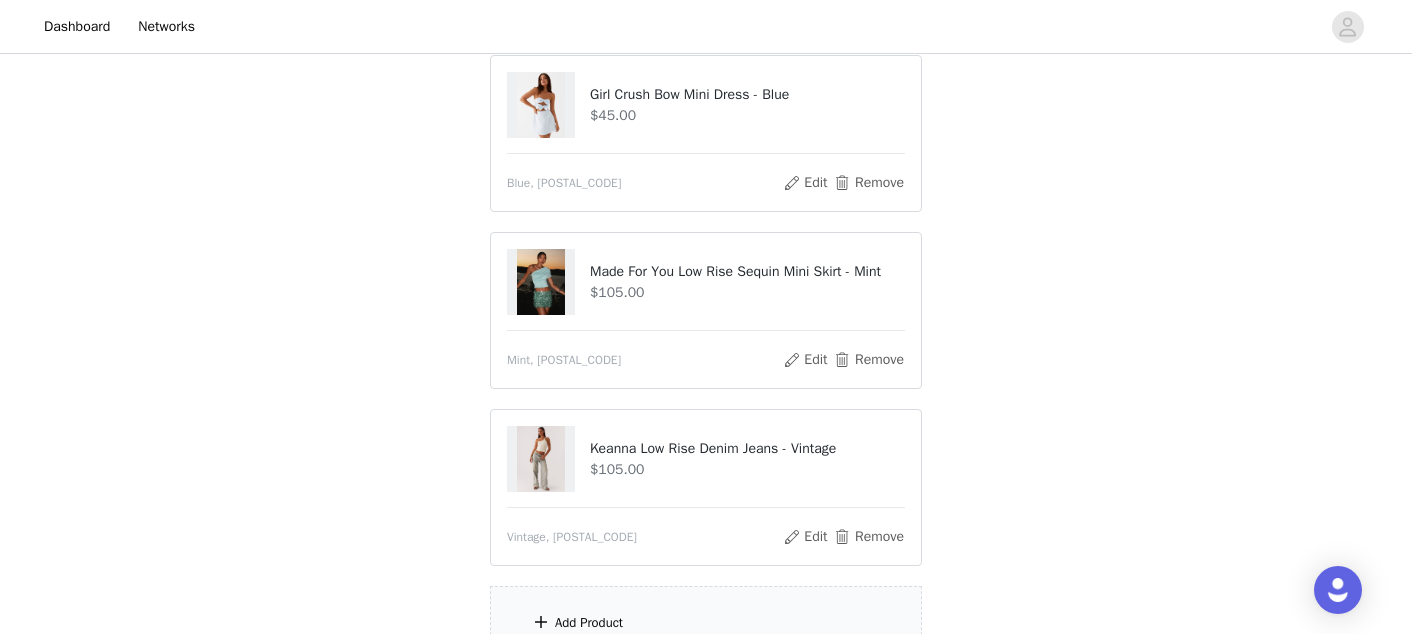 scroll, scrollTop: 415, scrollLeft: 0, axis: vertical 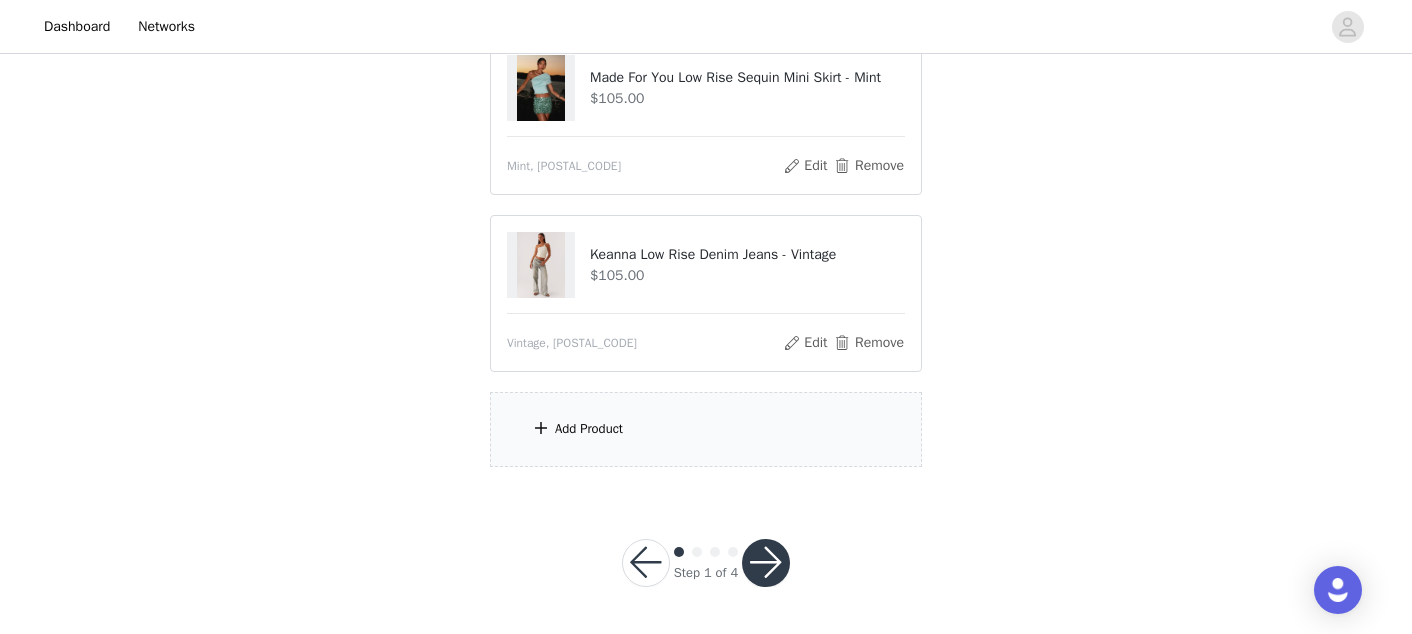 click on "Add Product" at bounding box center [706, 429] 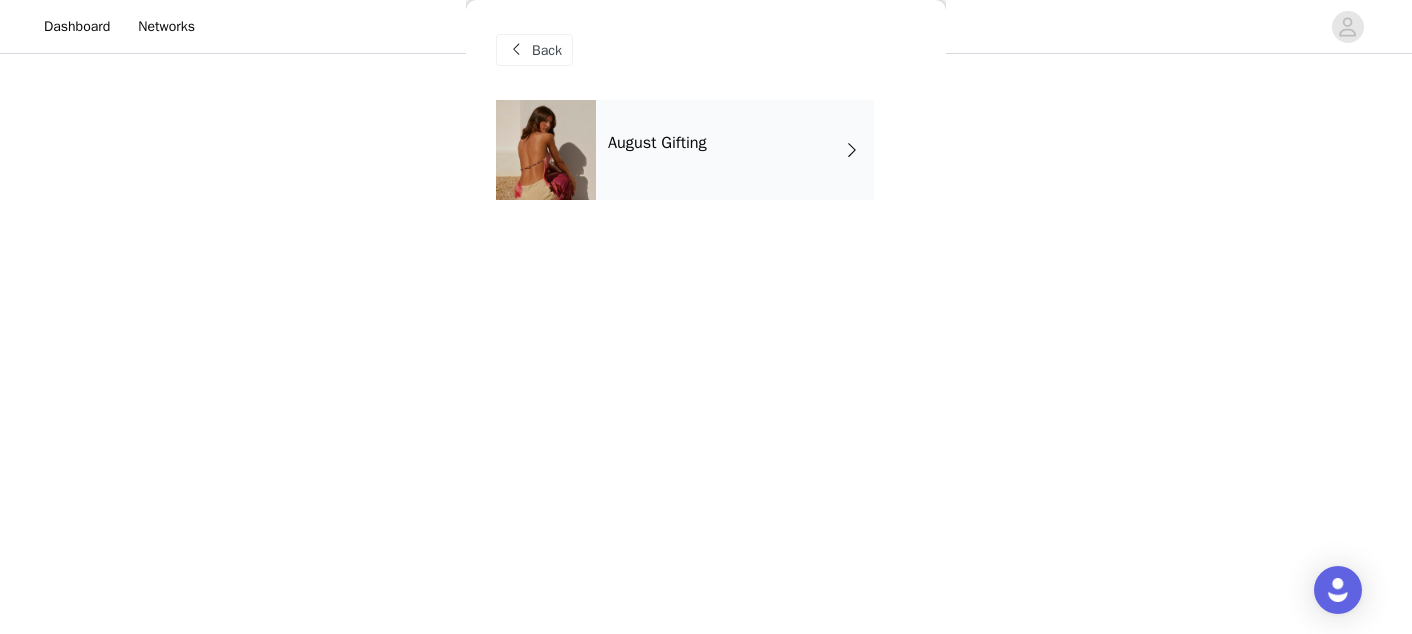 click on "August Gifting" at bounding box center [735, 150] 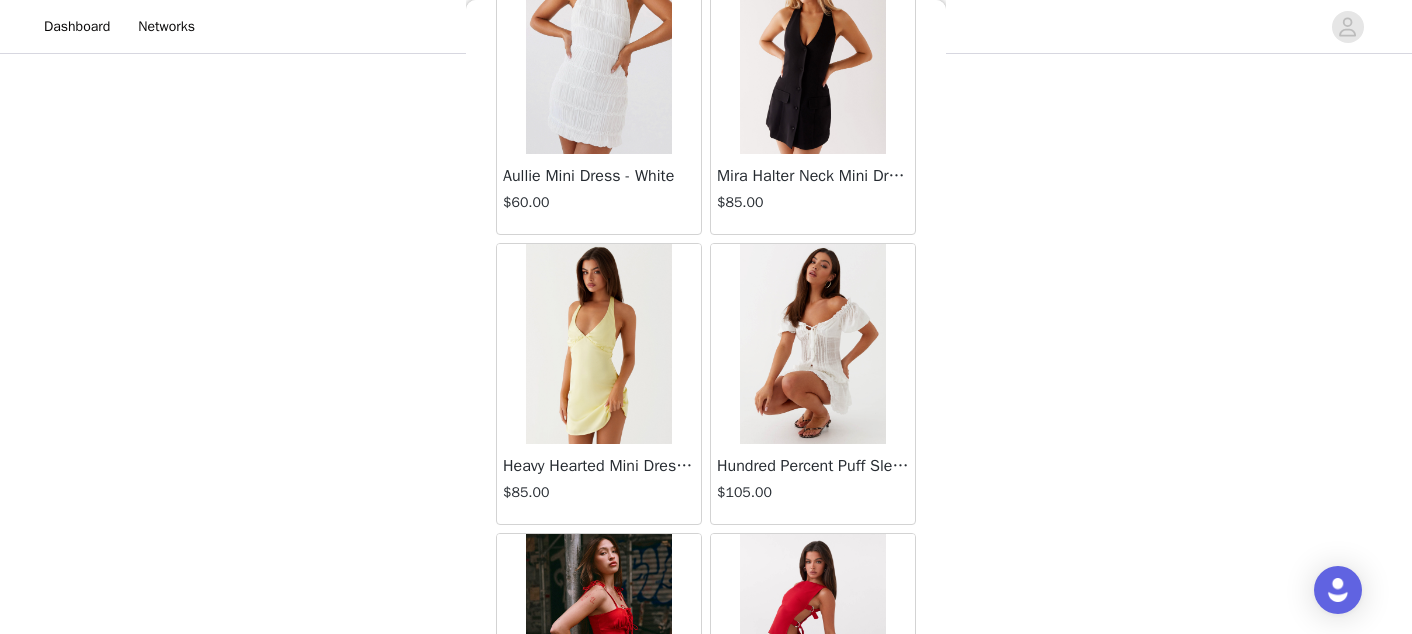 scroll, scrollTop: 2426, scrollLeft: 0, axis: vertical 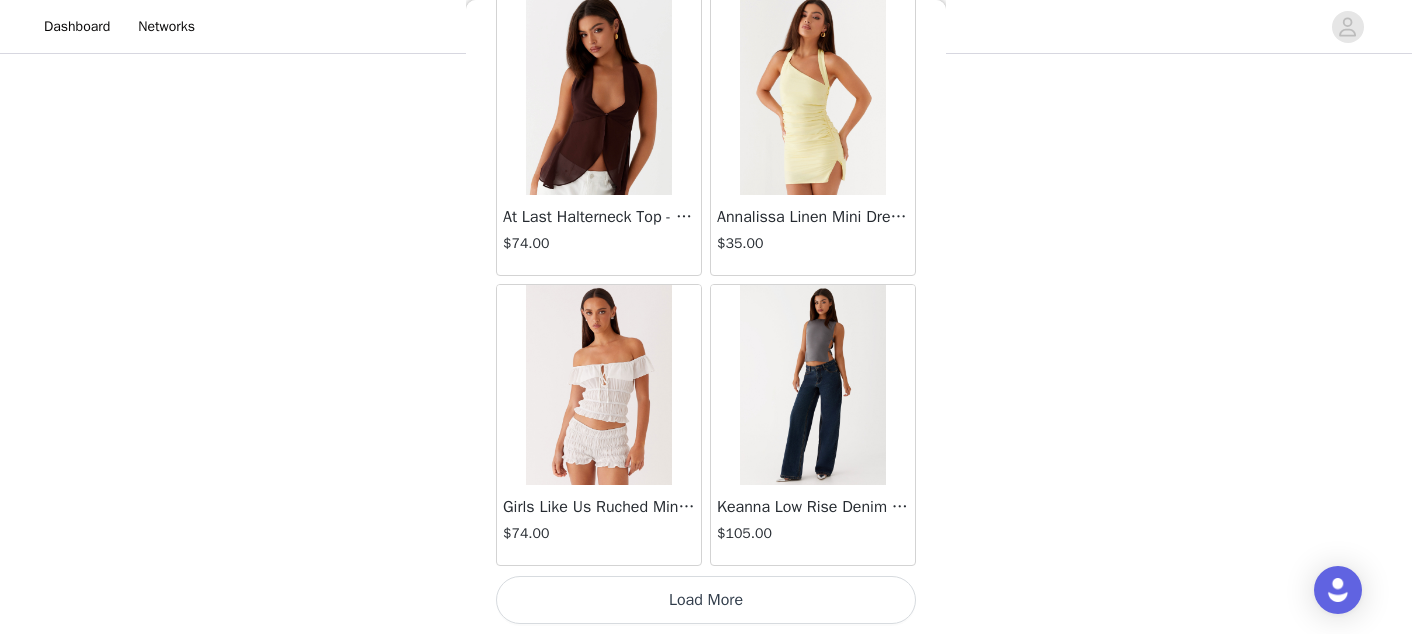 click on "Load More" at bounding box center (706, 600) 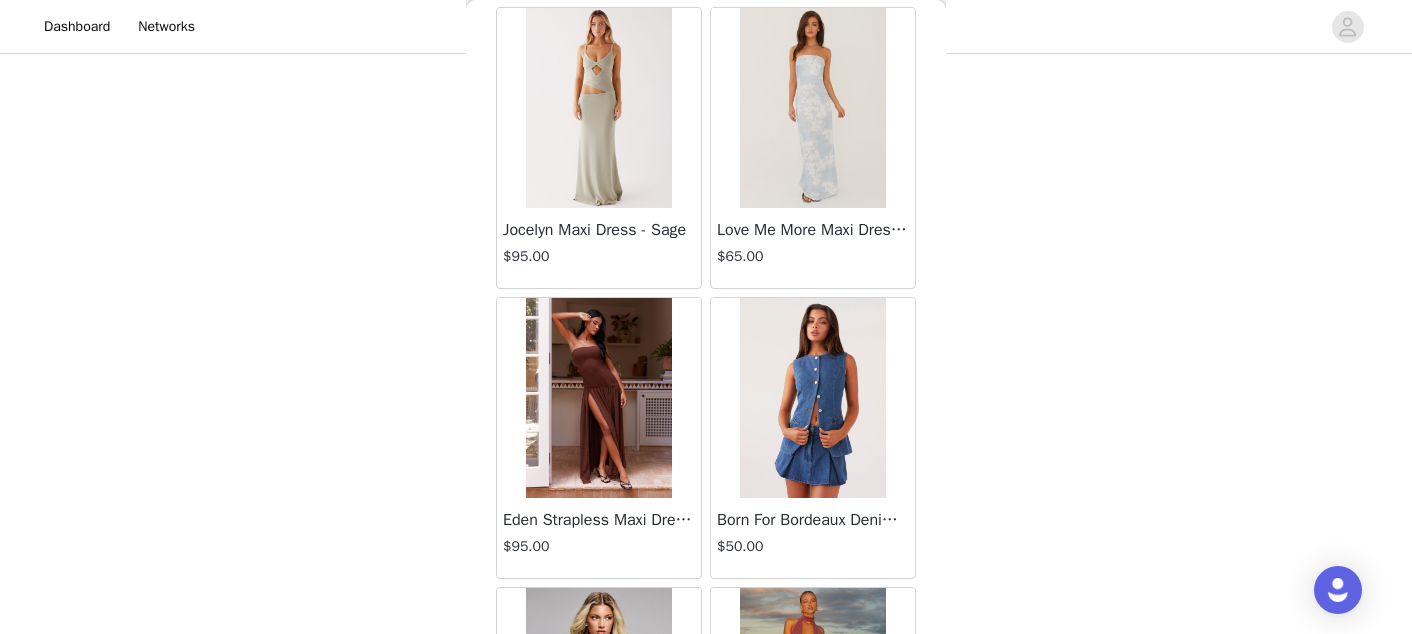 scroll, scrollTop: 5326, scrollLeft: 0, axis: vertical 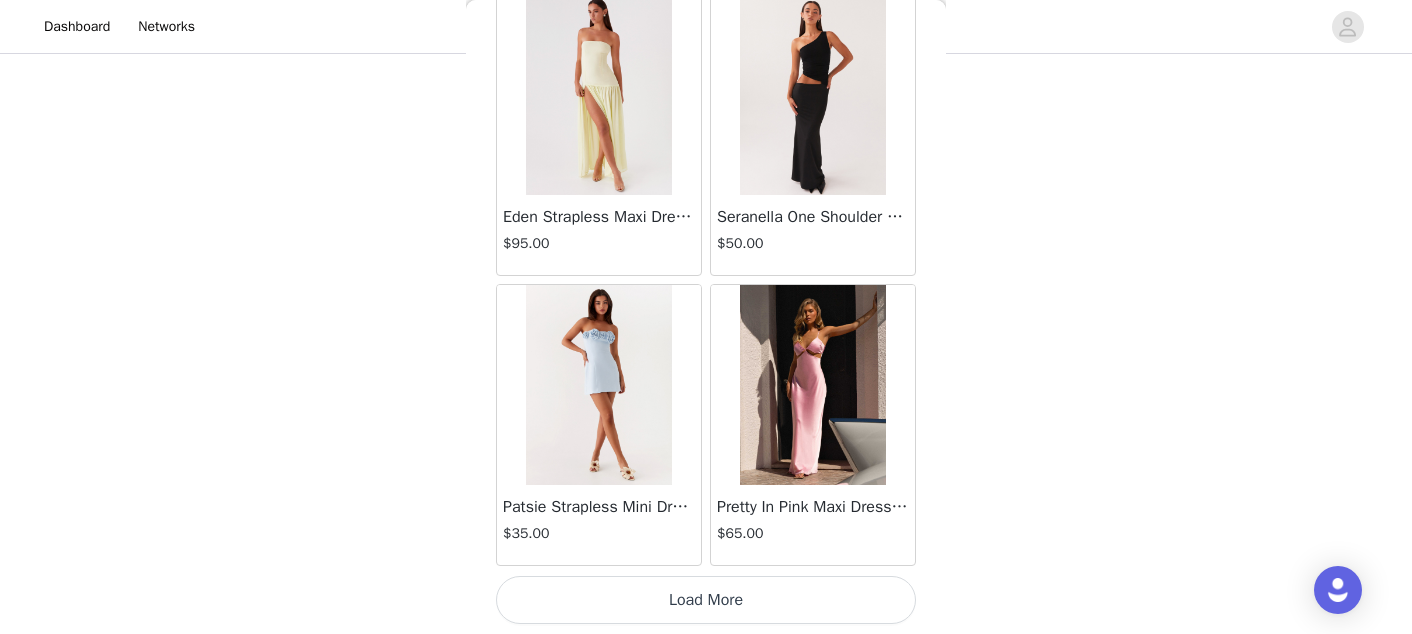 click on "Load More" at bounding box center (706, 600) 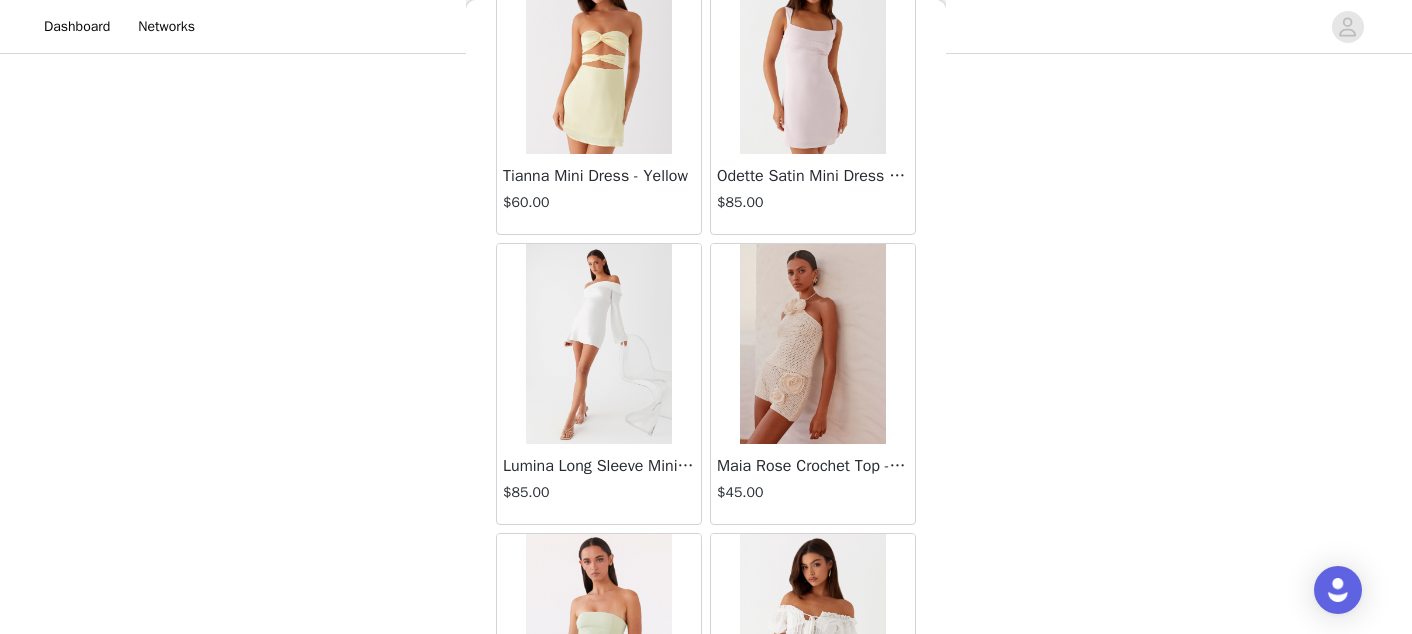 scroll, scrollTop: 8226, scrollLeft: 0, axis: vertical 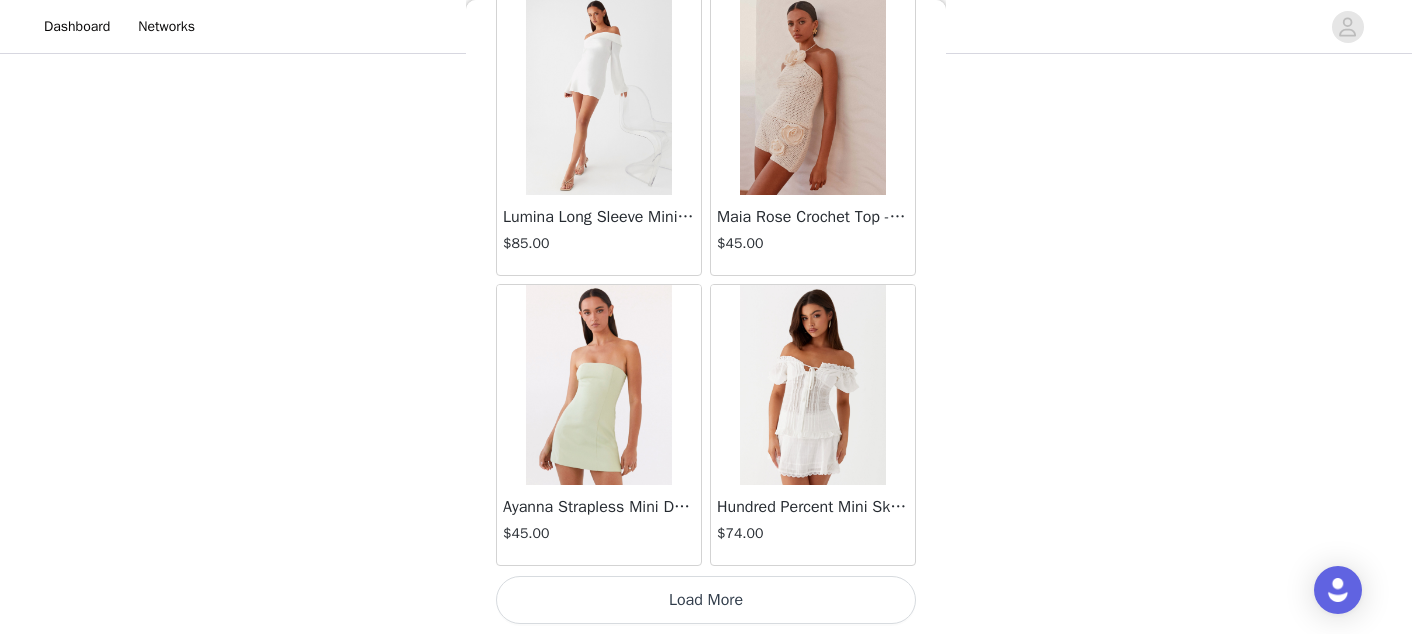 click on "Load More" at bounding box center [706, 600] 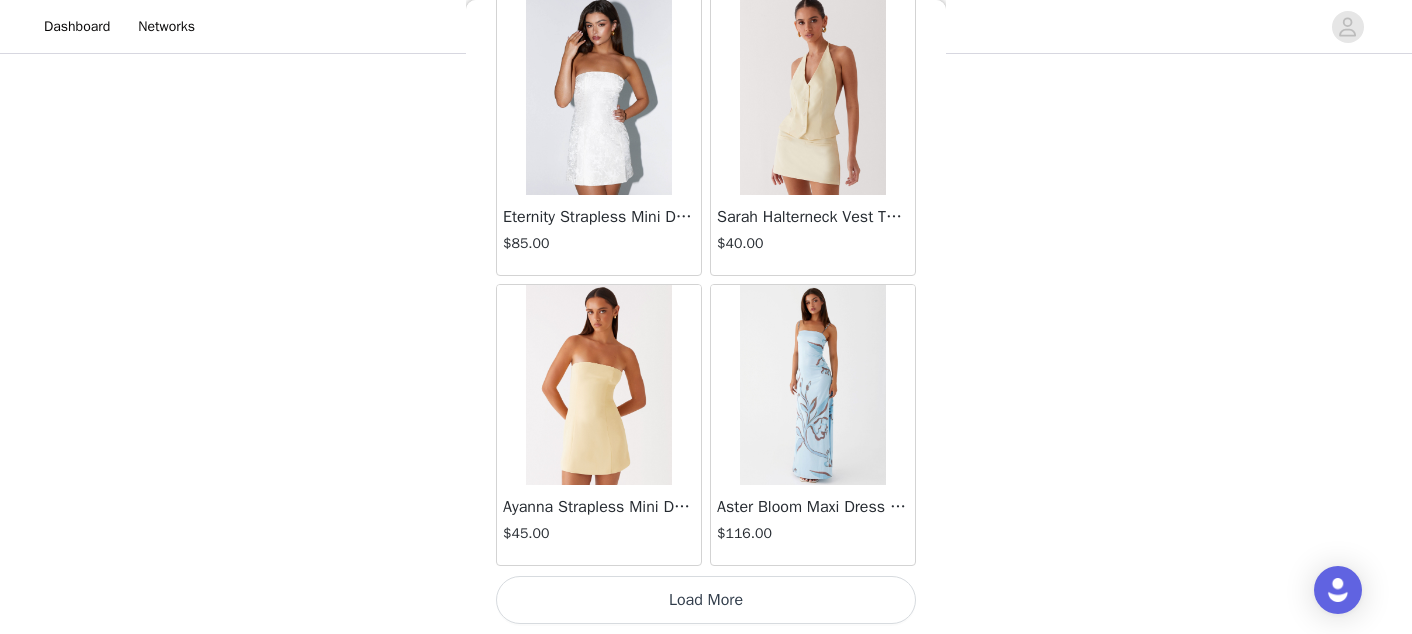 click on "Load More" at bounding box center [706, 600] 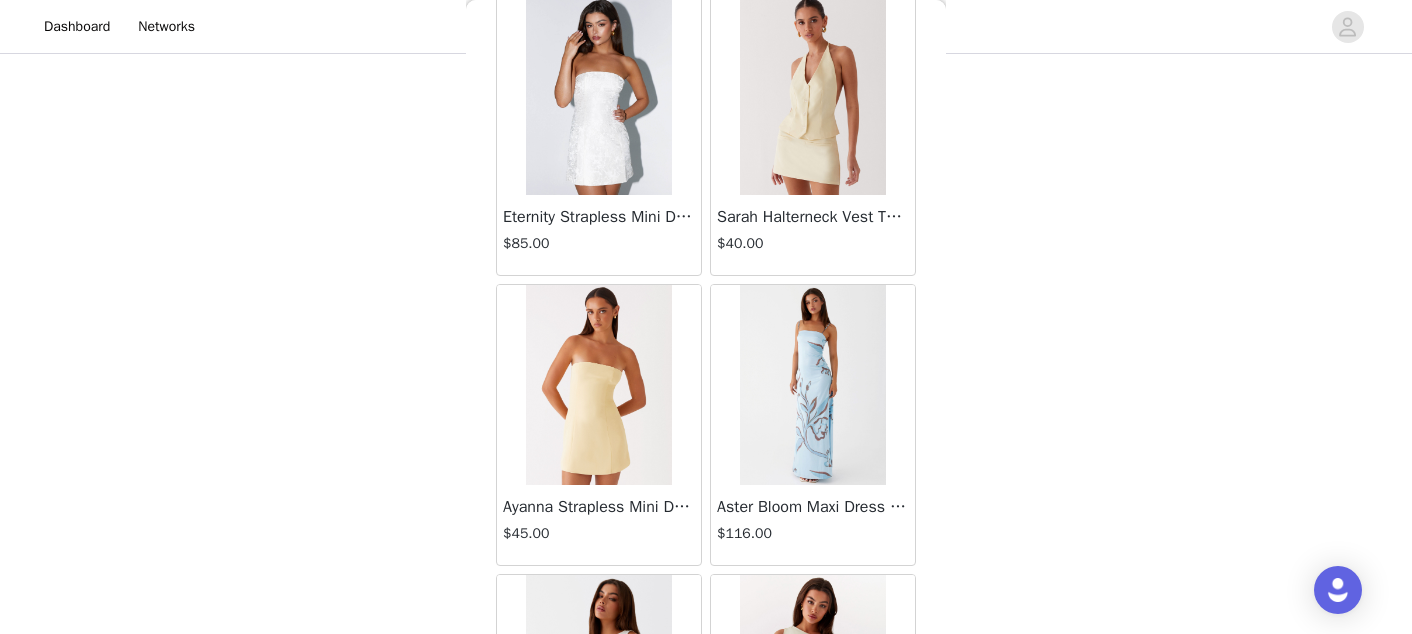 scroll, scrollTop: 14026, scrollLeft: 0, axis: vertical 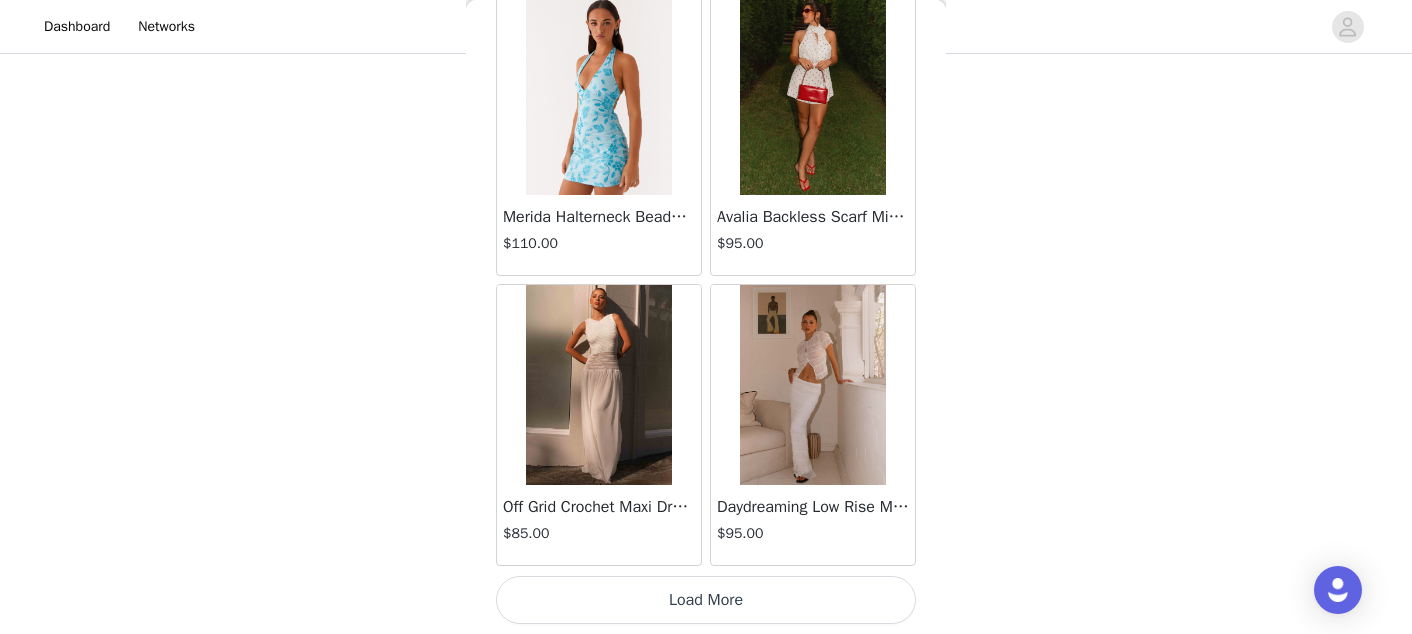 click on "Load More" at bounding box center (706, 600) 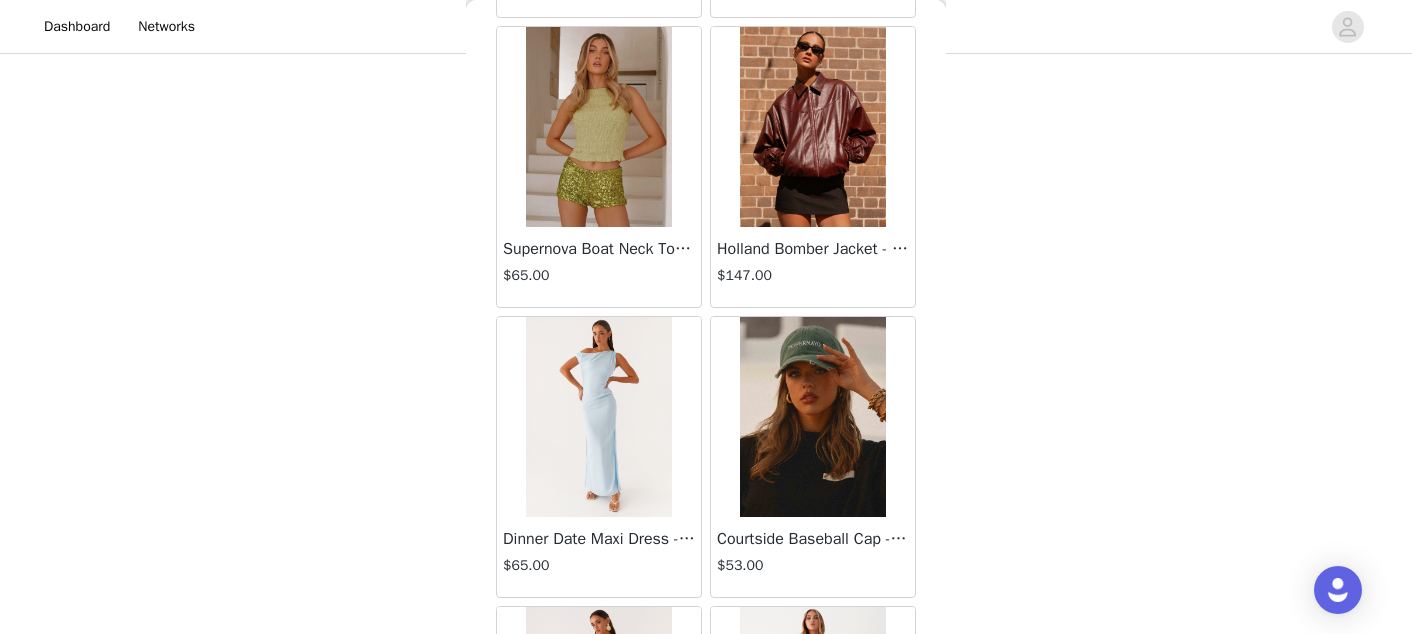 scroll, scrollTop: 16926, scrollLeft: 0, axis: vertical 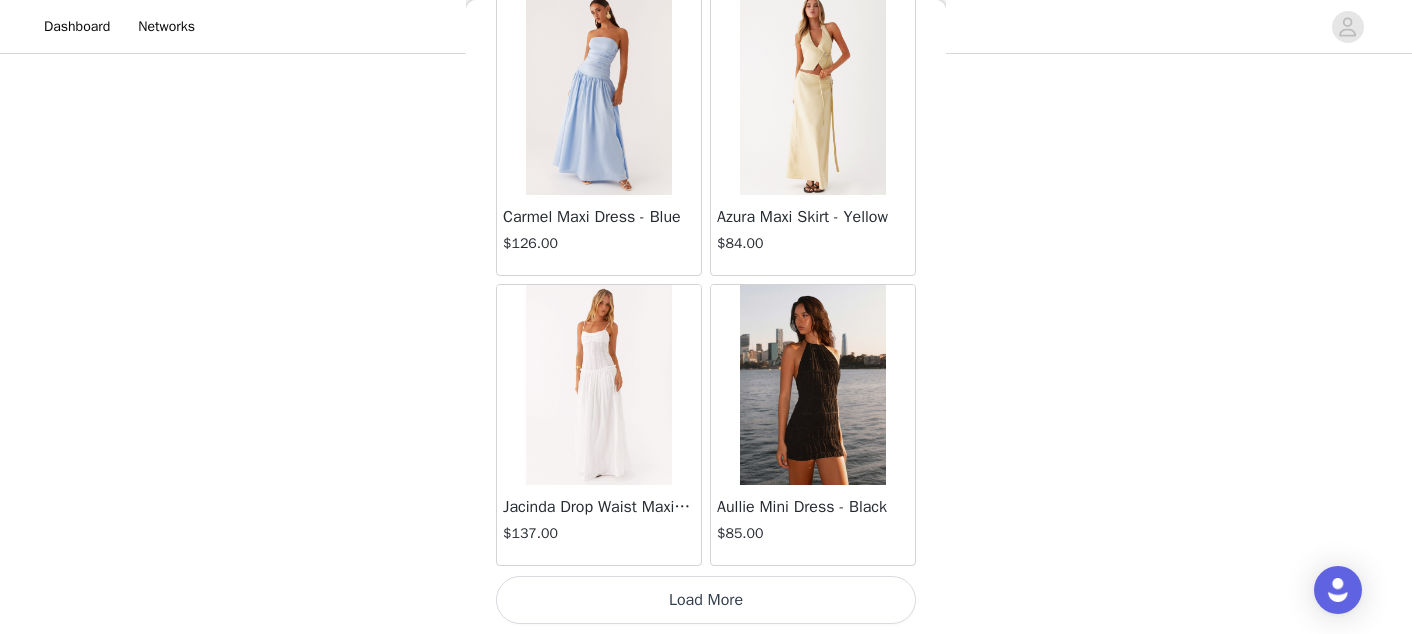 click on "Load More" at bounding box center [706, 600] 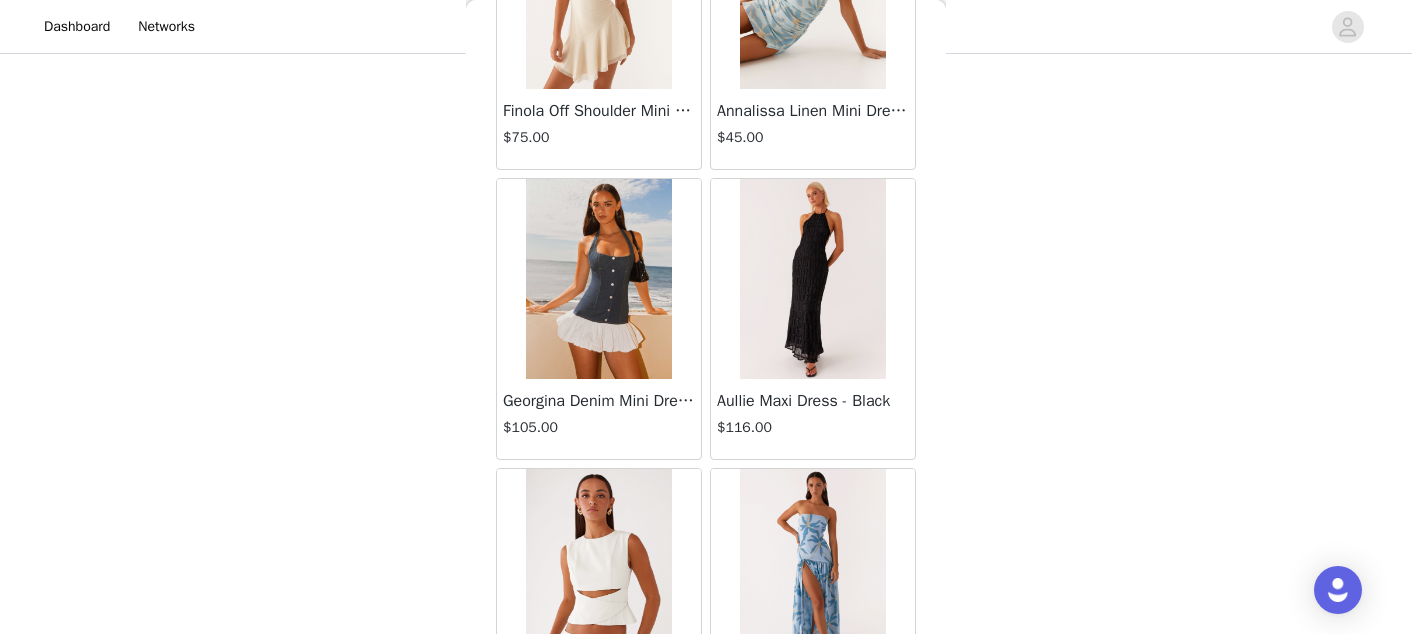 scroll, scrollTop: 19826, scrollLeft: 0, axis: vertical 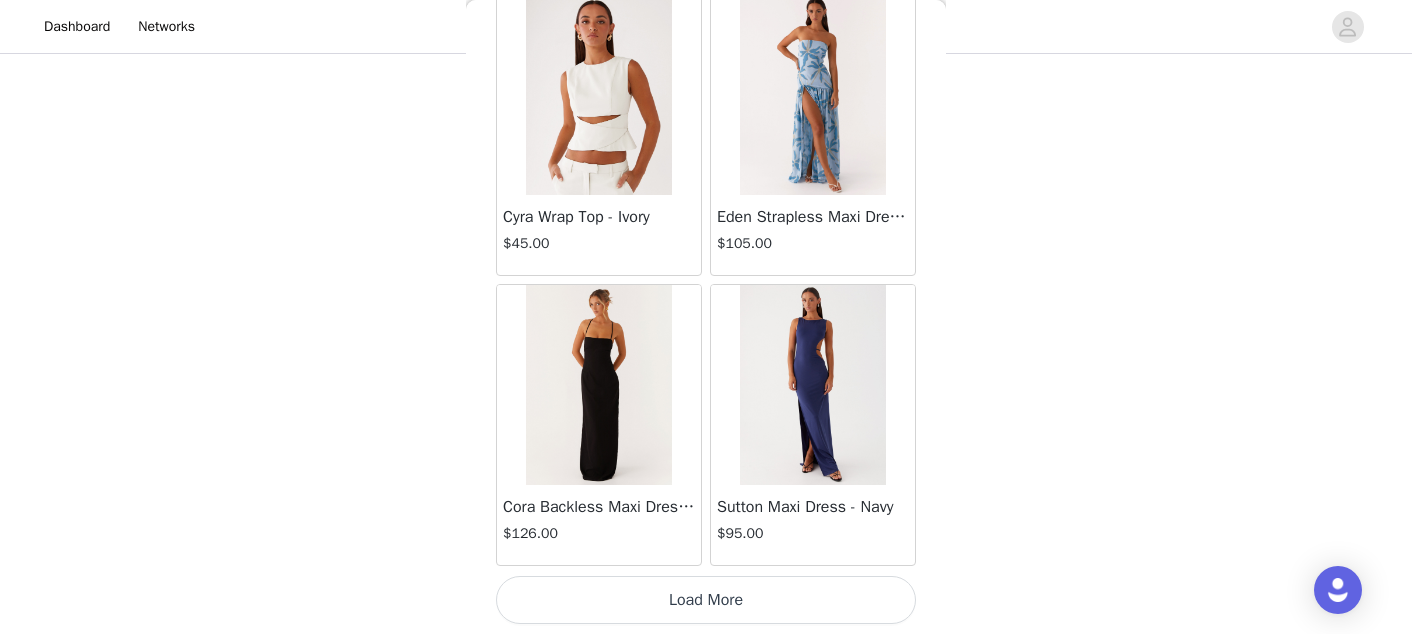 click on "Load More" at bounding box center (706, 600) 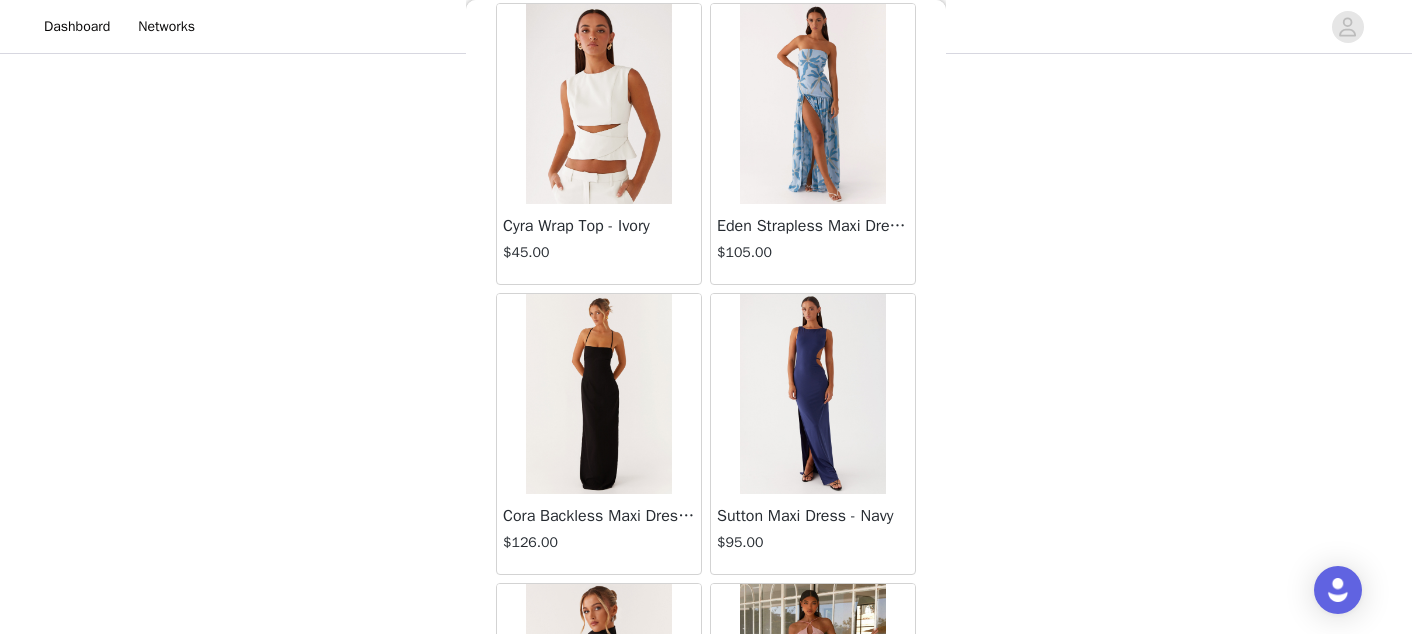 scroll, scrollTop: 19826, scrollLeft: 0, axis: vertical 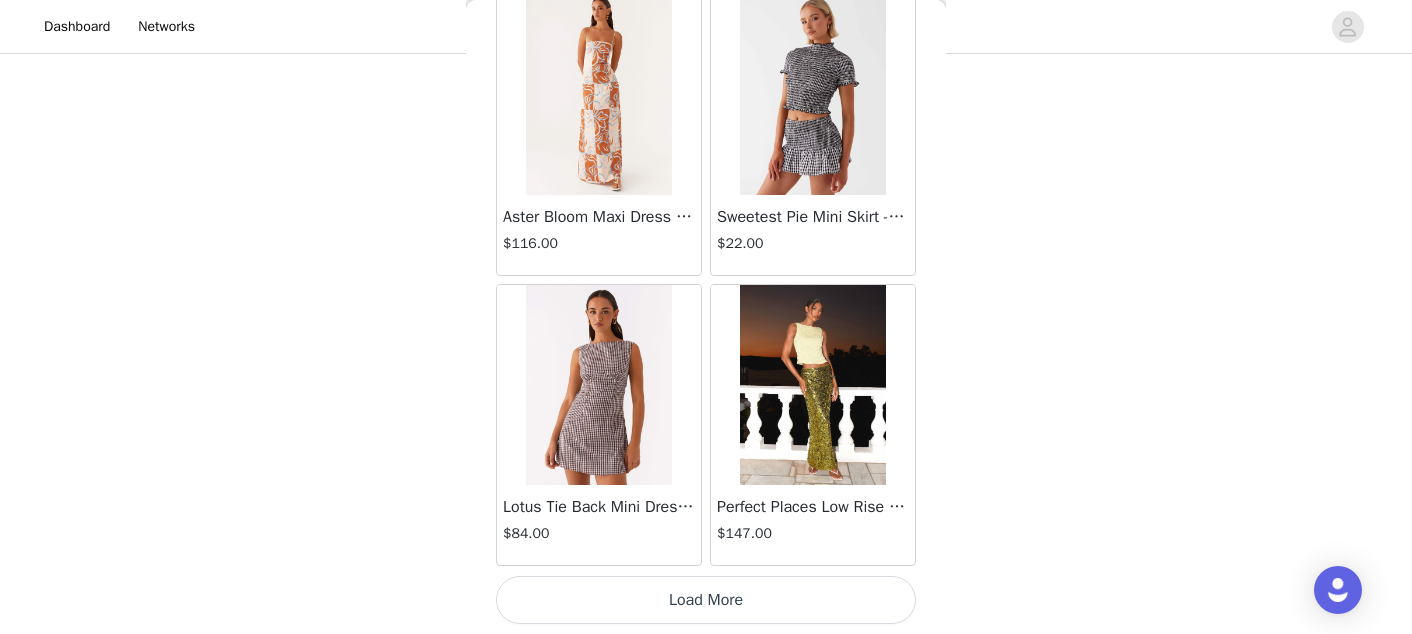 click on "Load More" at bounding box center (706, 600) 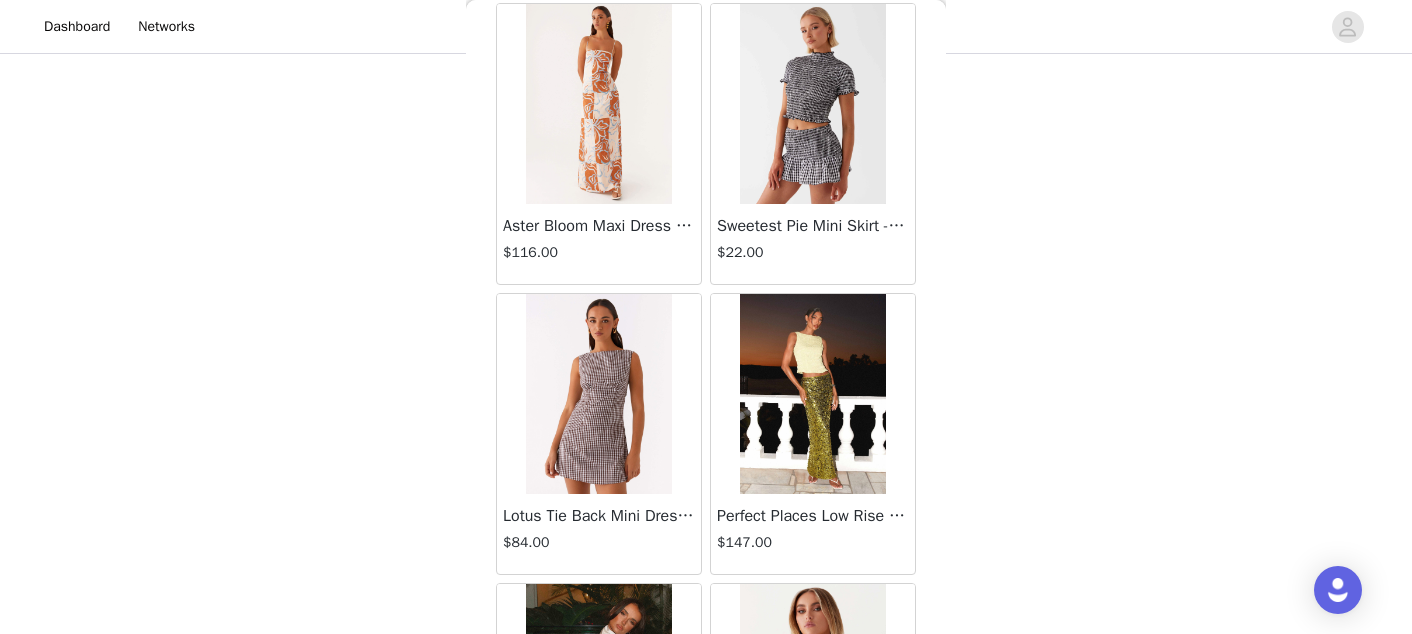 scroll, scrollTop: 25626, scrollLeft: 0, axis: vertical 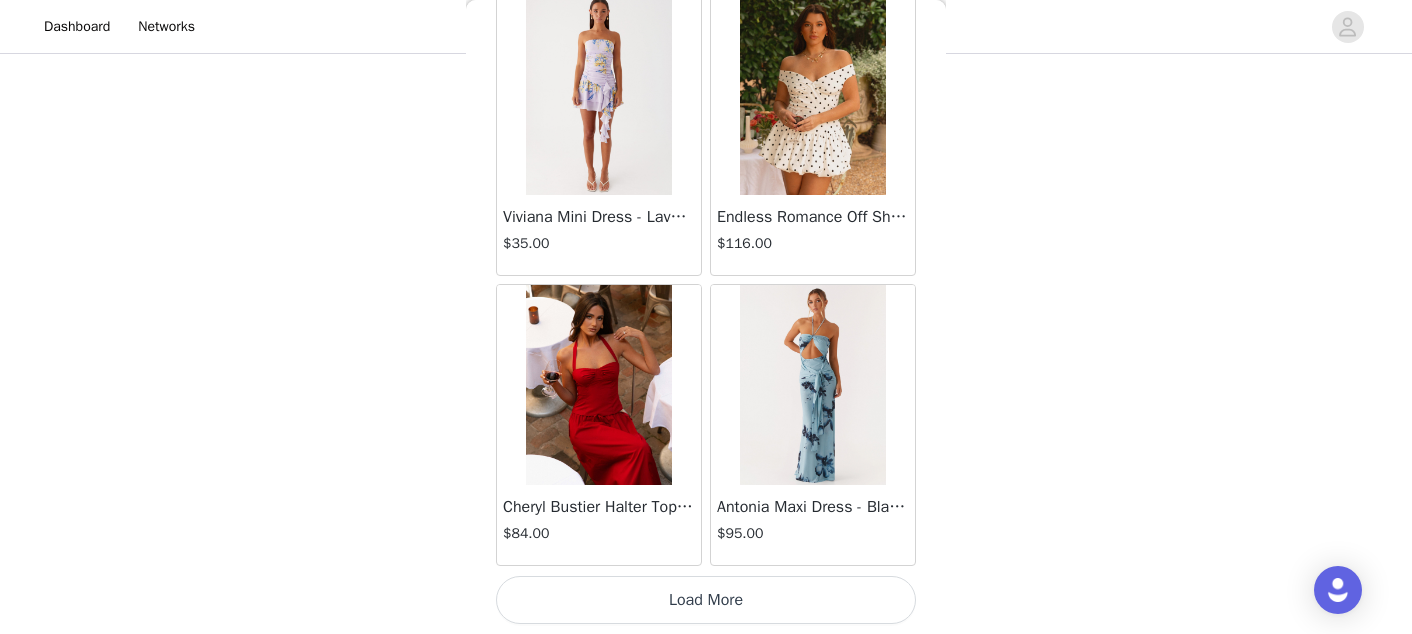 click on "Load More" at bounding box center [706, 600] 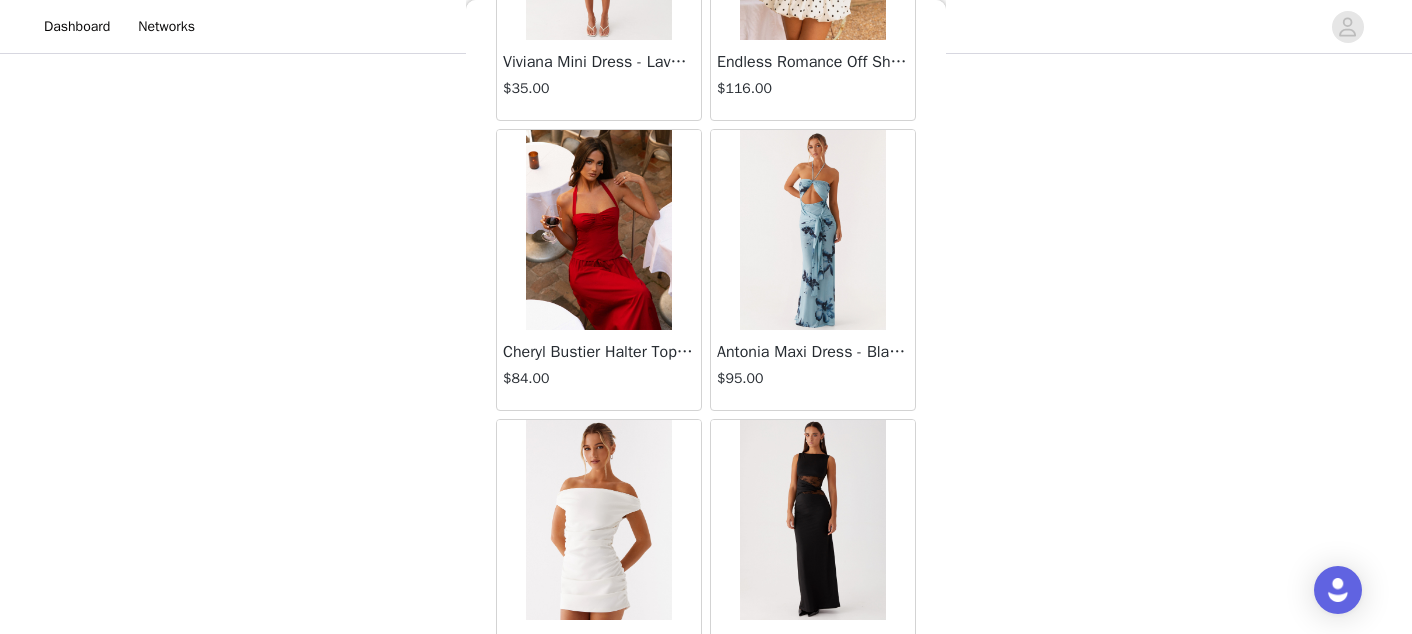 scroll, scrollTop: 28526, scrollLeft: 0, axis: vertical 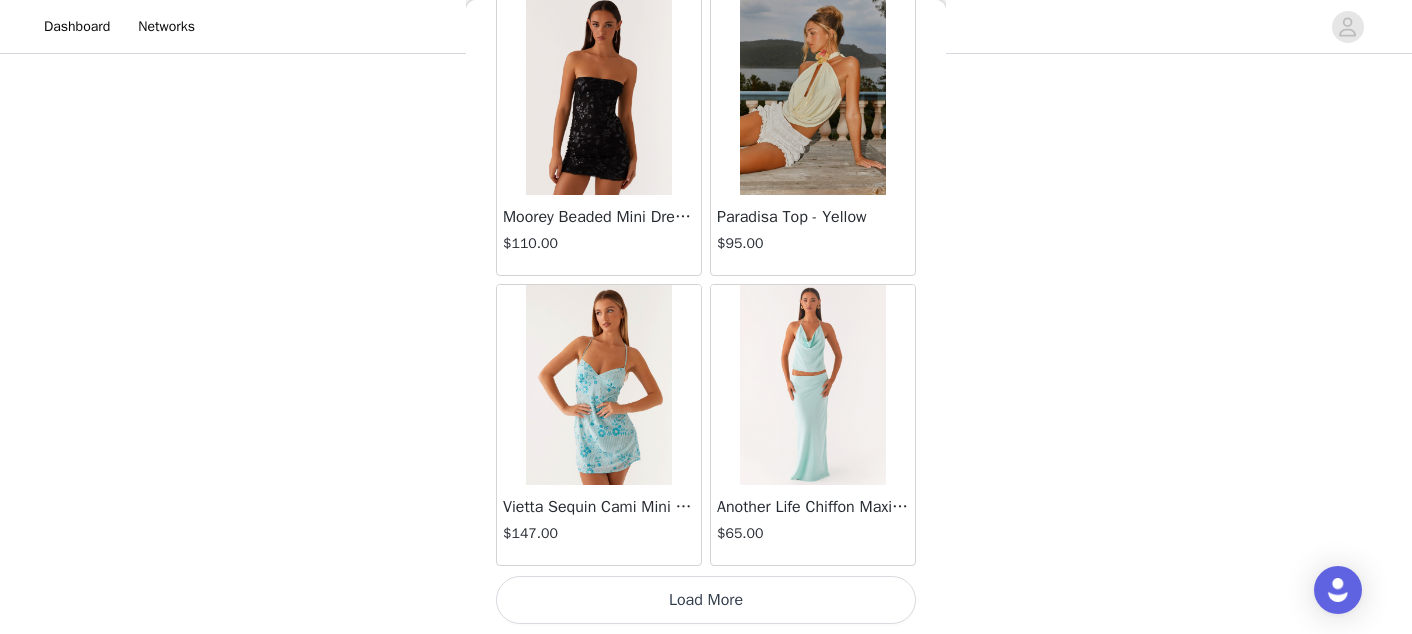 click at bounding box center (598, 95) 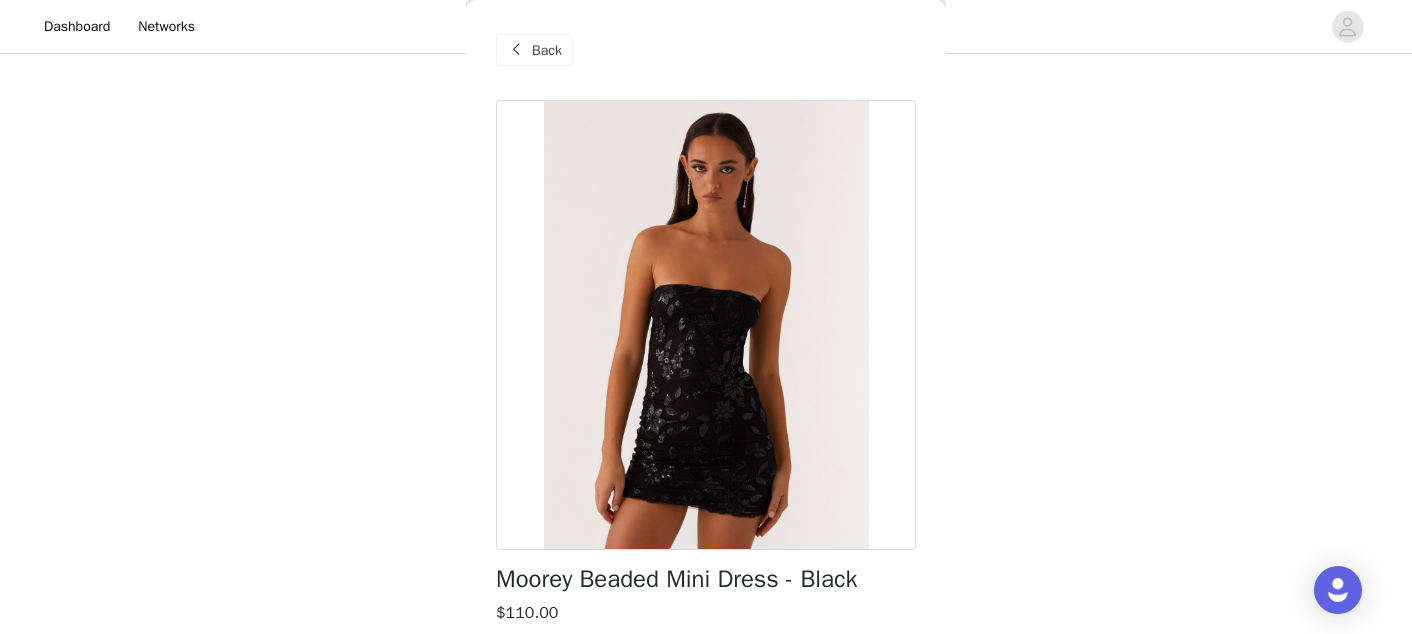 scroll, scrollTop: 444, scrollLeft: 0, axis: vertical 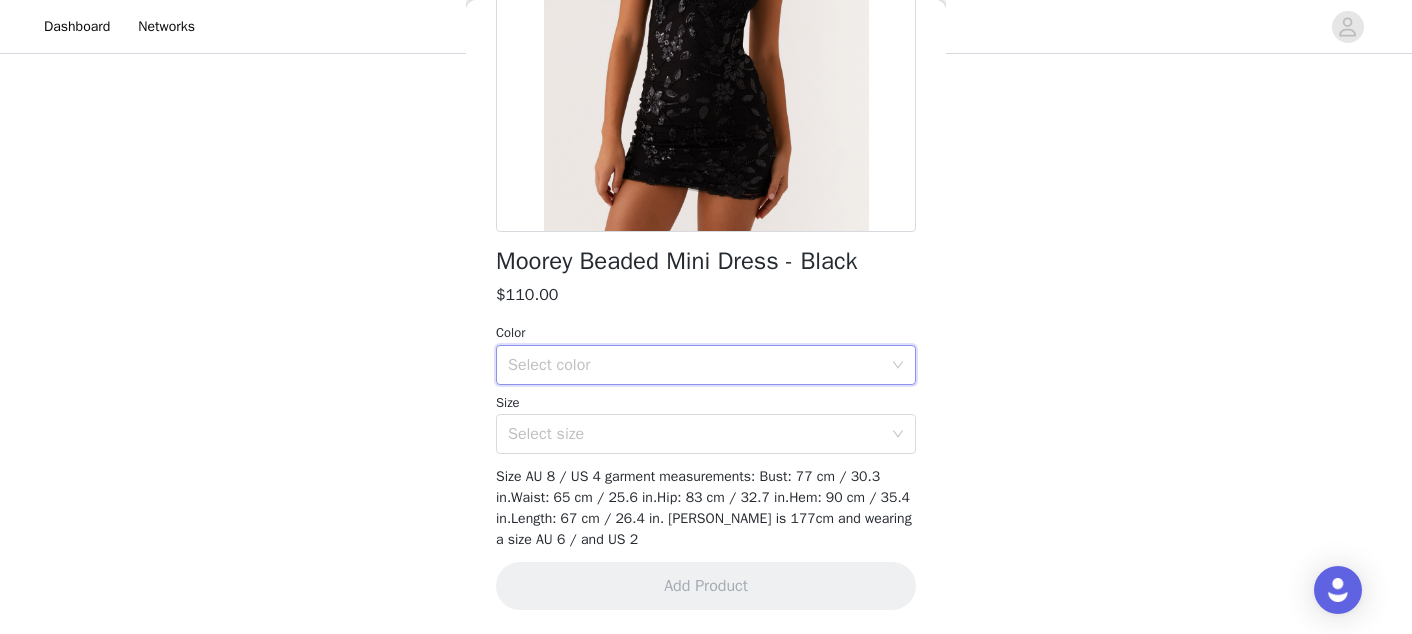 click on "Select color" at bounding box center (699, 365) 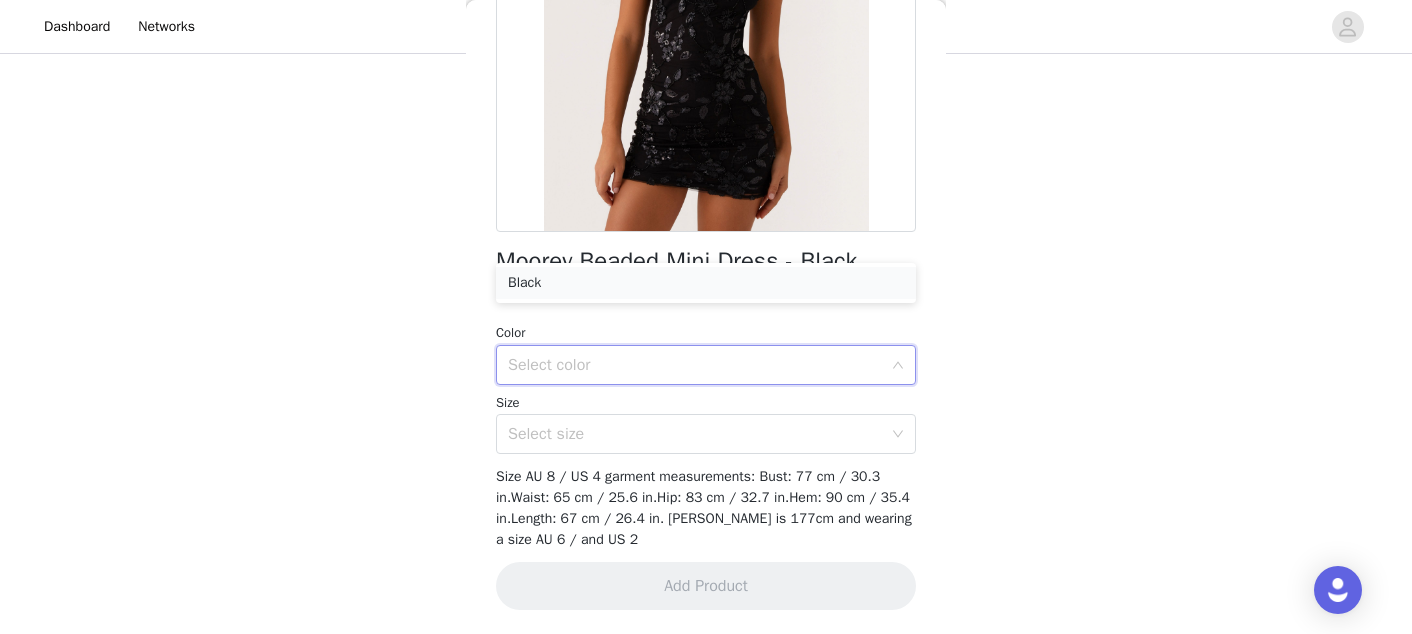 click on "Black" at bounding box center (706, 283) 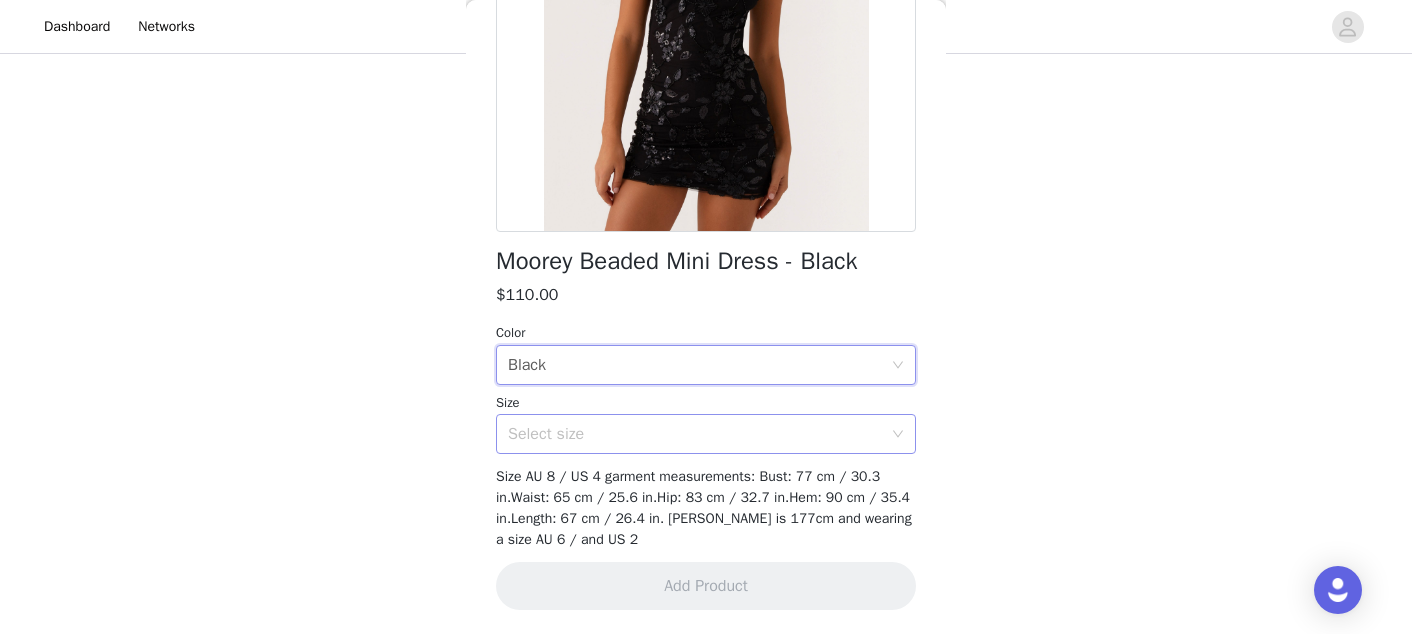 click on "Select size" at bounding box center (695, 434) 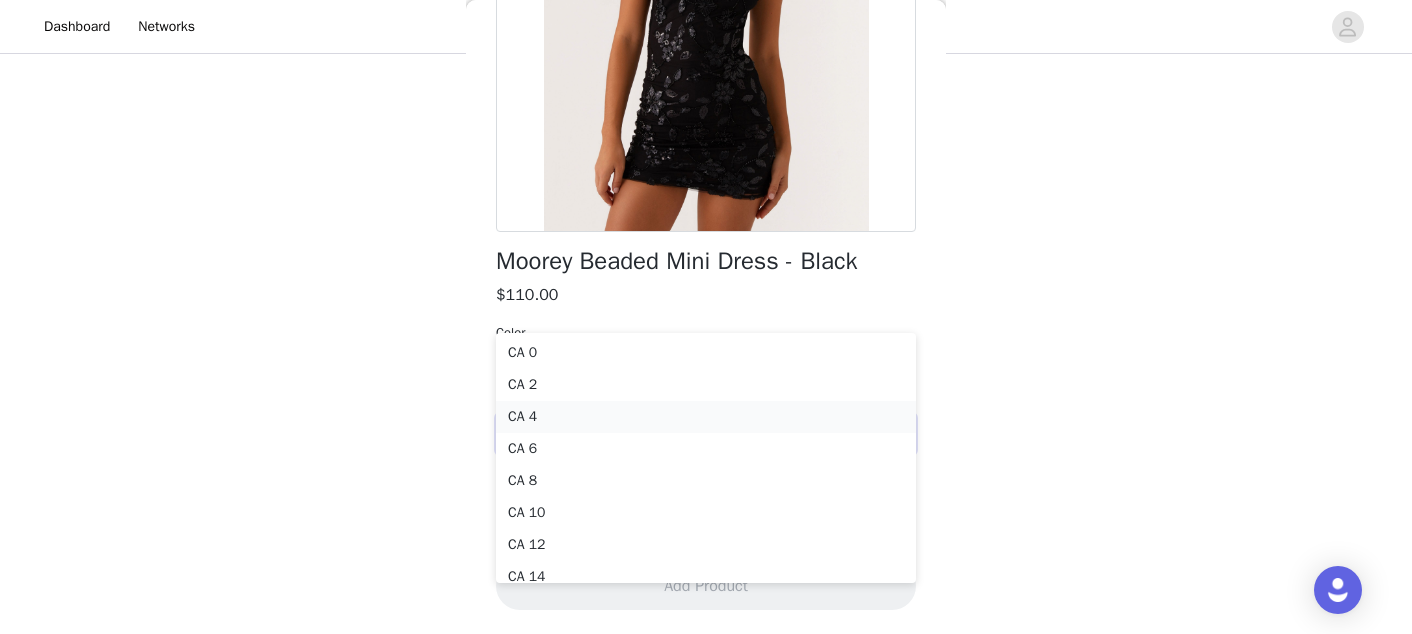 click on "CA 4" at bounding box center [706, 417] 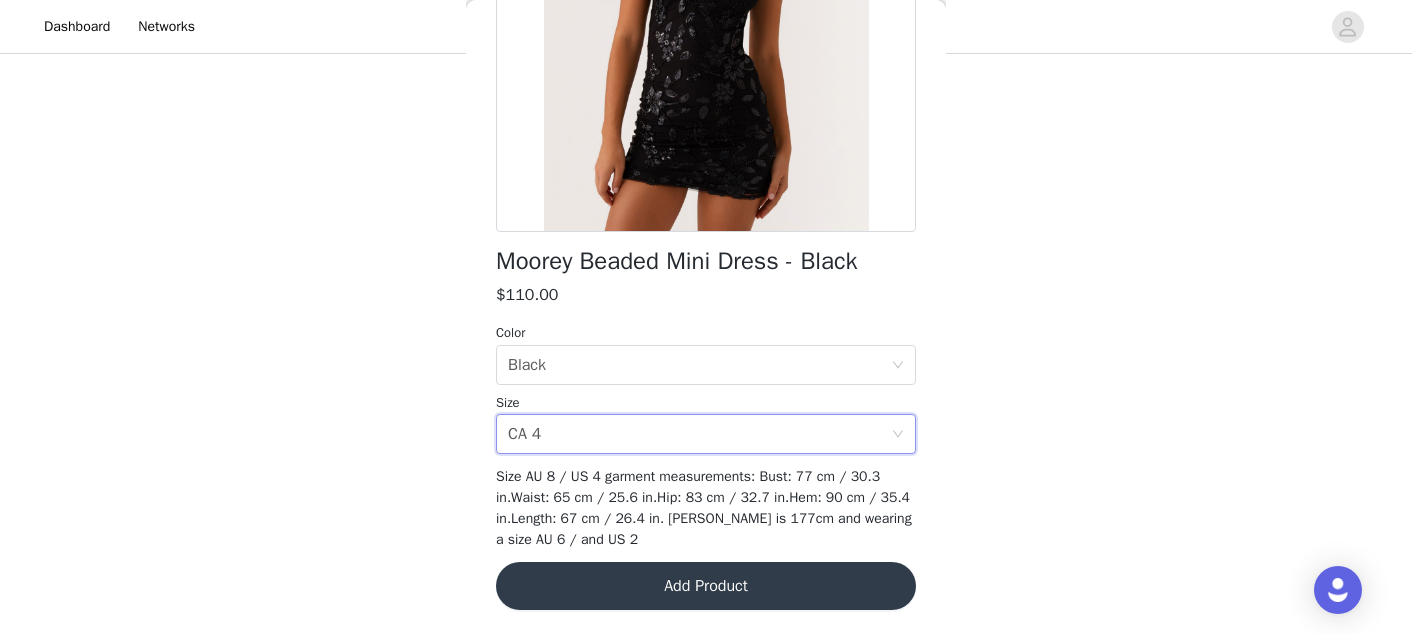 scroll, scrollTop: 465, scrollLeft: 0, axis: vertical 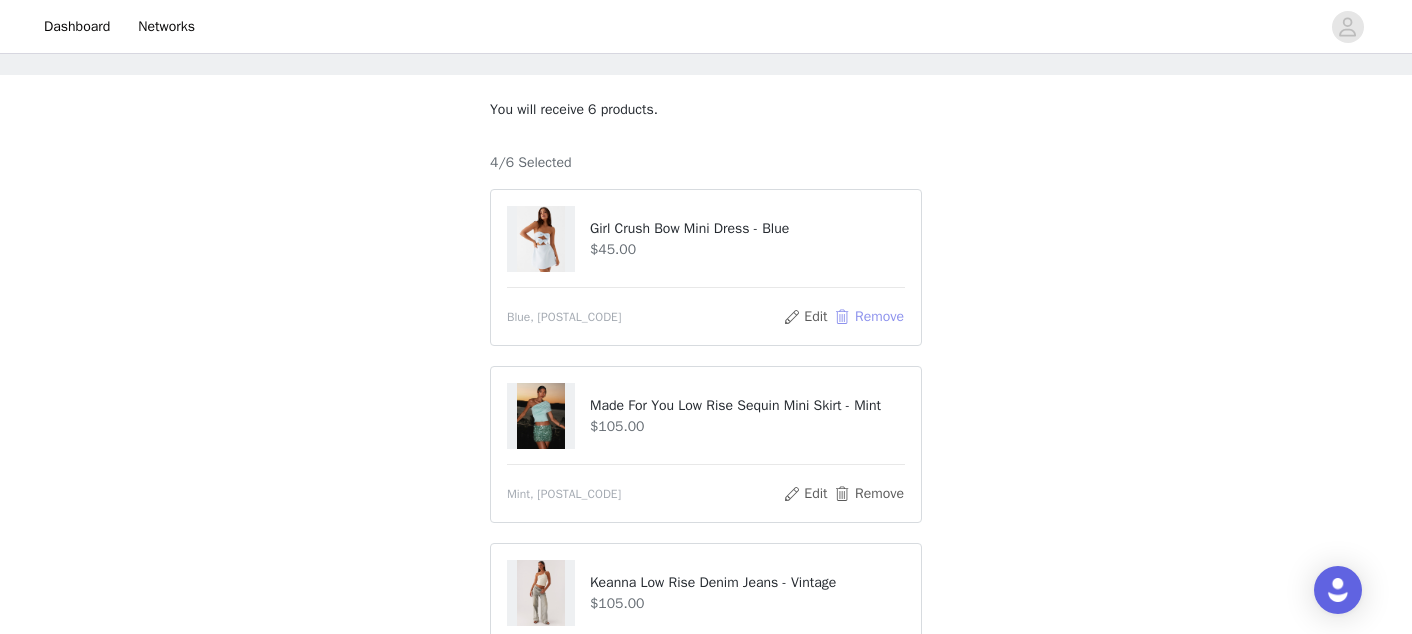 click on "Remove" at bounding box center (869, 317) 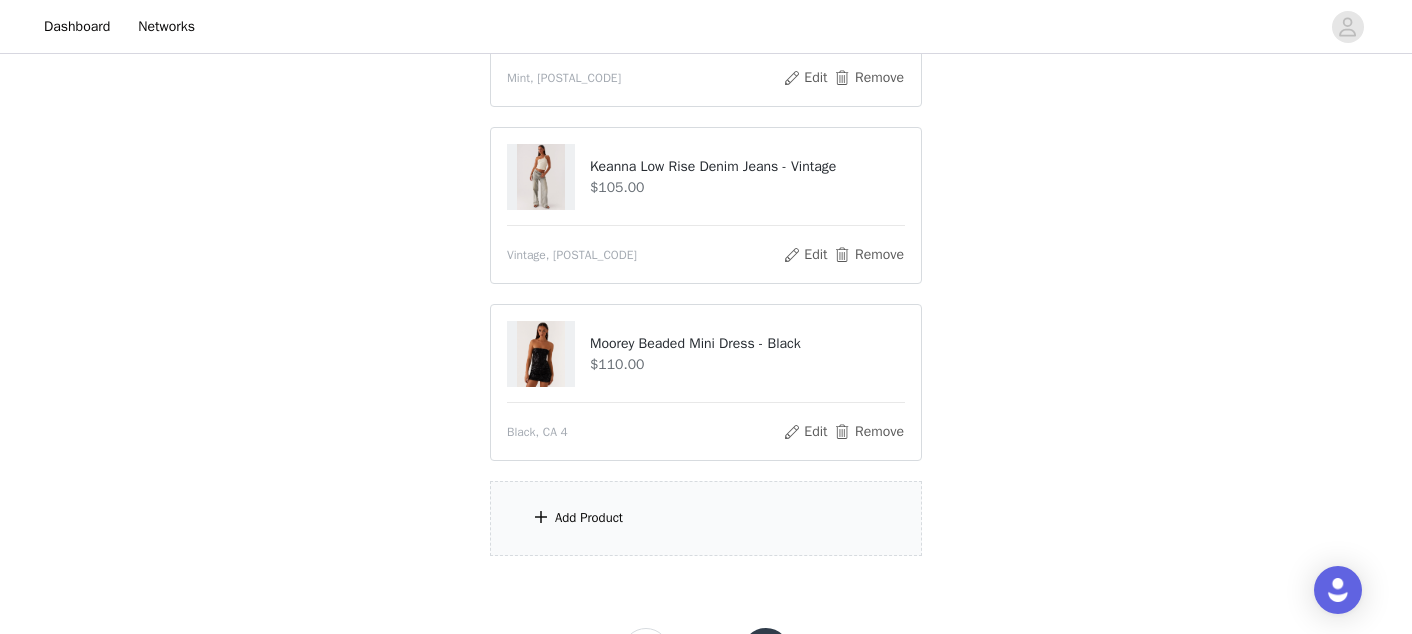 scroll, scrollTop: 415, scrollLeft: 0, axis: vertical 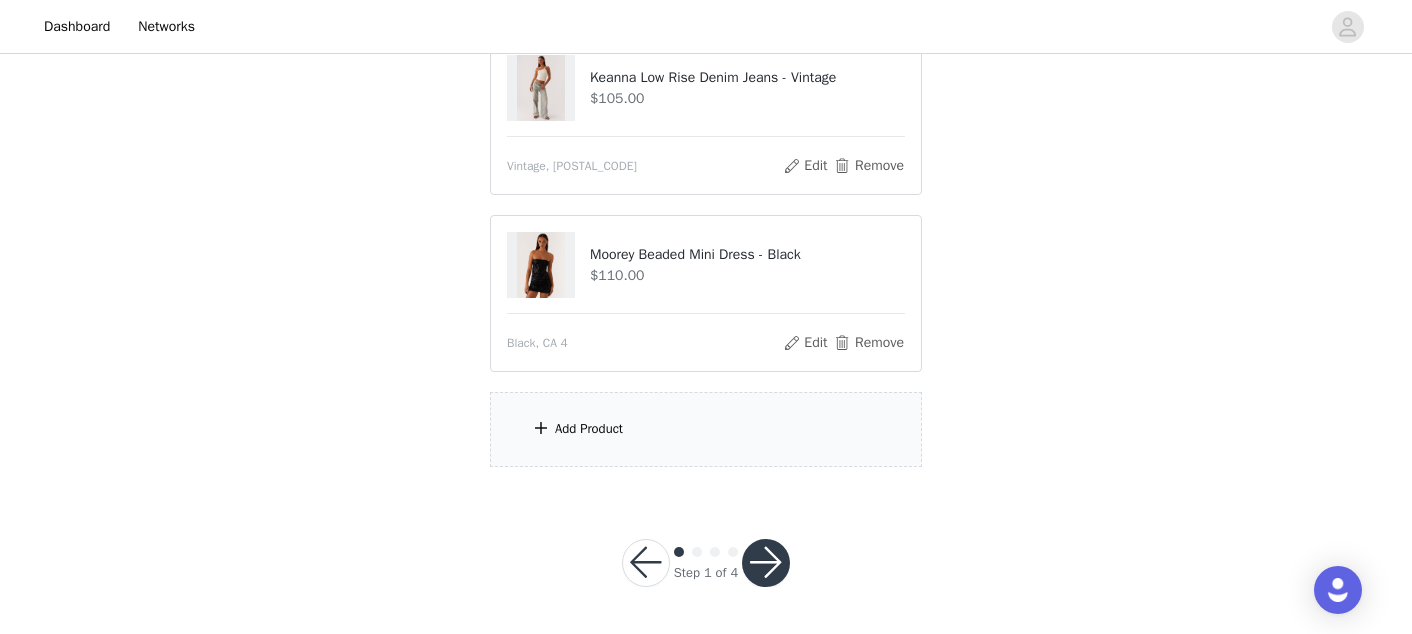 click on "Add Product" at bounding box center [589, 429] 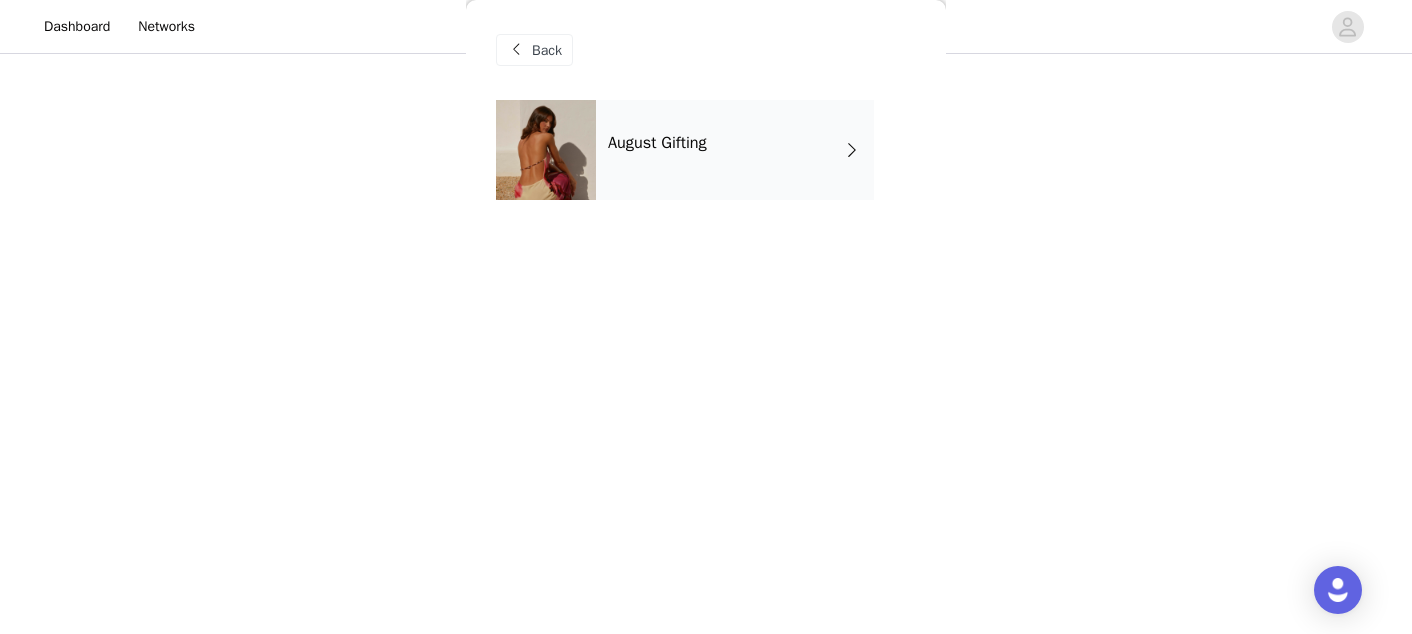 click on "August Gifting" at bounding box center (735, 150) 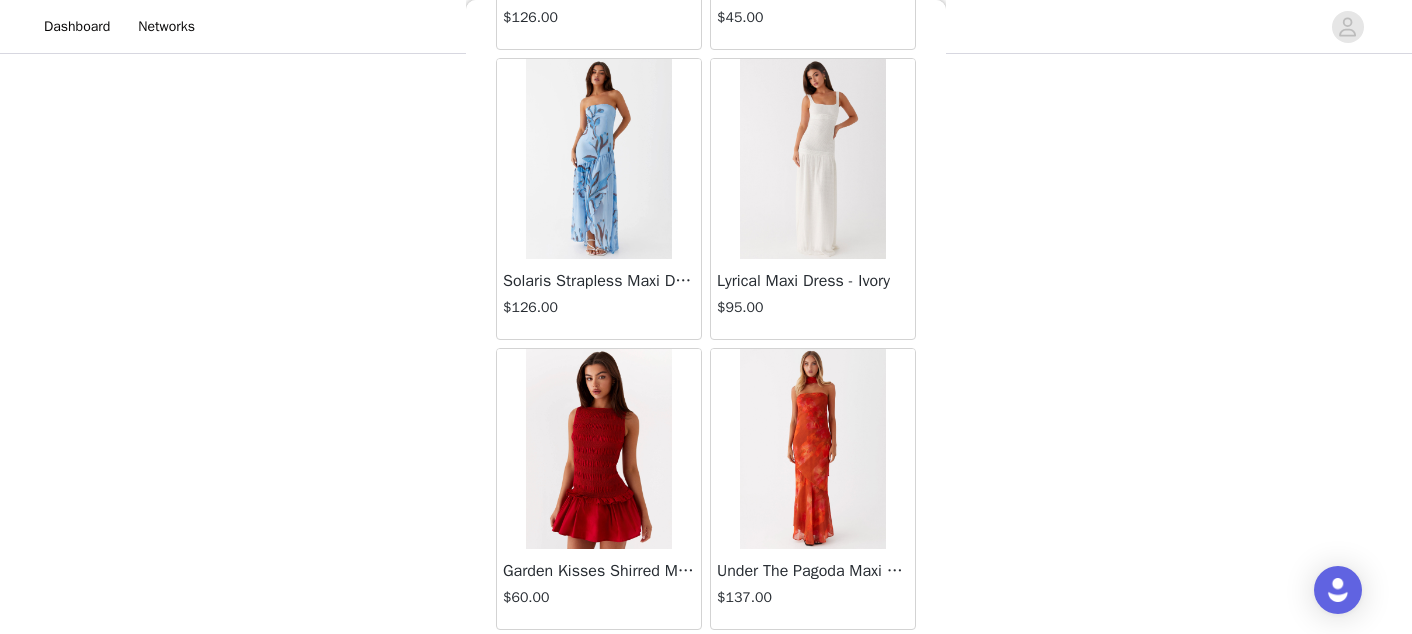 scroll, scrollTop: 2426, scrollLeft: 0, axis: vertical 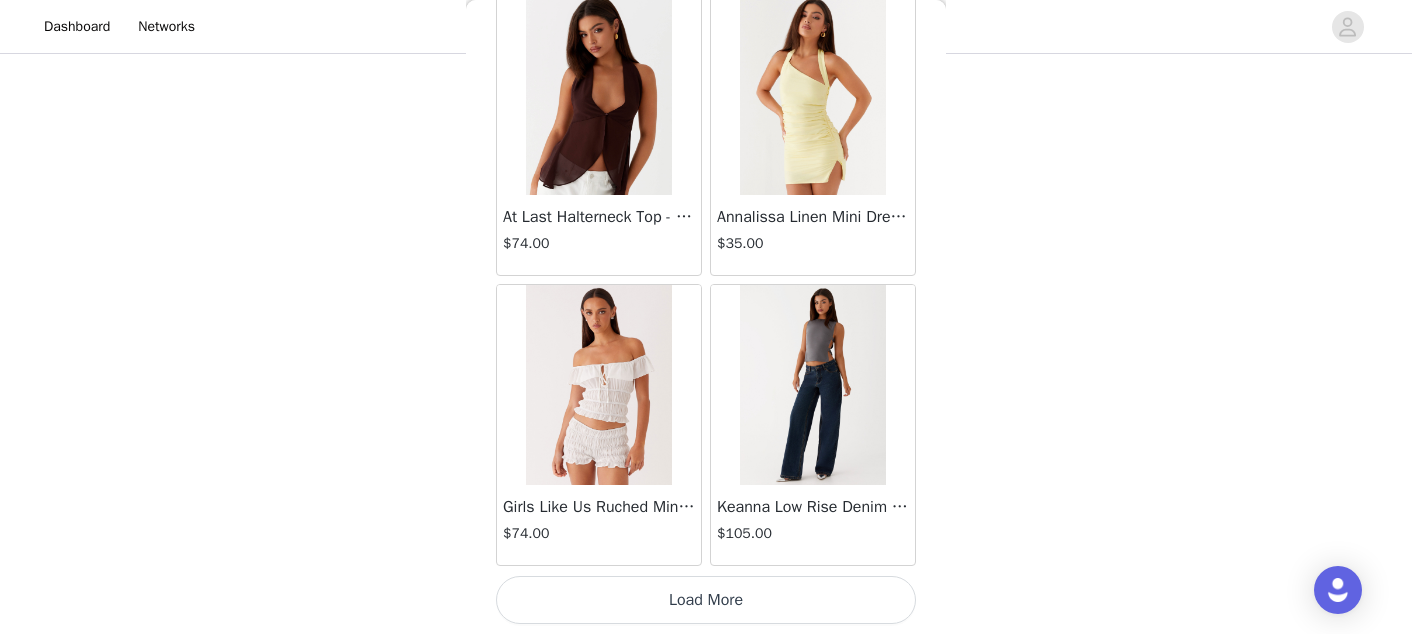 click on "Load More" at bounding box center [706, 600] 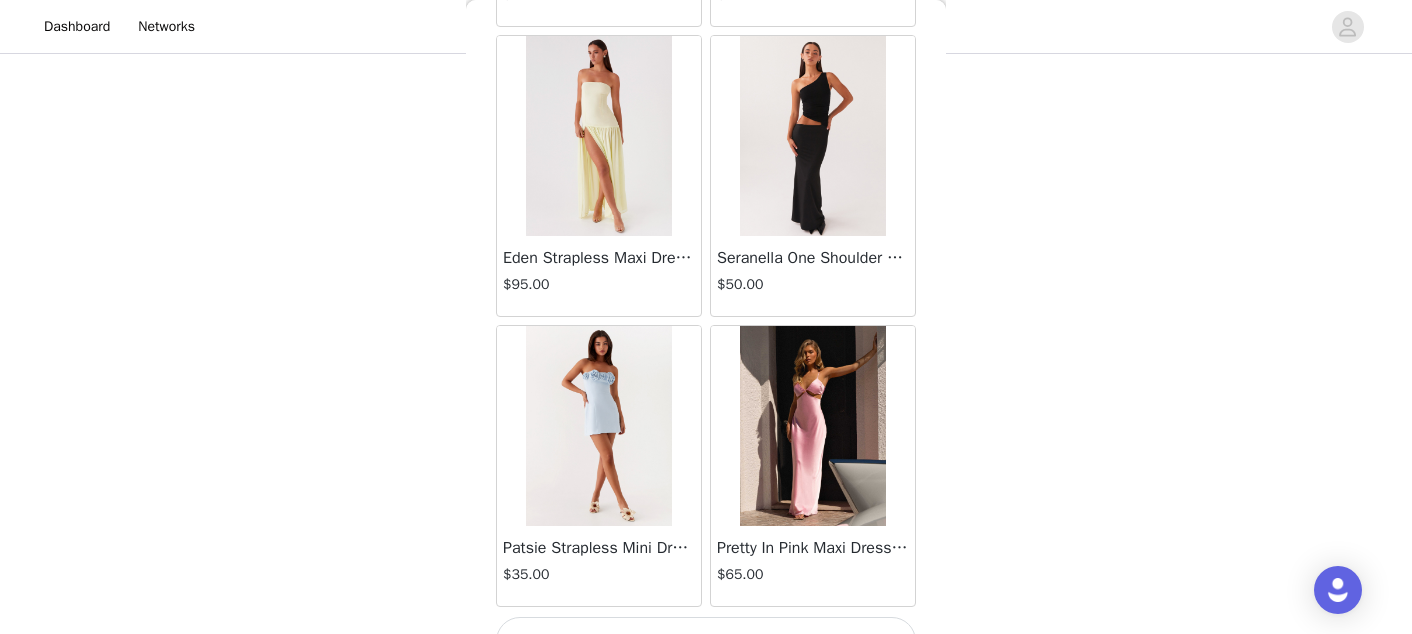 scroll, scrollTop: 5326, scrollLeft: 0, axis: vertical 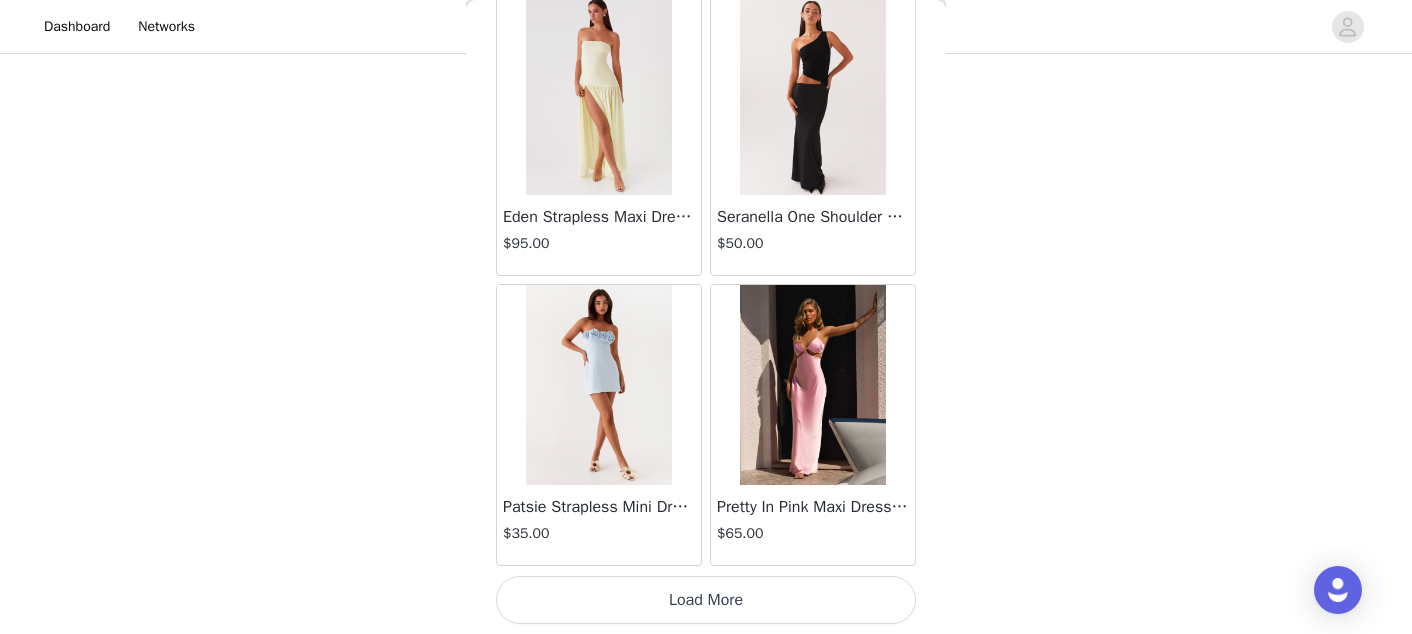 click on "Load More" at bounding box center [706, 600] 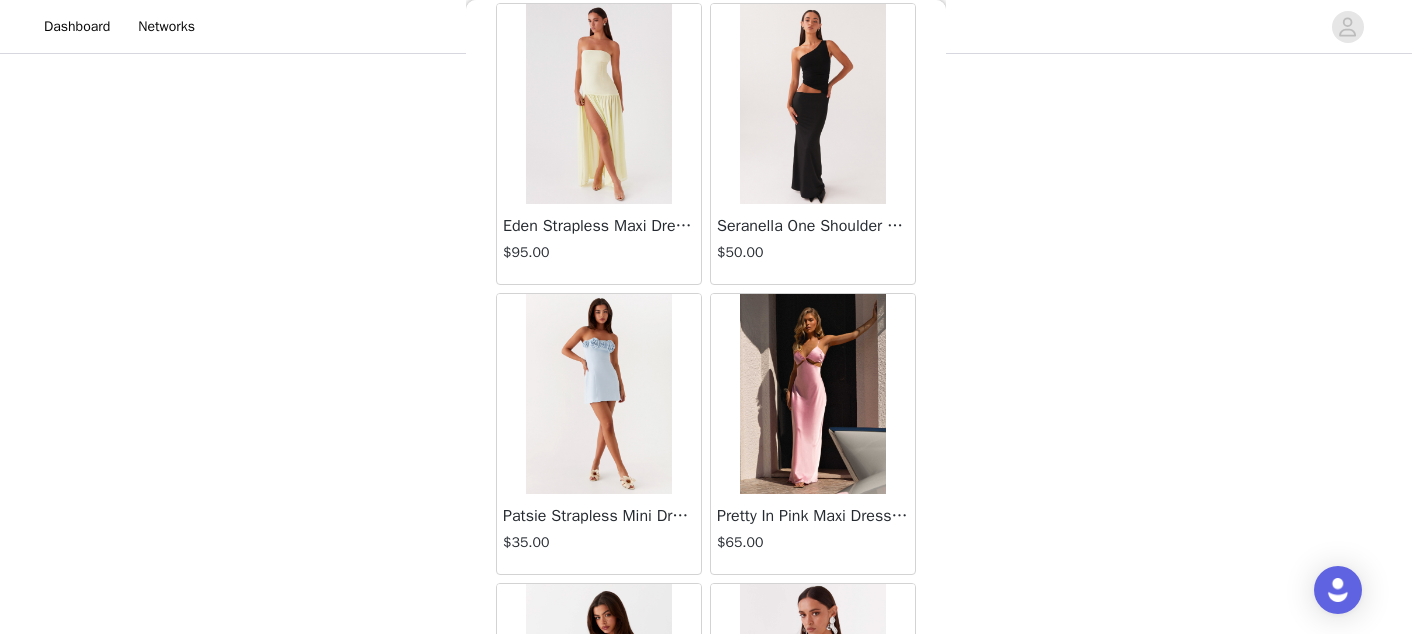 scroll, scrollTop: 5326, scrollLeft: 0, axis: vertical 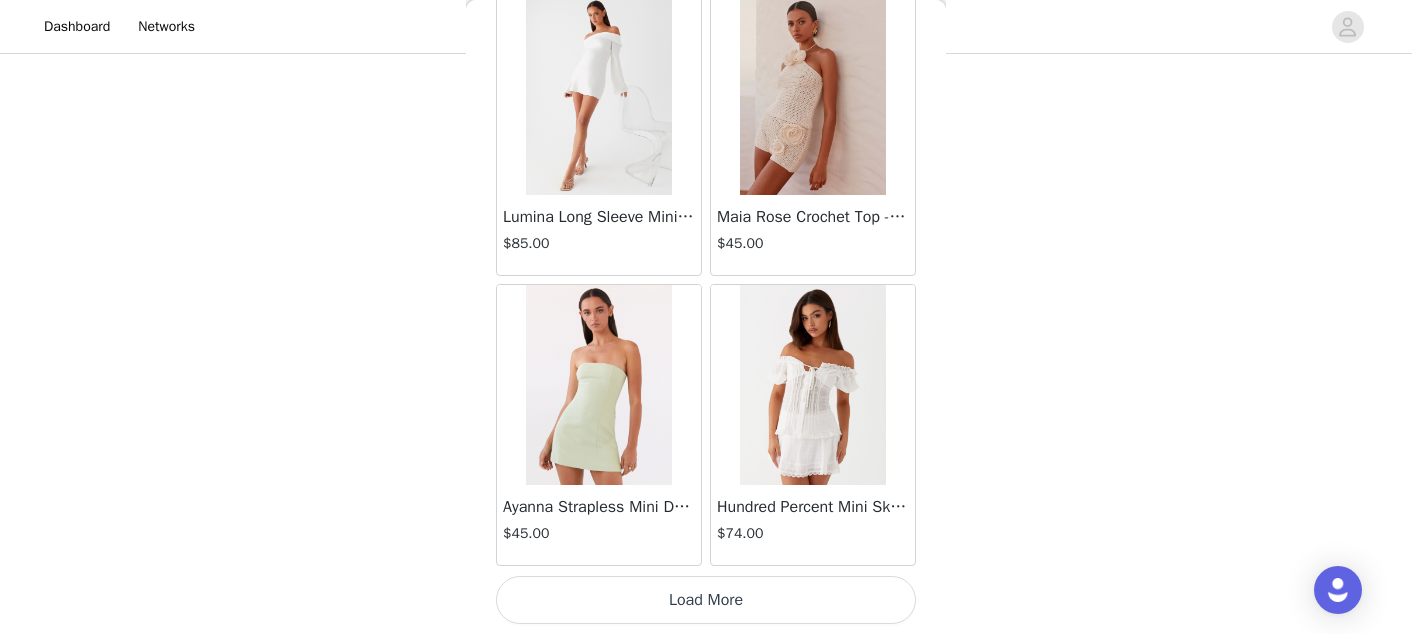 click on "Load More" at bounding box center [706, 600] 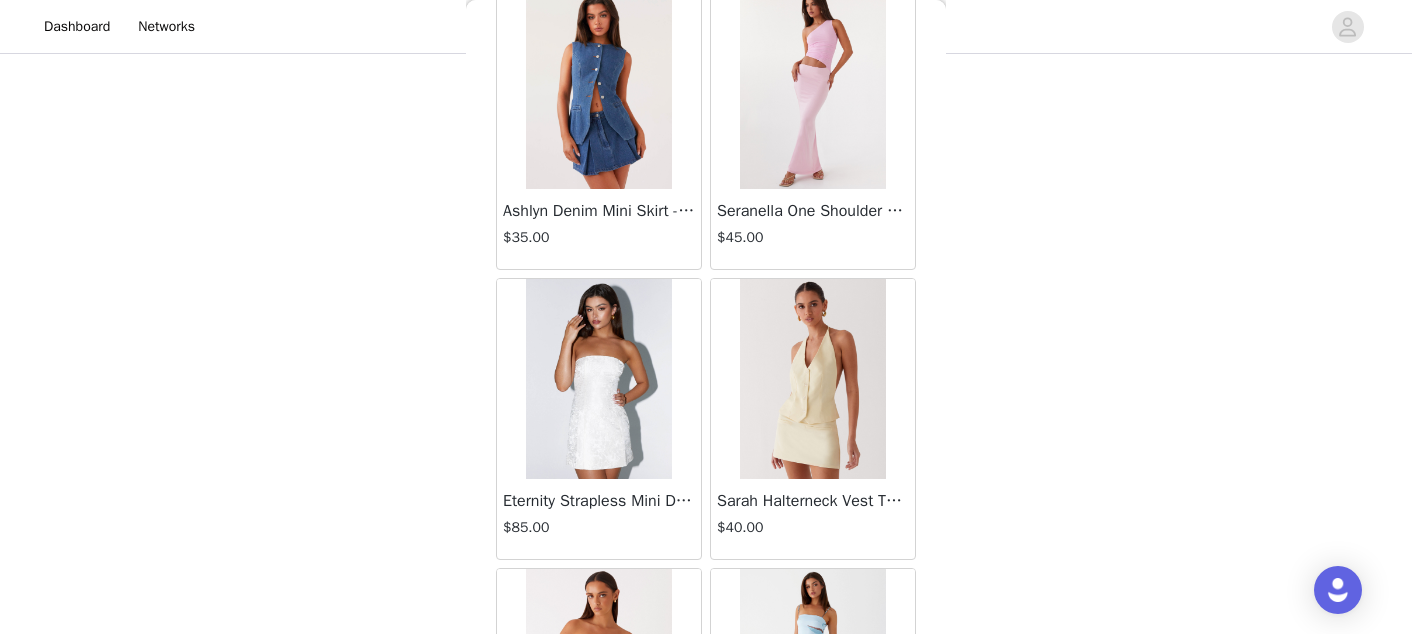 scroll, scrollTop: 11126, scrollLeft: 0, axis: vertical 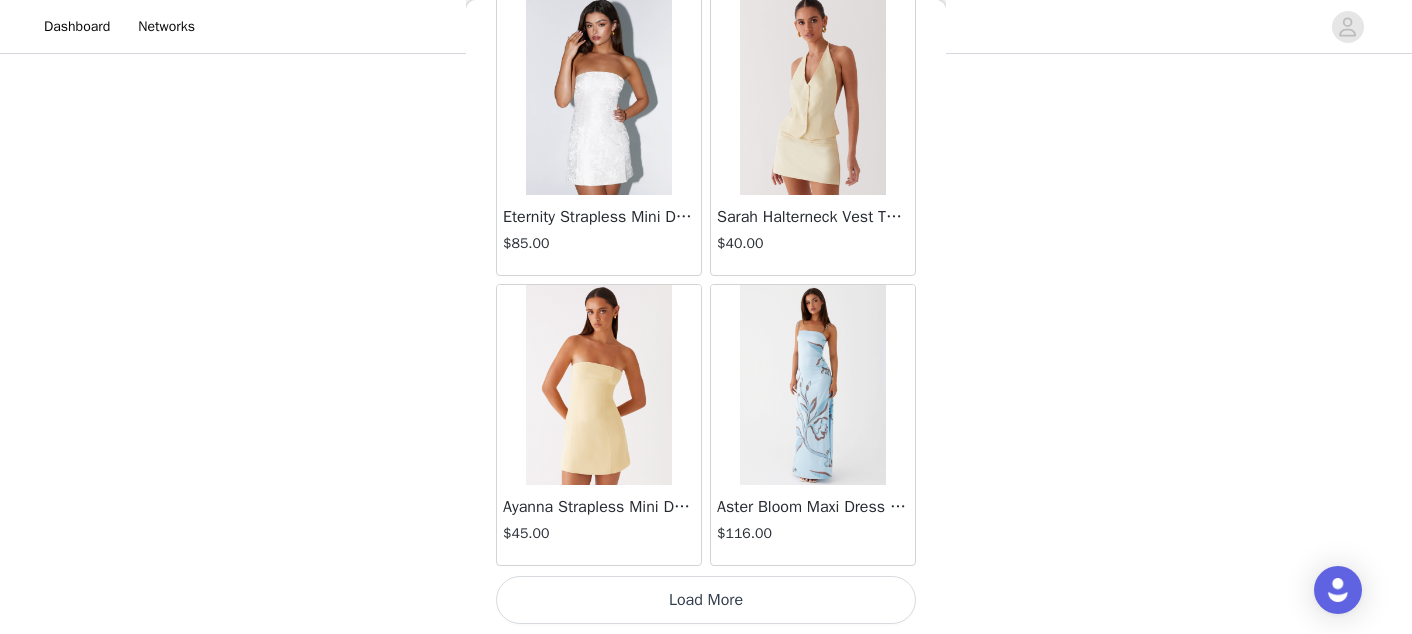 click on "Load More" at bounding box center (706, 600) 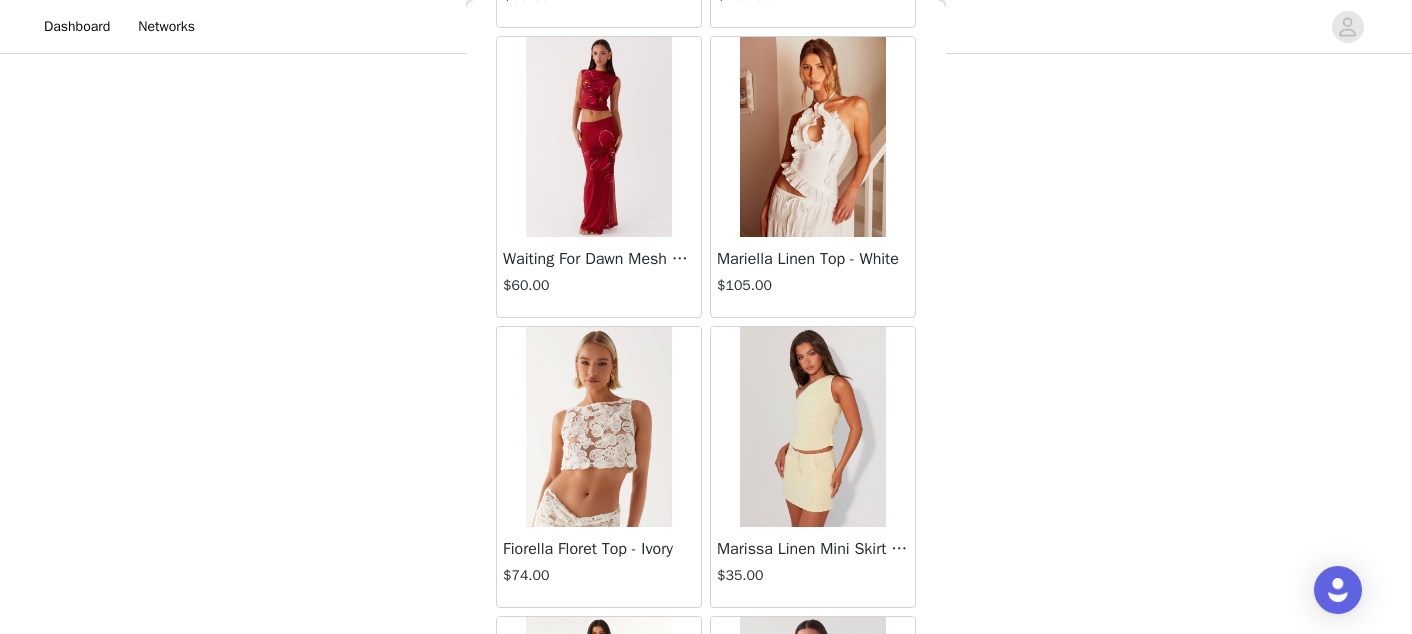 scroll, scrollTop: 12209, scrollLeft: 0, axis: vertical 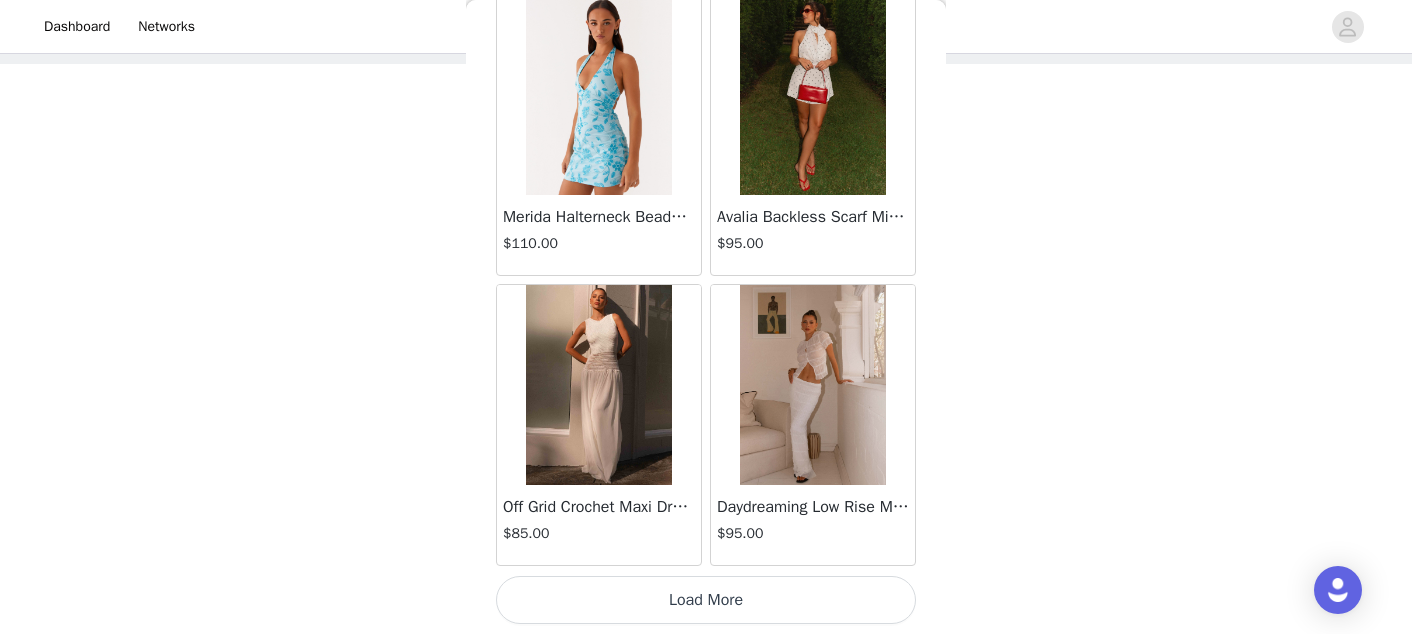 click on "Load More" at bounding box center [706, 600] 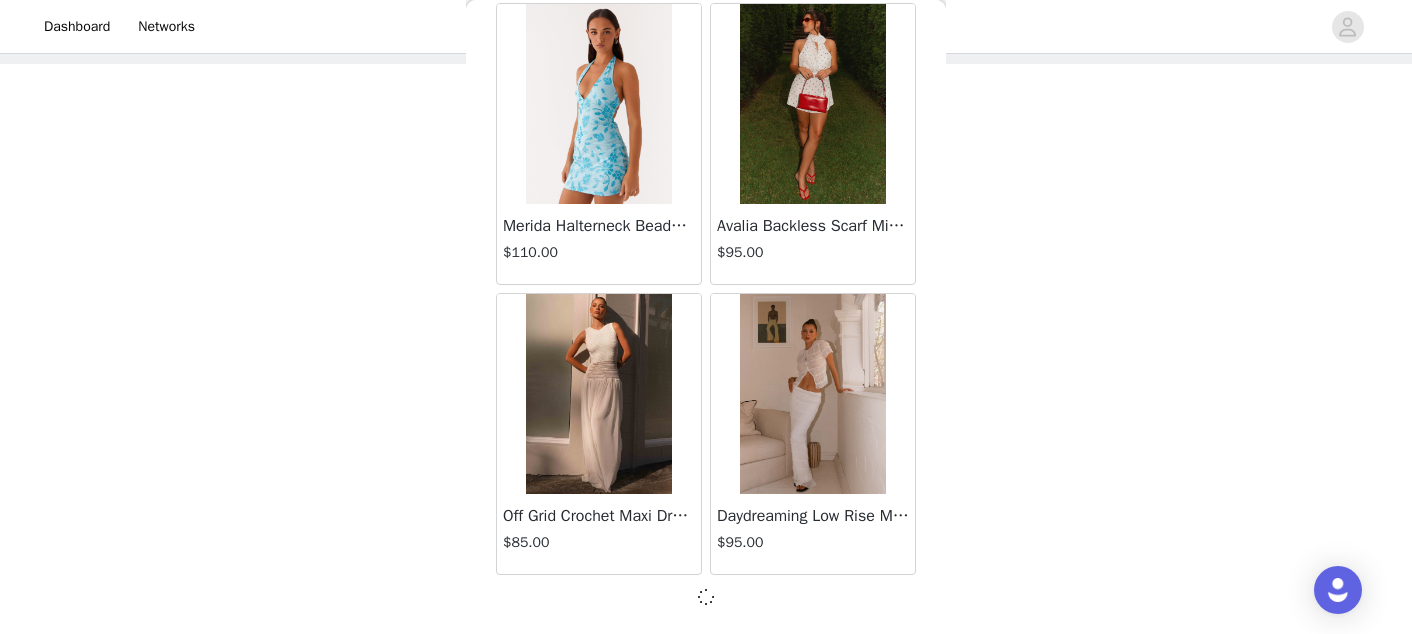 scroll, scrollTop: 14017, scrollLeft: 0, axis: vertical 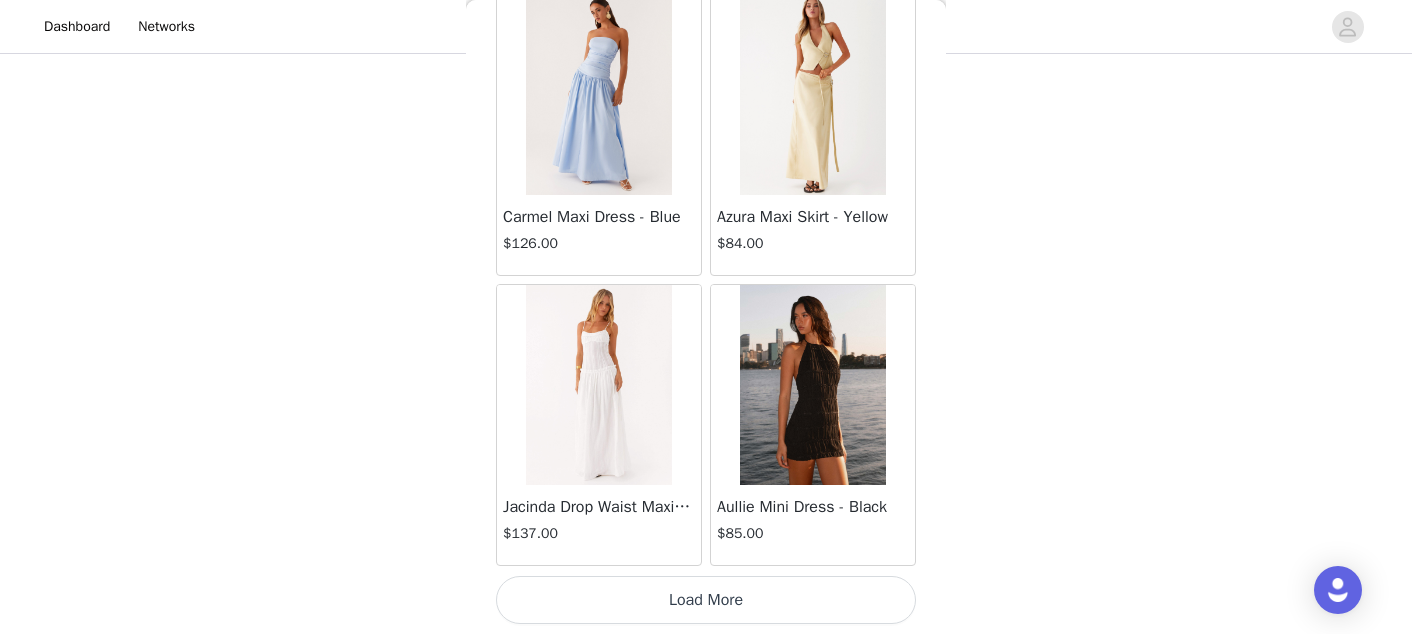 click on "Load More" at bounding box center (706, 600) 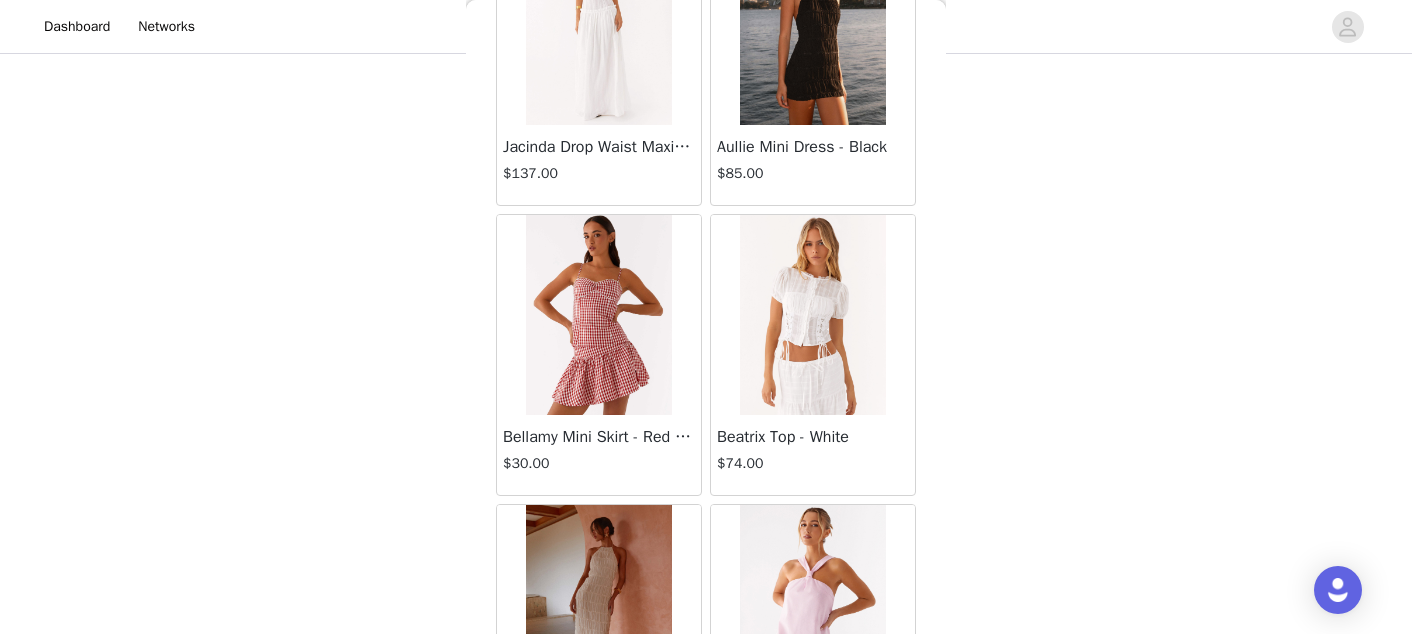 scroll, scrollTop: 17319, scrollLeft: 0, axis: vertical 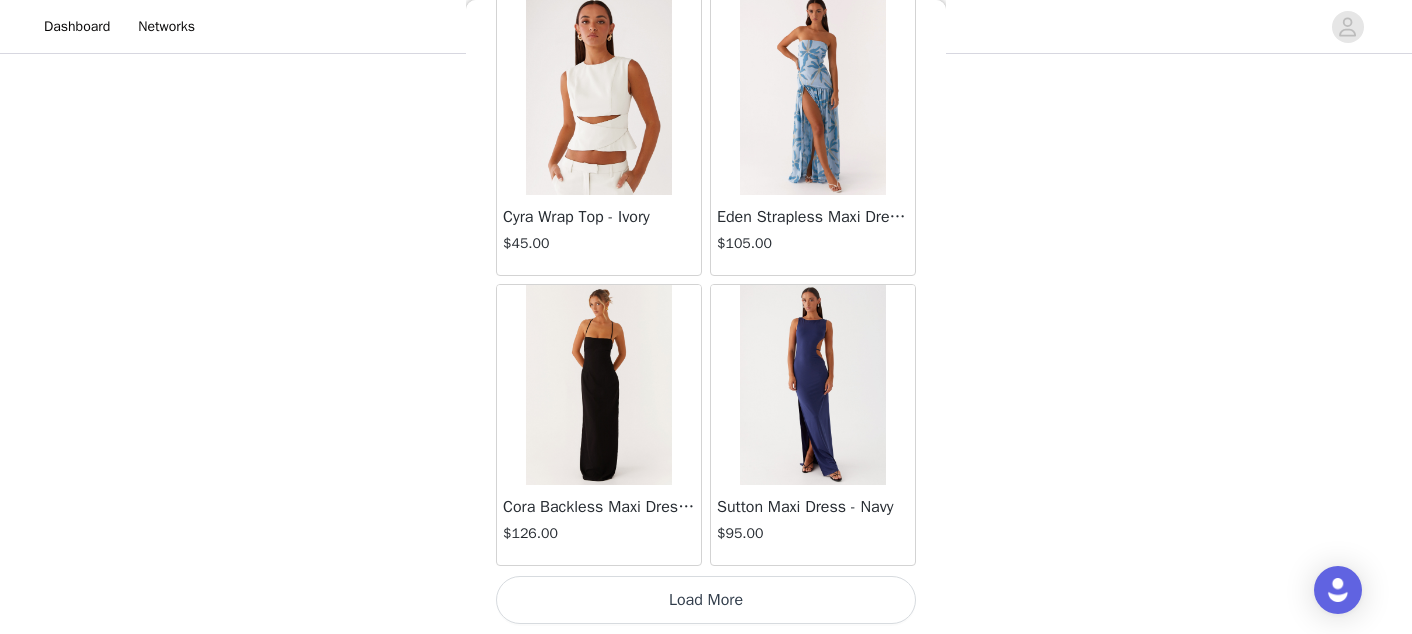 click on "Load More" at bounding box center [706, 600] 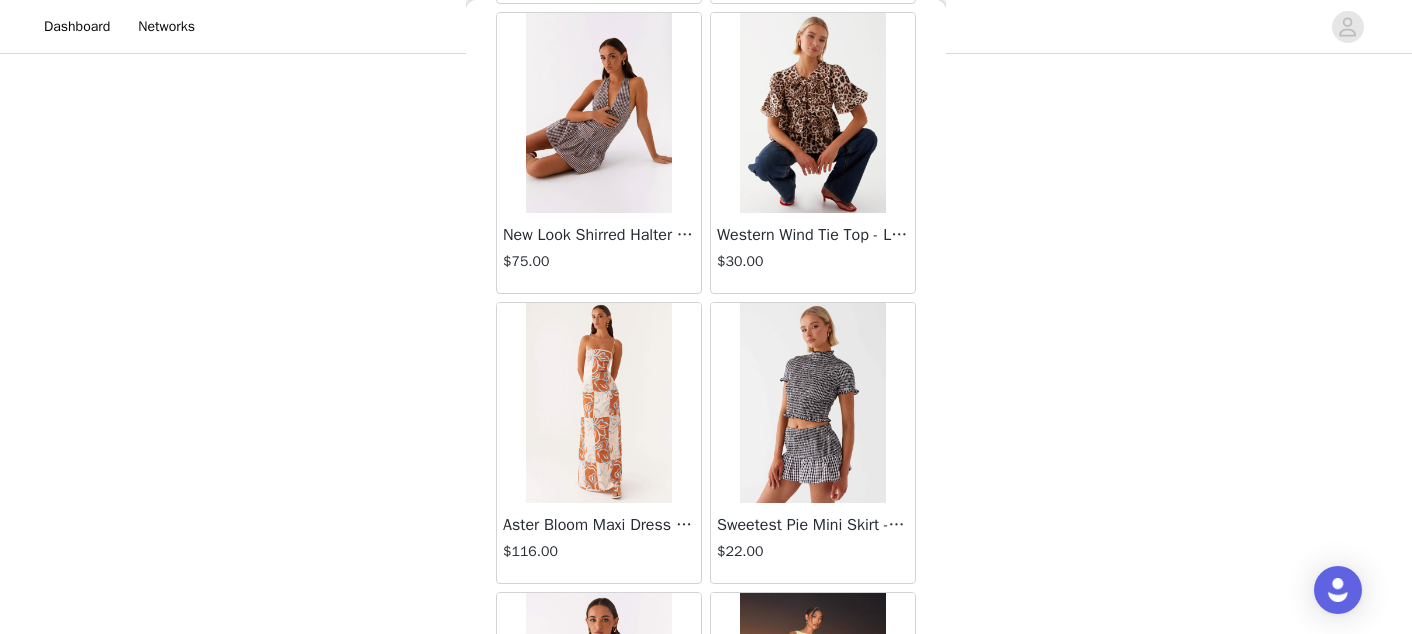 scroll, scrollTop: 22726, scrollLeft: 0, axis: vertical 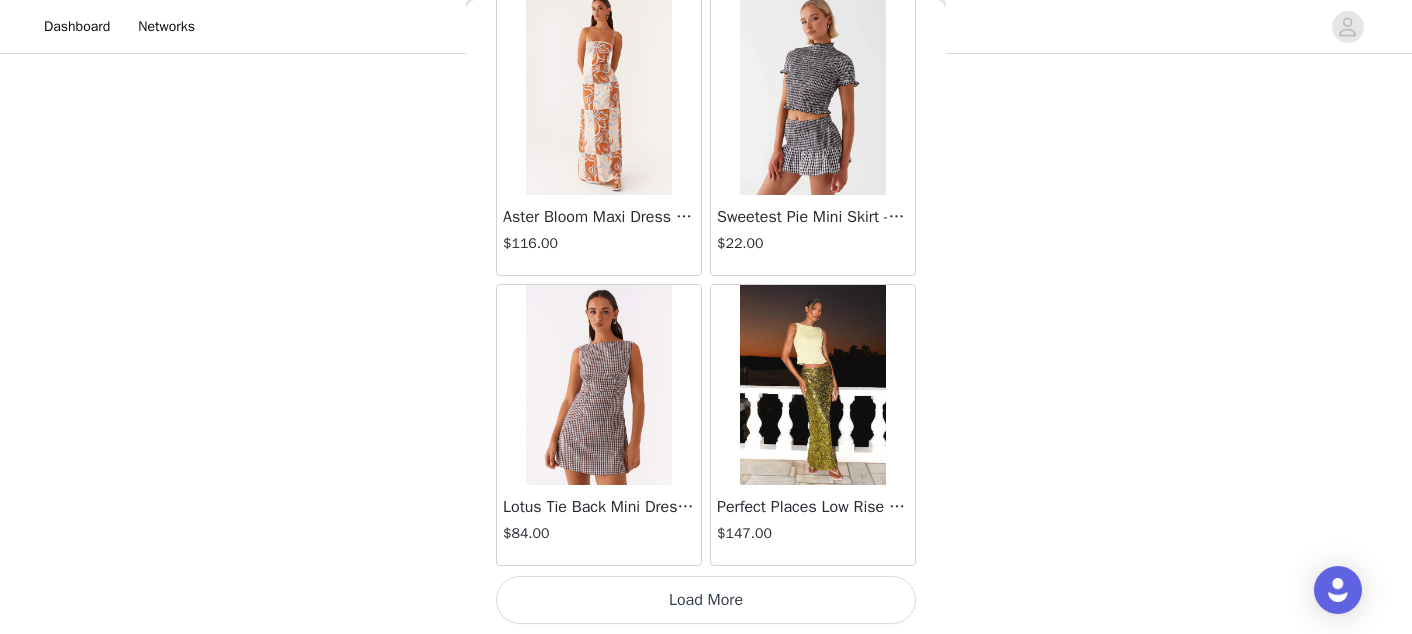 click on "Load More" at bounding box center [706, 600] 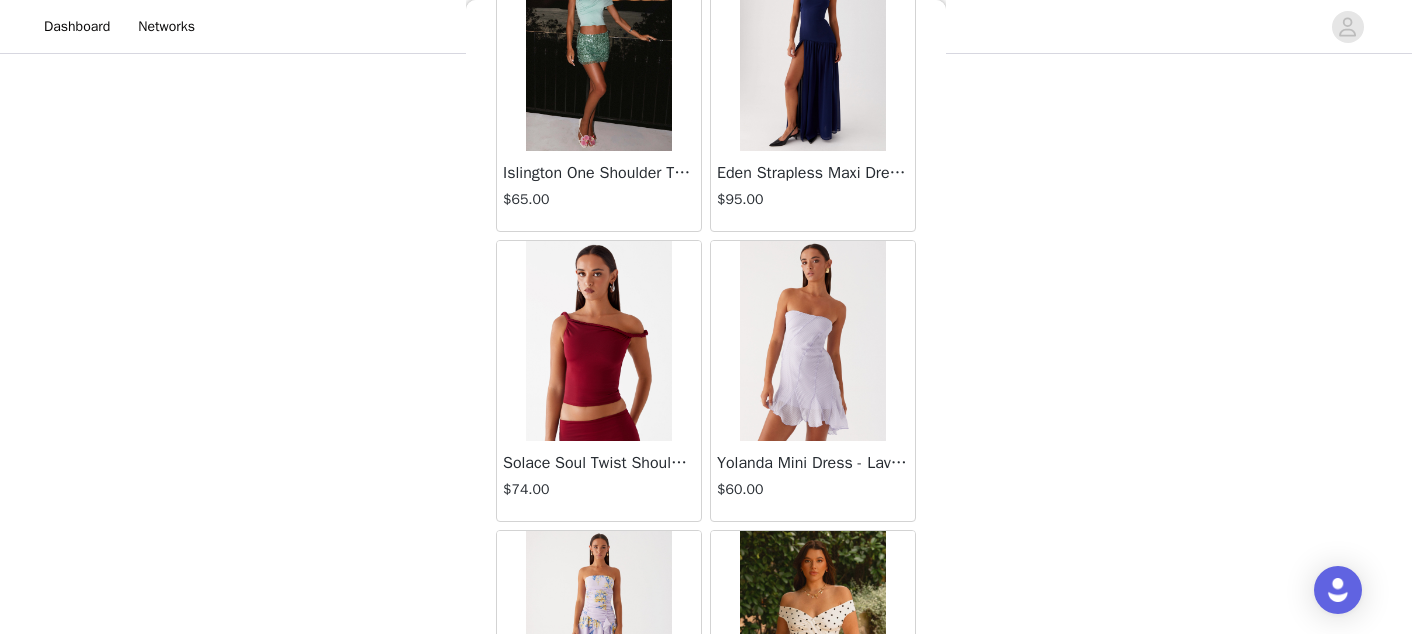 scroll, scrollTop: 25092, scrollLeft: 0, axis: vertical 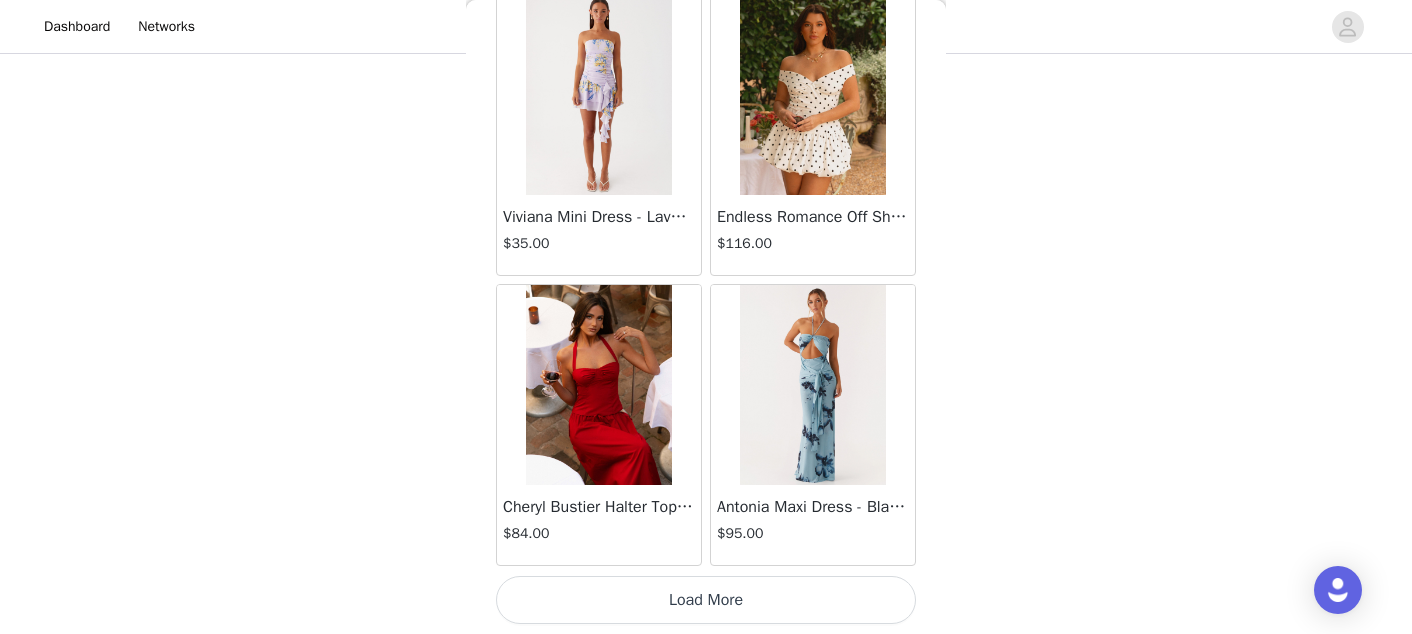 click on "Load More" at bounding box center (706, 600) 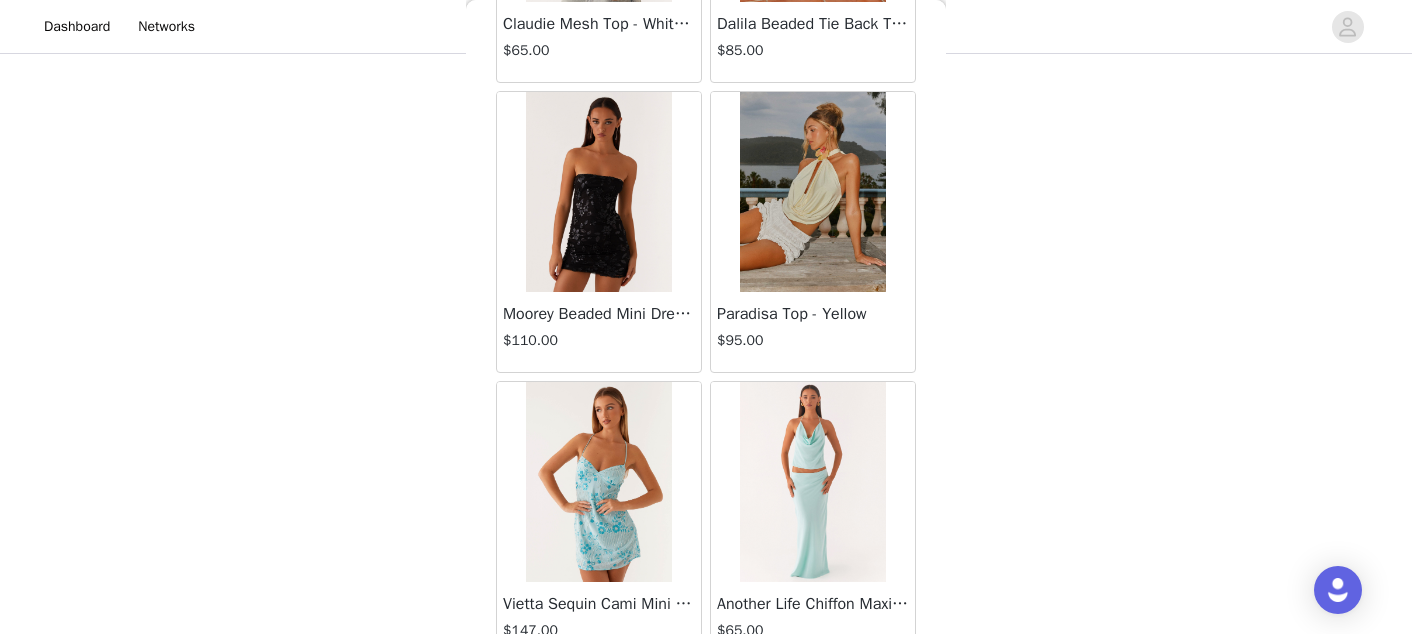 scroll, scrollTop: 28526, scrollLeft: 0, axis: vertical 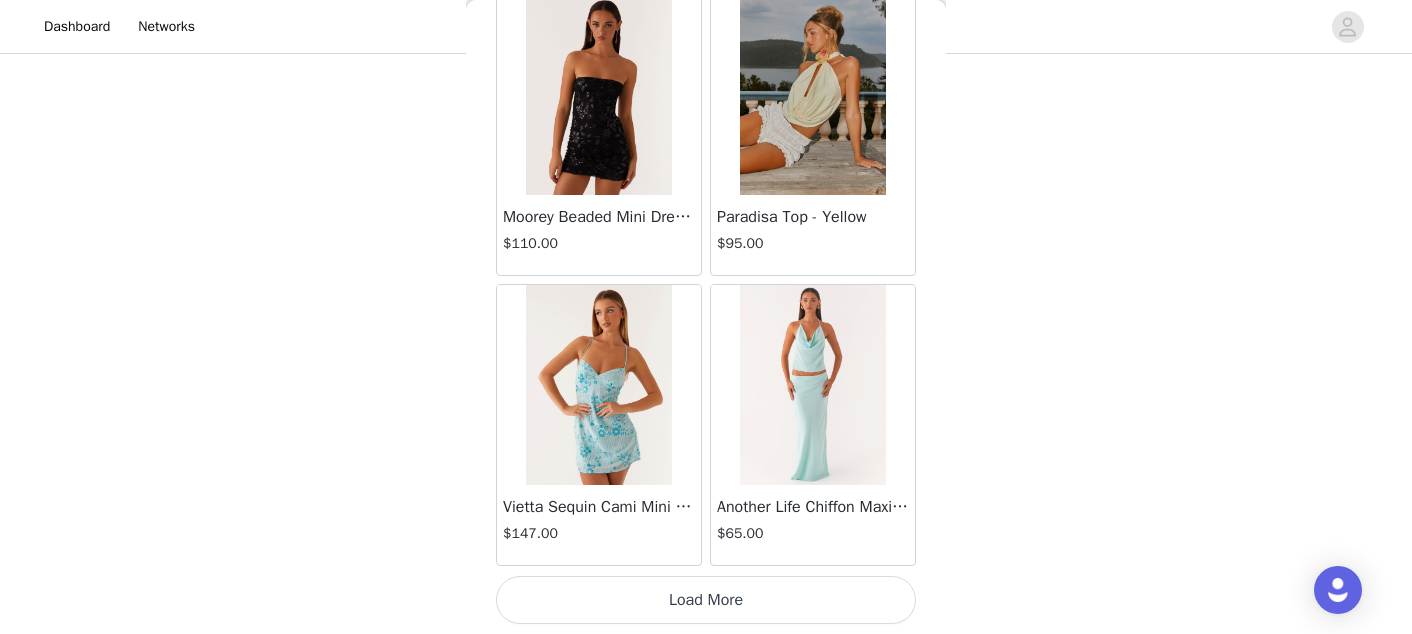 click on "Load More" at bounding box center (706, 600) 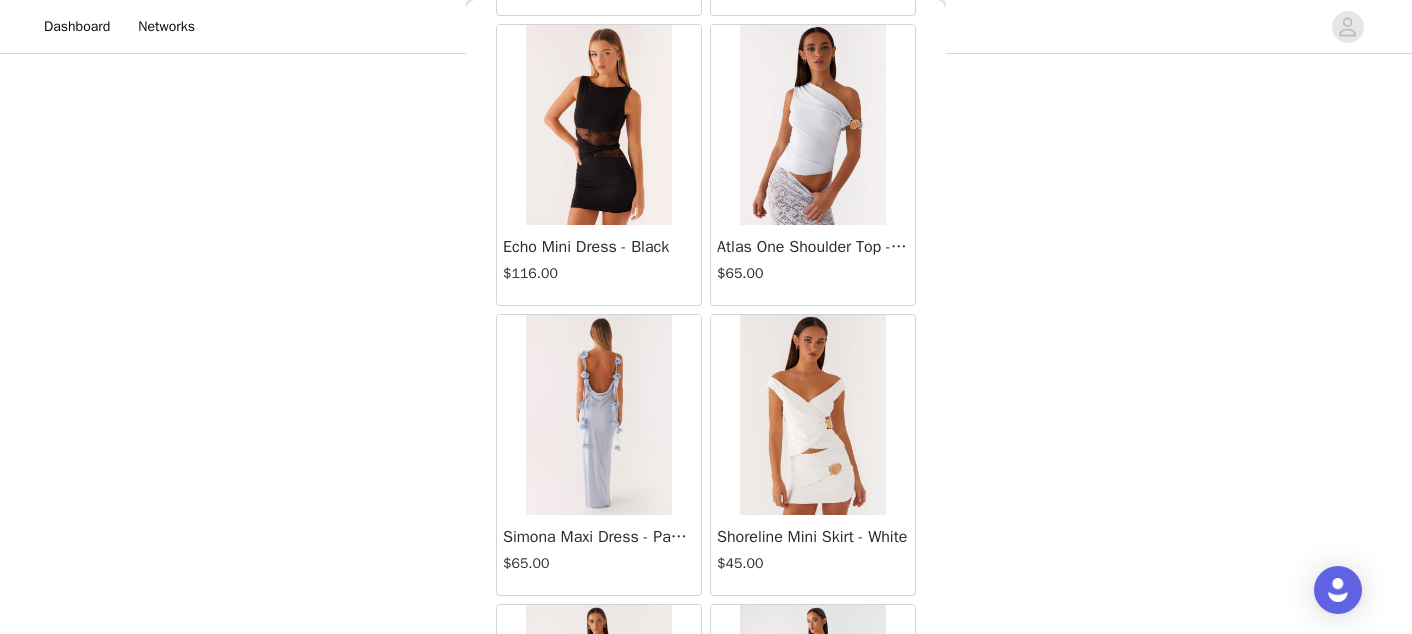 scroll, scrollTop: 31426, scrollLeft: 0, axis: vertical 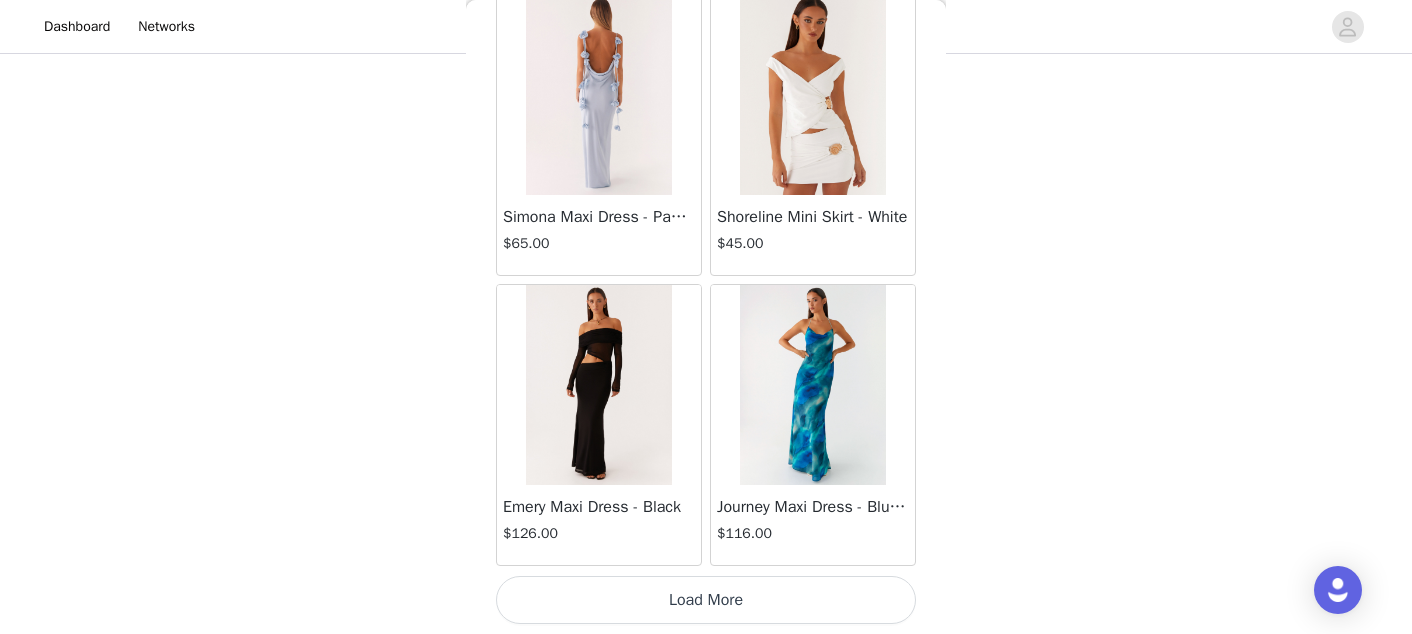 click on "Load More" at bounding box center [706, 600] 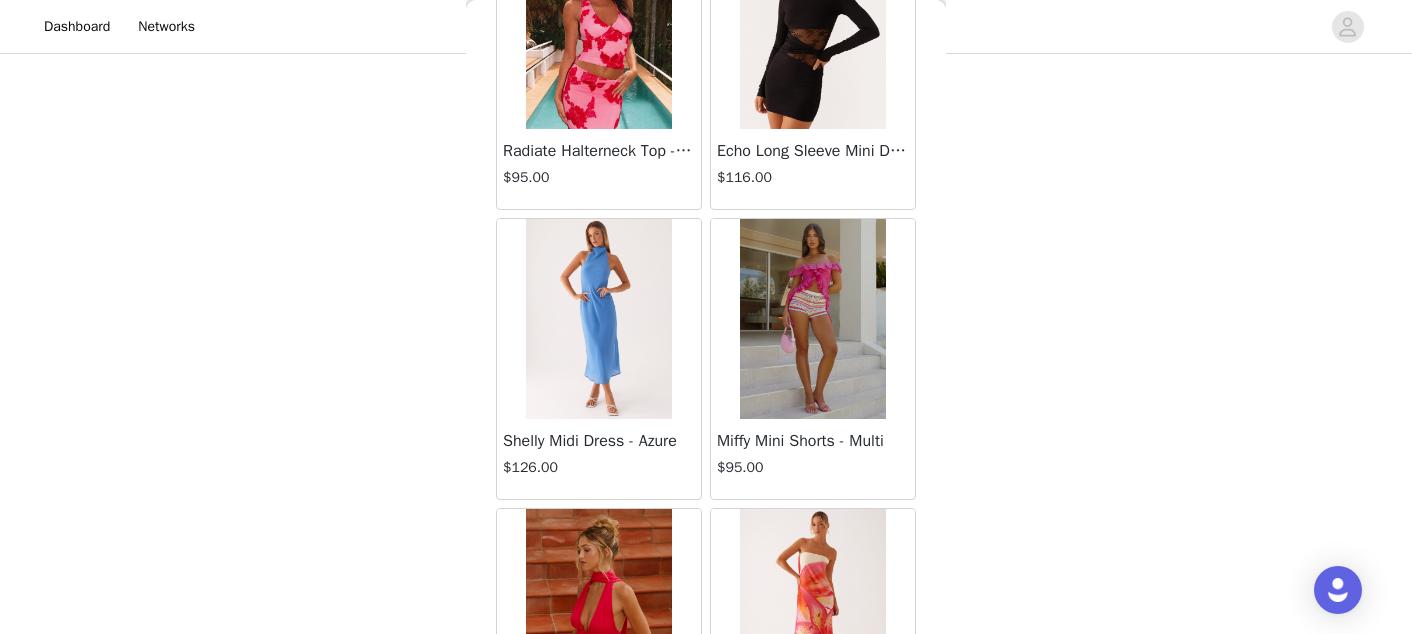 scroll, scrollTop: 32653, scrollLeft: 0, axis: vertical 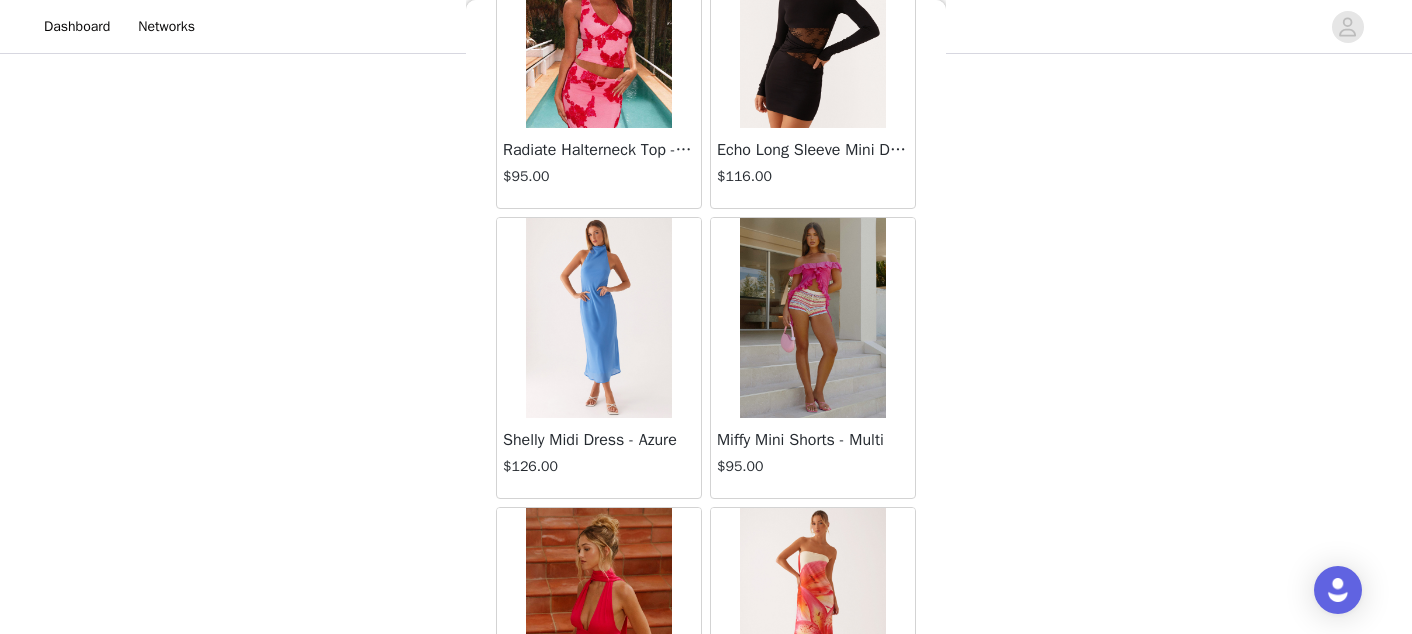click at bounding box center [812, 318] 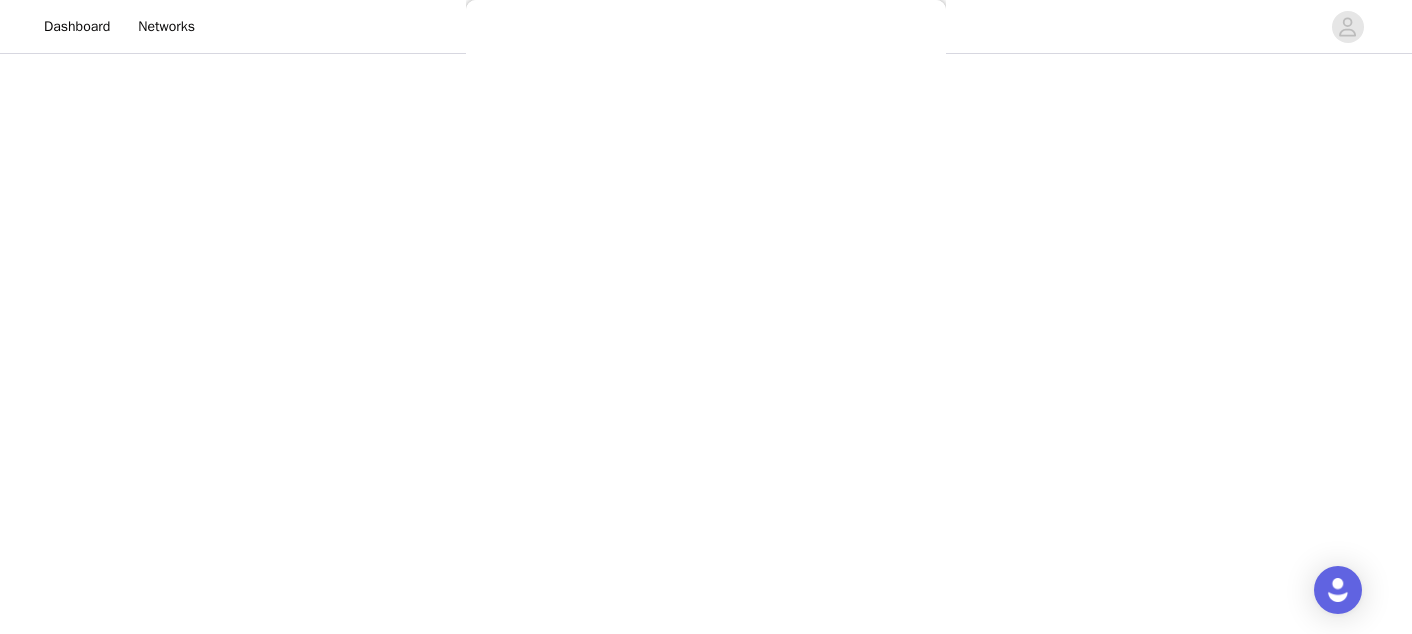 scroll, scrollTop: 402, scrollLeft: 0, axis: vertical 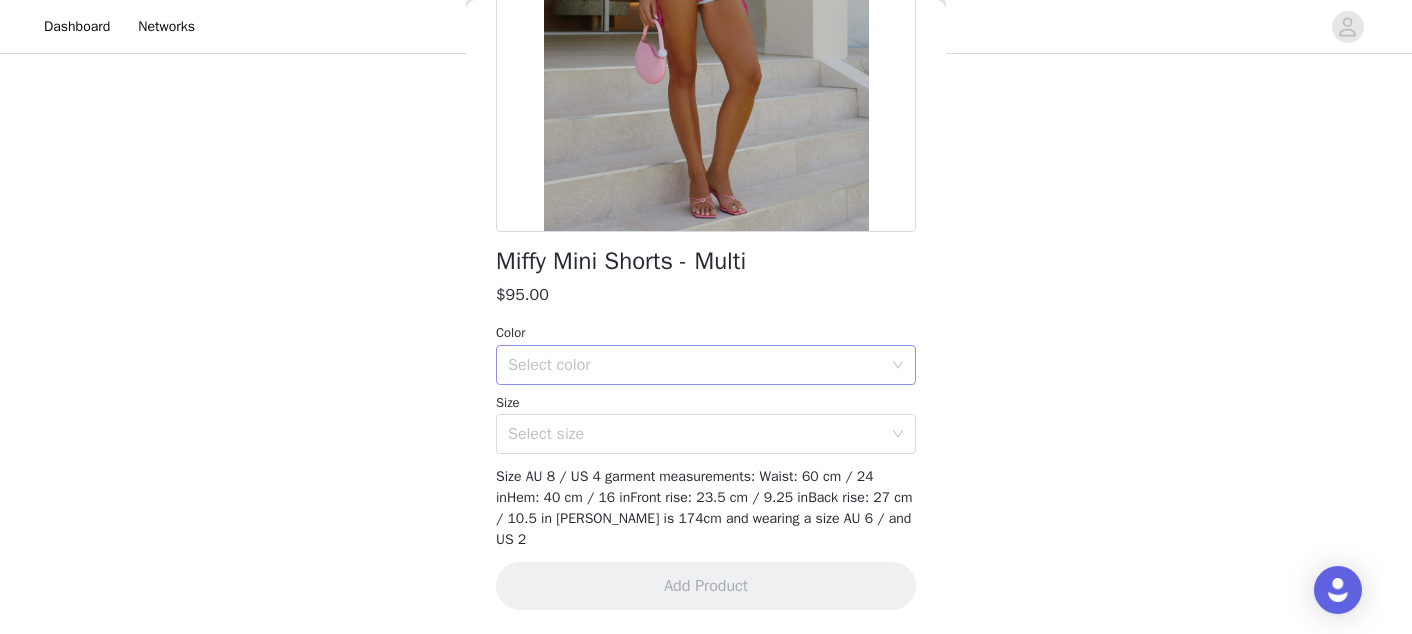 click on "Select color" at bounding box center [695, 365] 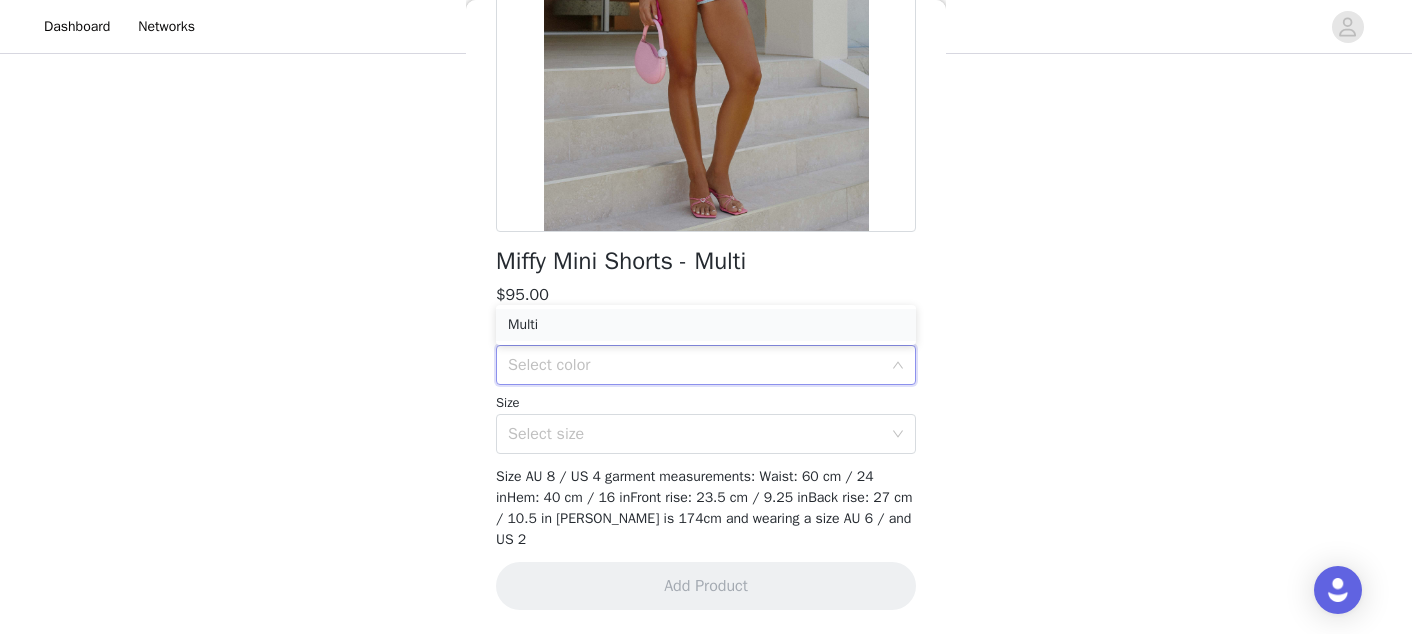 click on "Multi" at bounding box center [706, 325] 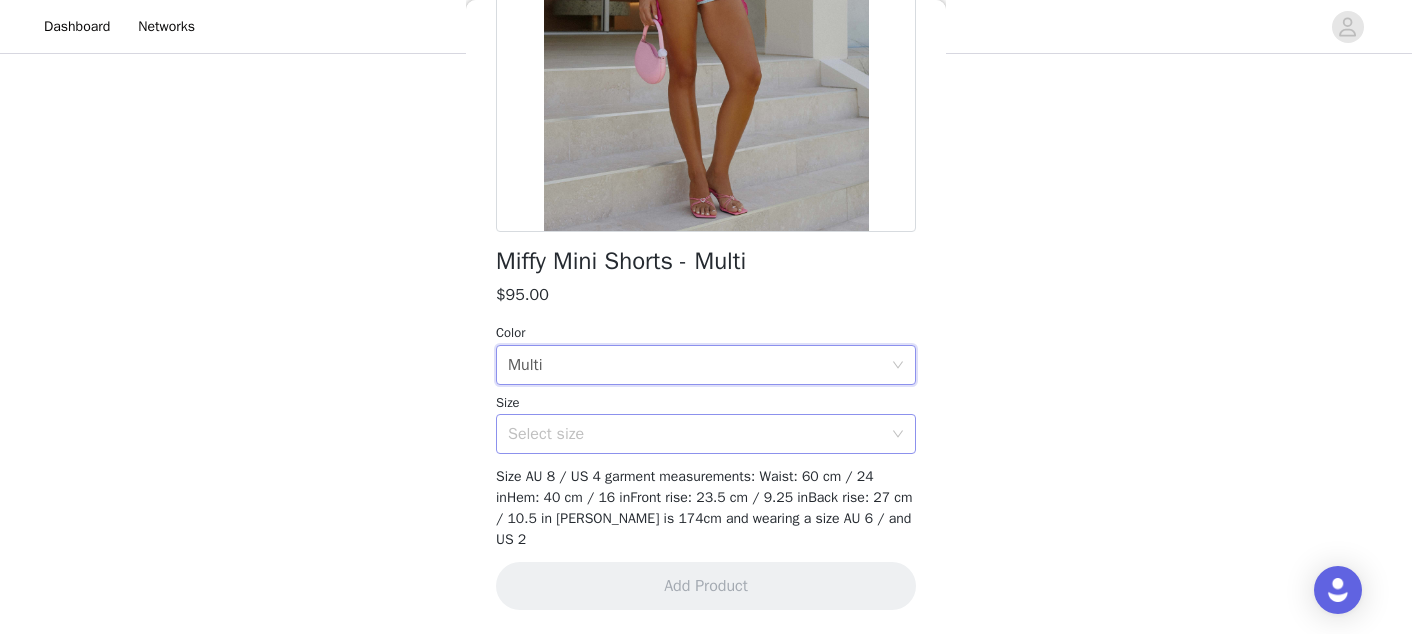 click on "Select size" at bounding box center [699, 434] 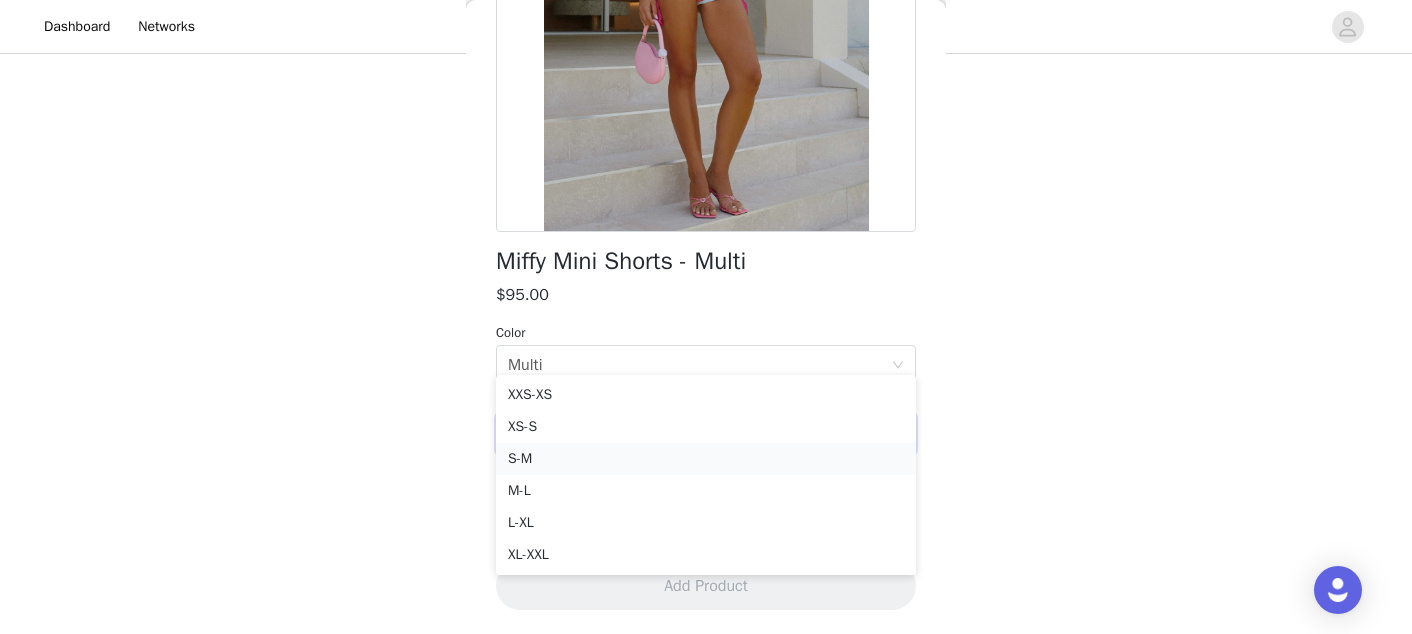 click on "S-M" at bounding box center (706, 459) 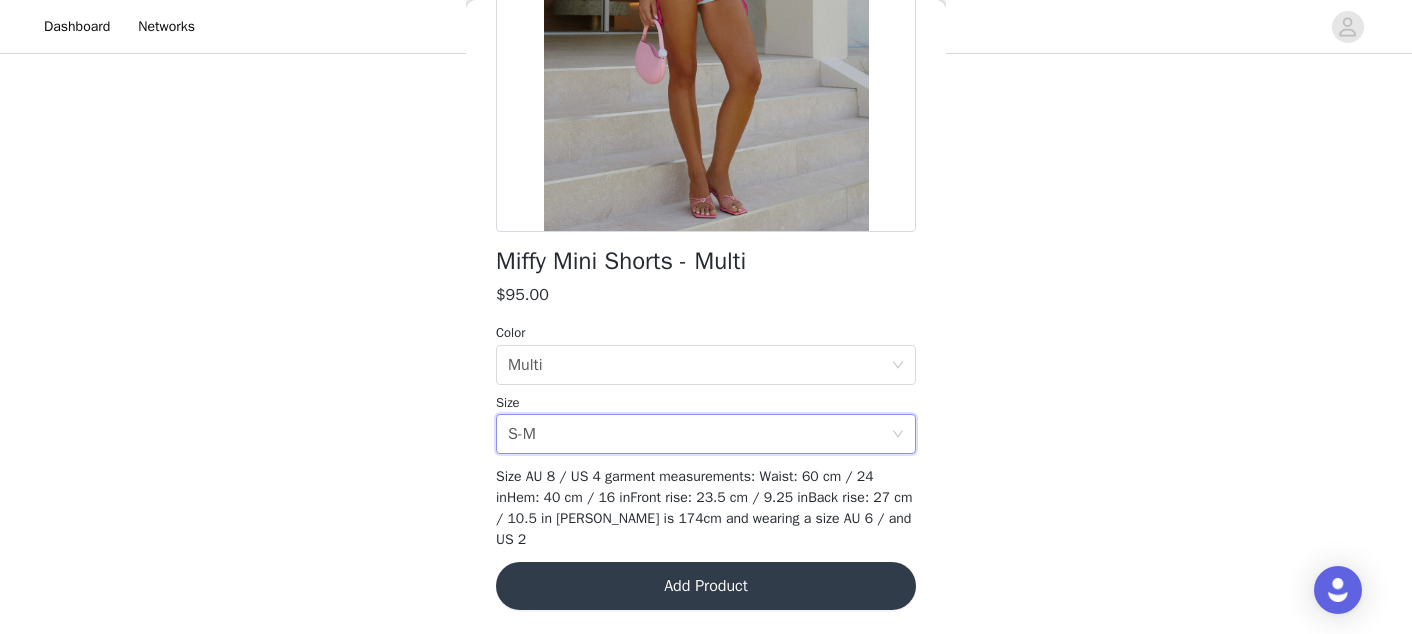 click on "Add Product" at bounding box center (706, 586) 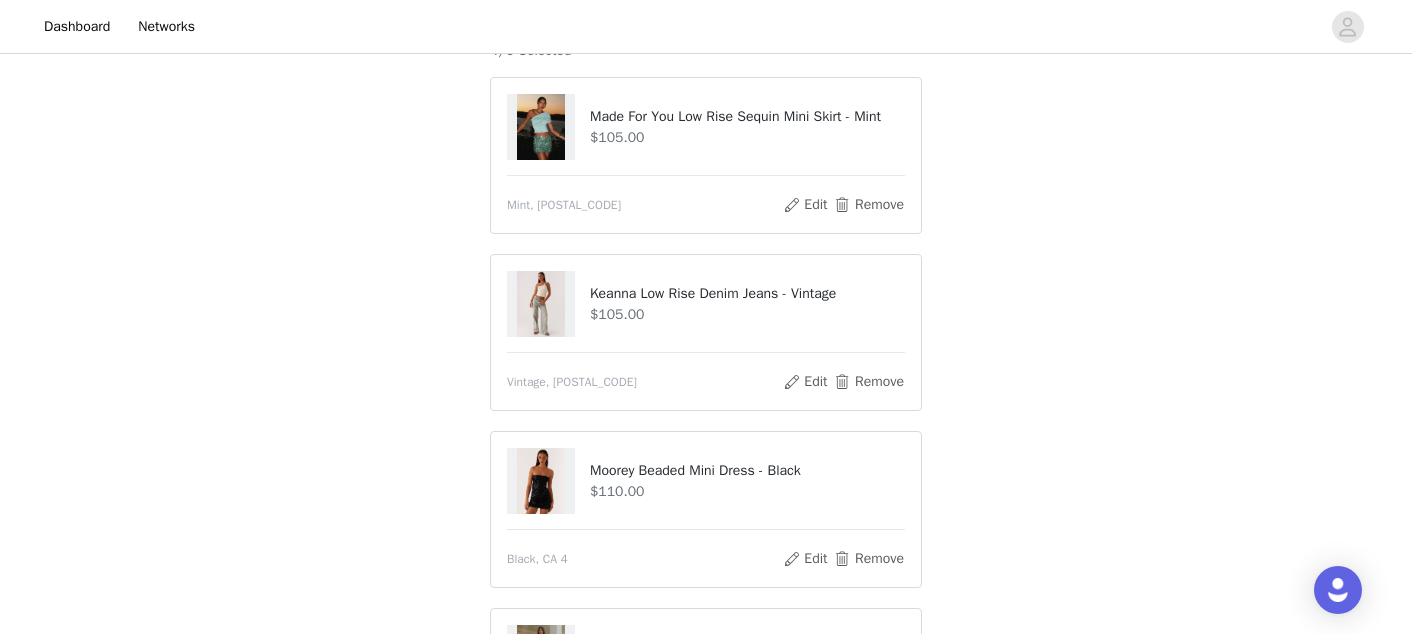 scroll, scrollTop: 158, scrollLeft: 0, axis: vertical 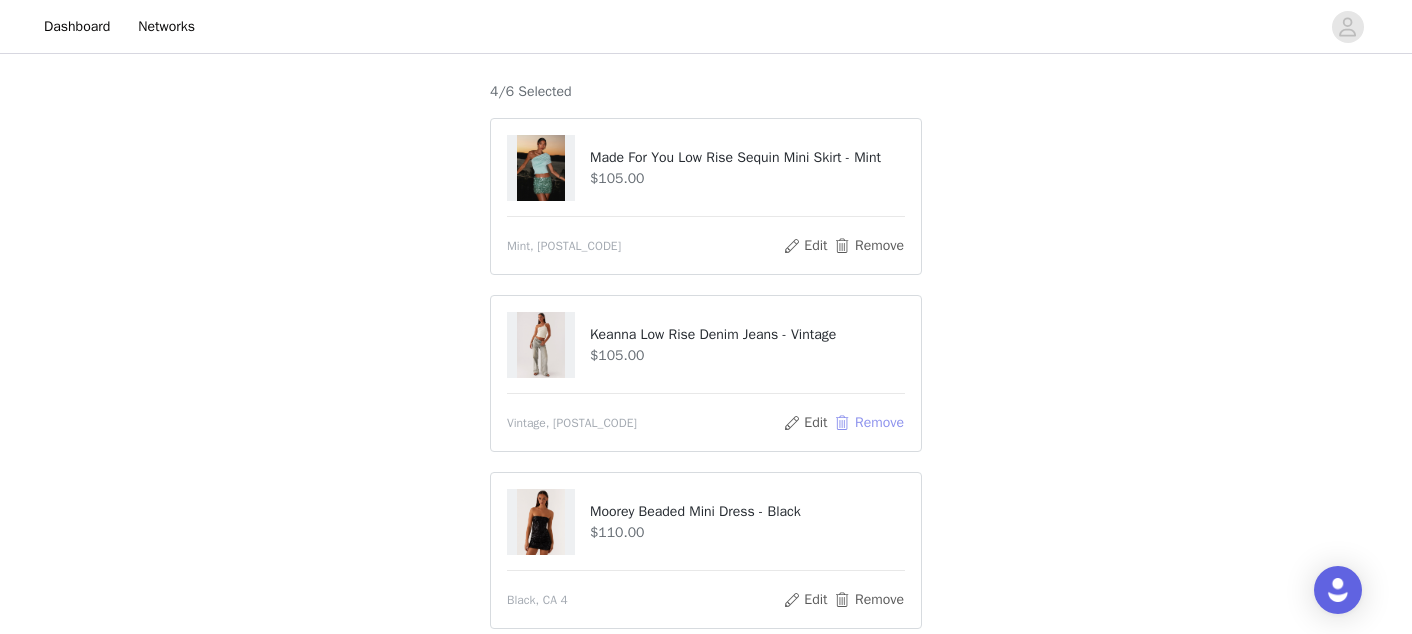click on "Remove" at bounding box center [869, 423] 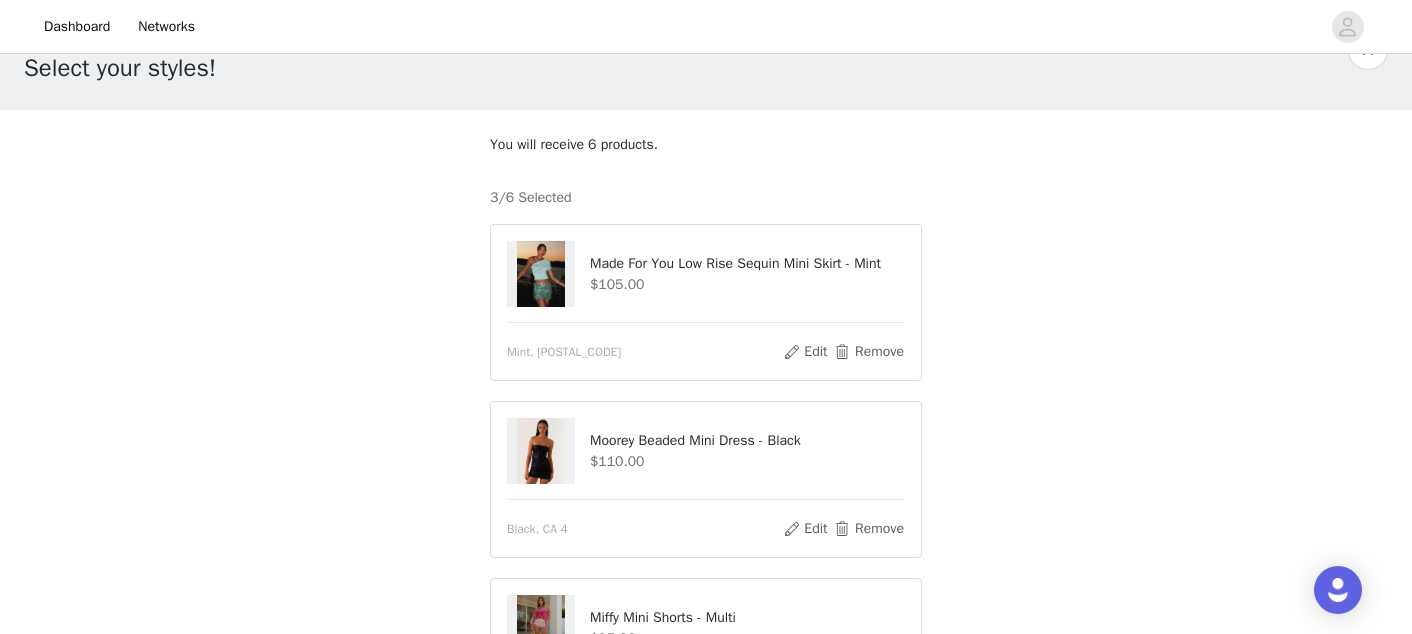 scroll, scrollTop: 53, scrollLeft: 0, axis: vertical 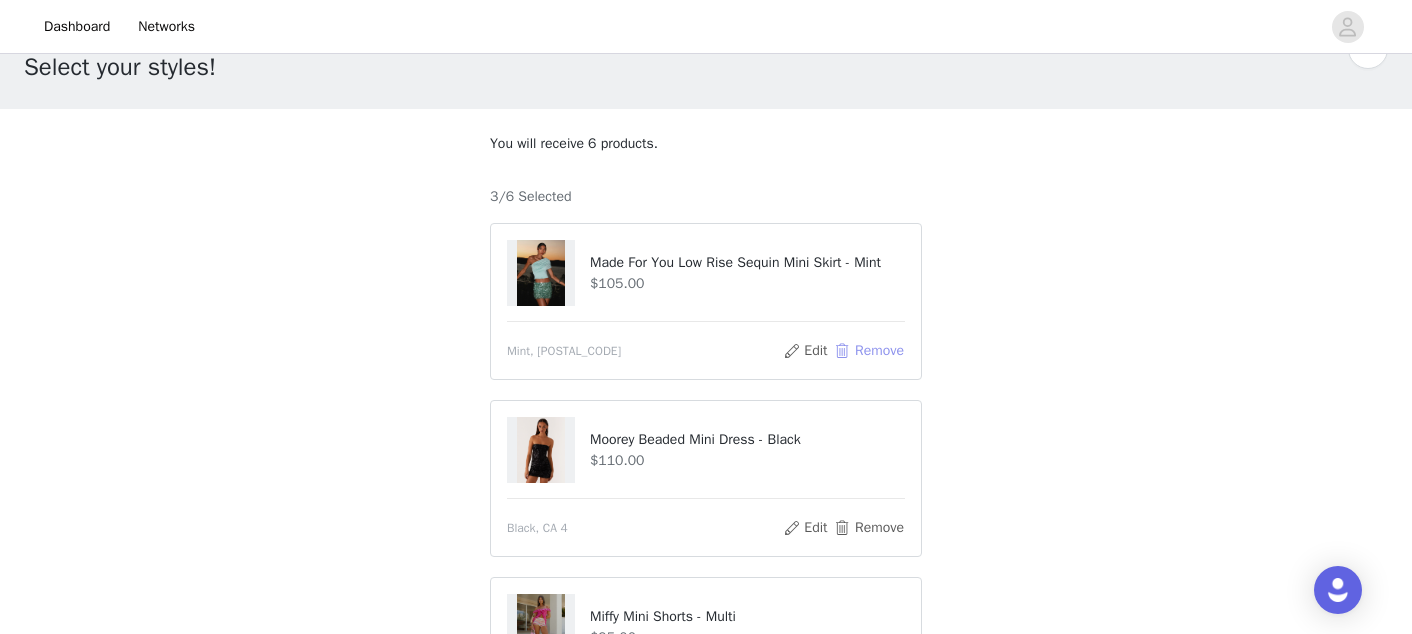 click on "Remove" at bounding box center (869, 351) 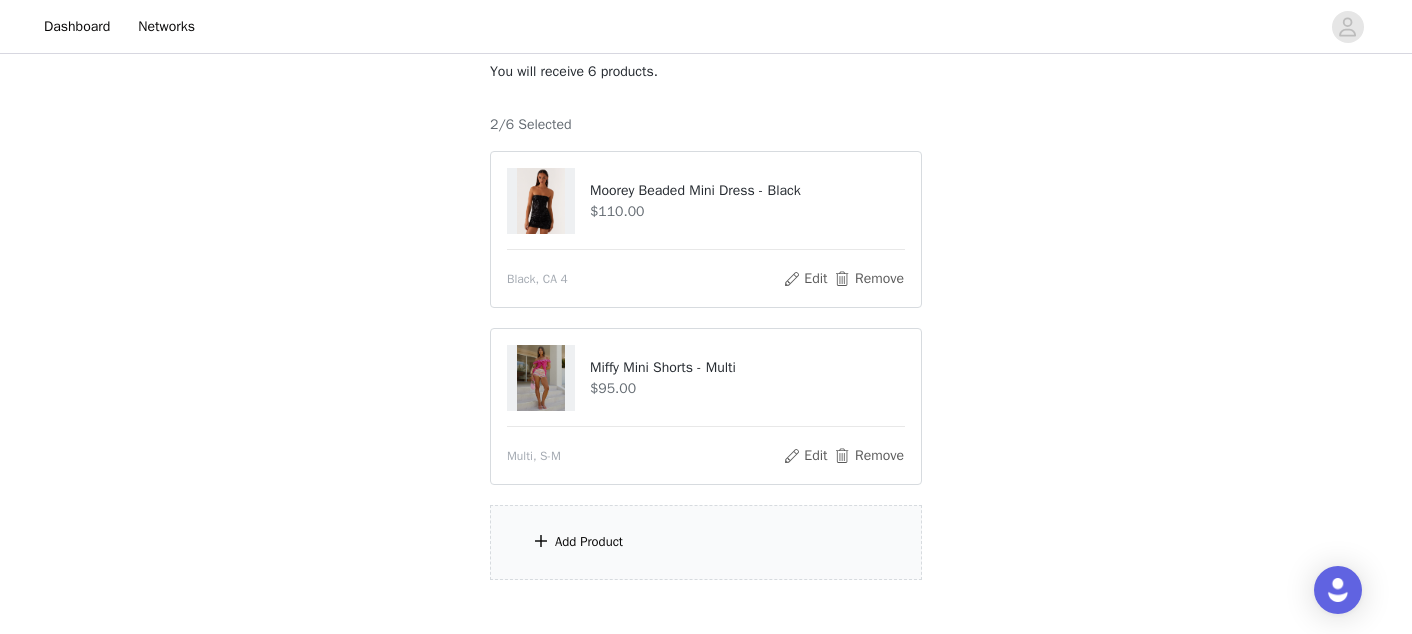 scroll, scrollTop: 126, scrollLeft: 0, axis: vertical 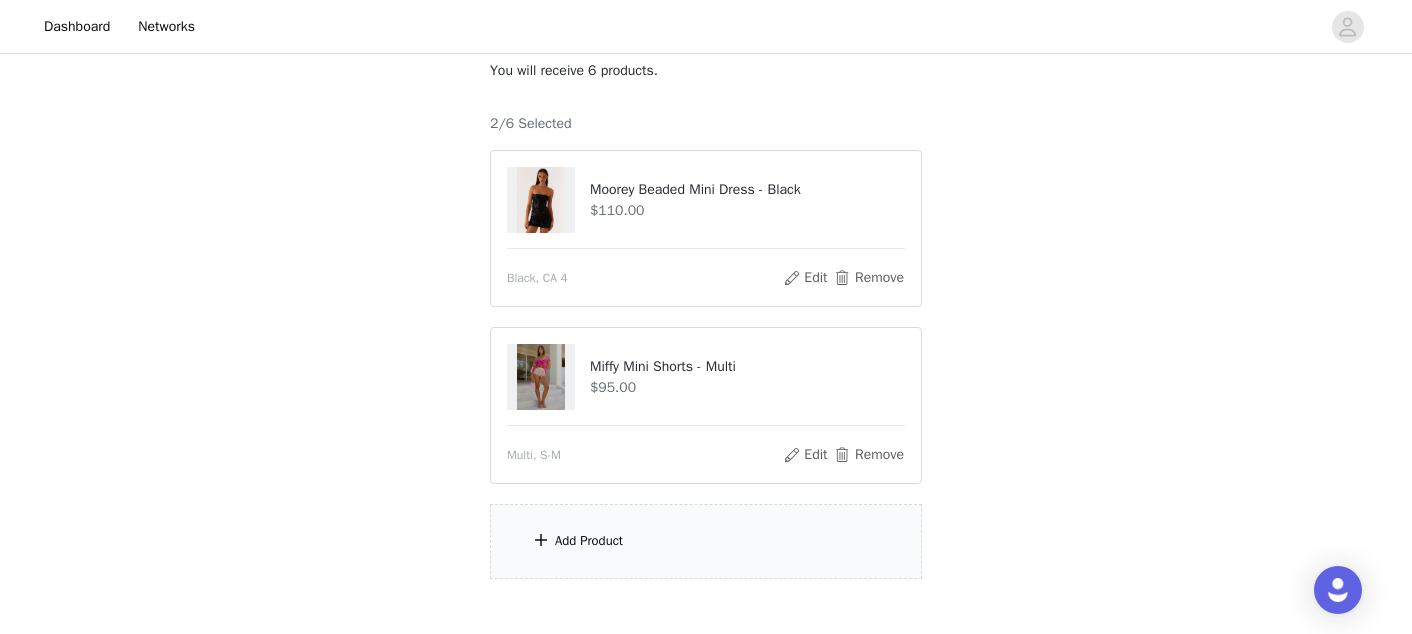 click on "Add Product" at bounding box center (589, 541) 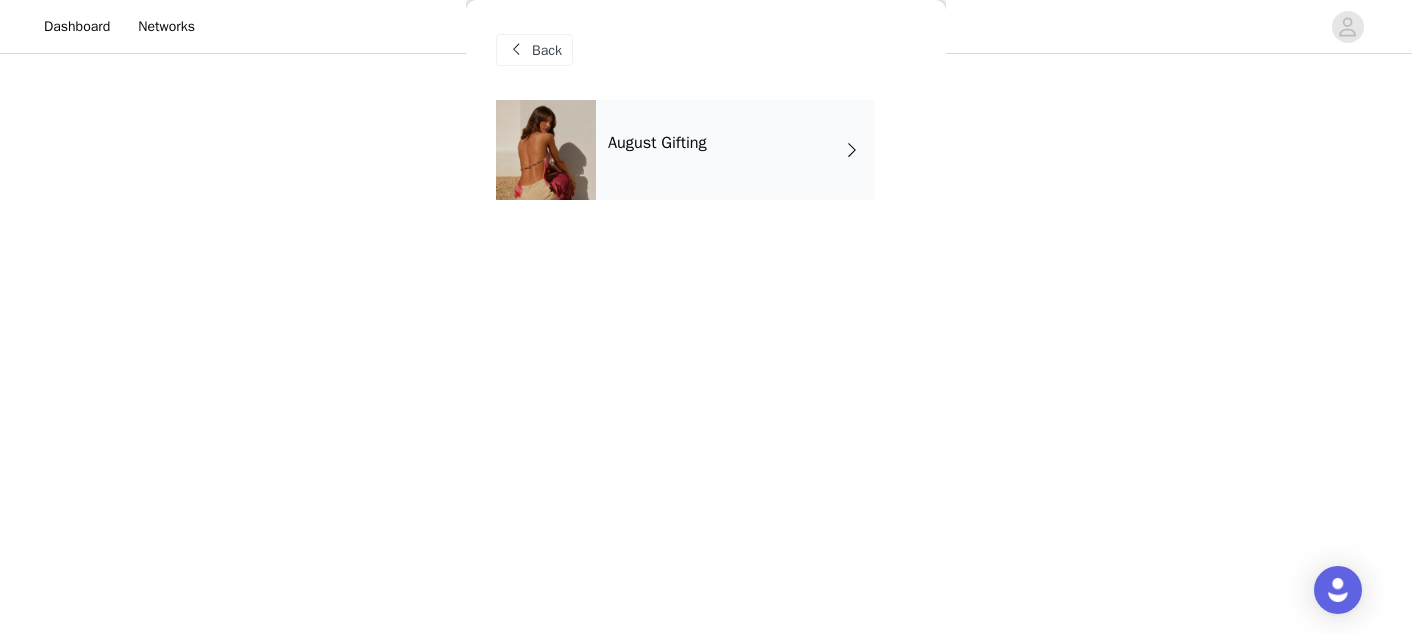 click on "August Gifting" at bounding box center [735, 150] 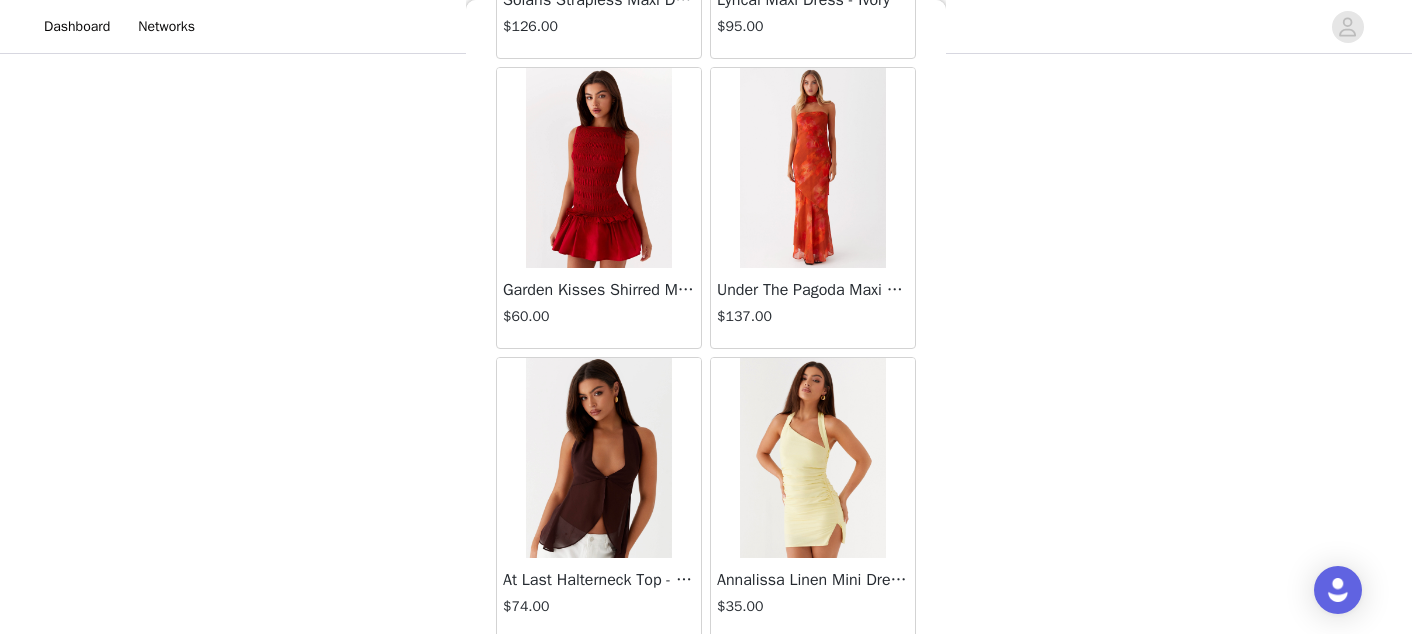 scroll, scrollTop: 2426, scrollLeft: 0, axis: vertical 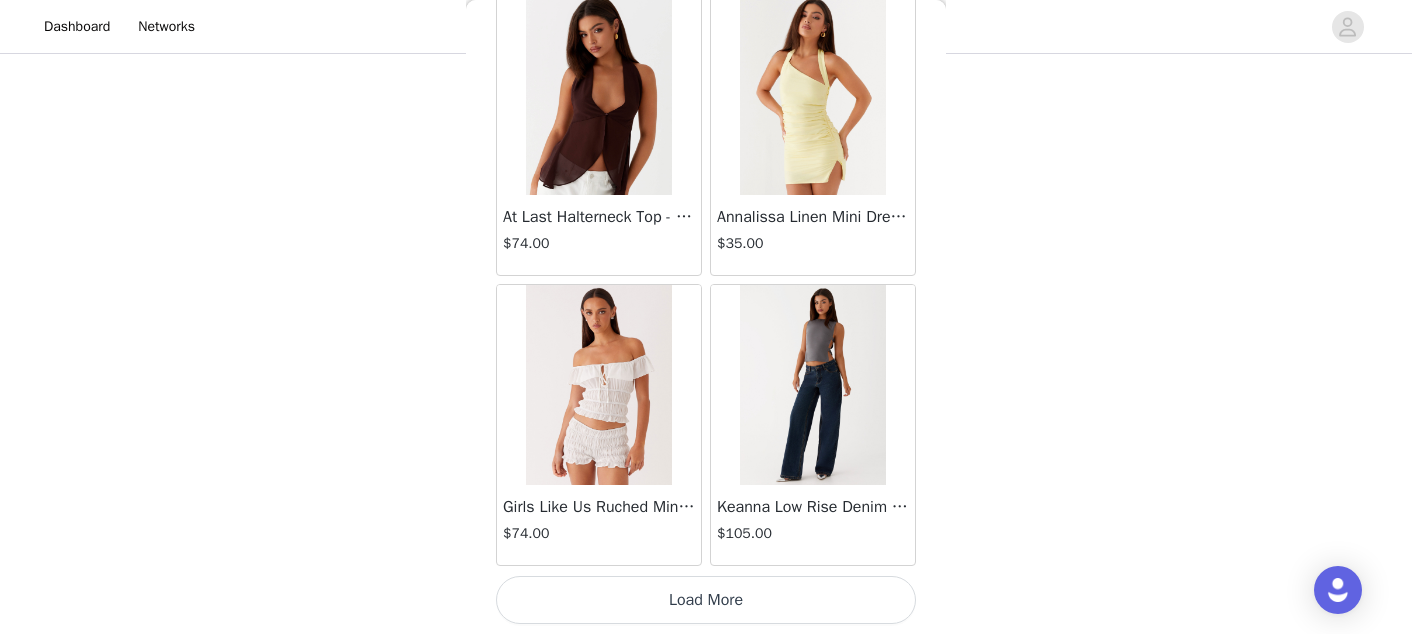 click on "Load More" at bounding box center (706, 600) 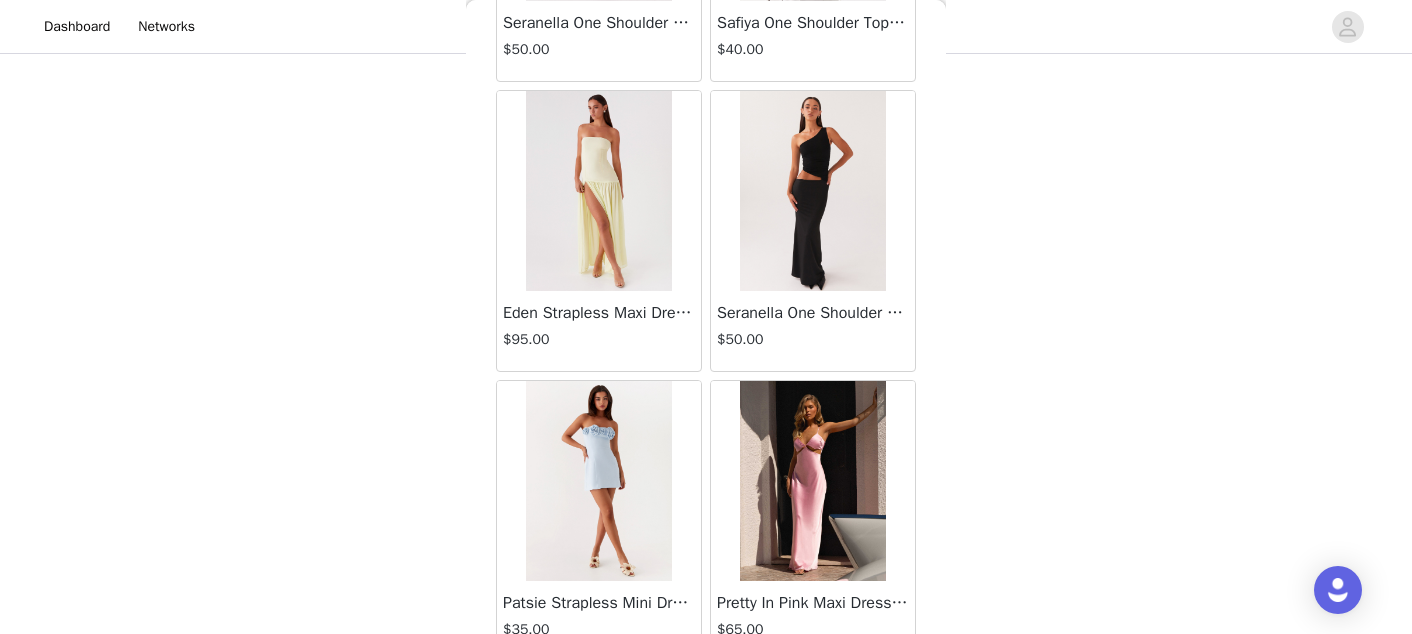 scroll, scrollTop: 5326, scrollLeft: 0, axis: vertical 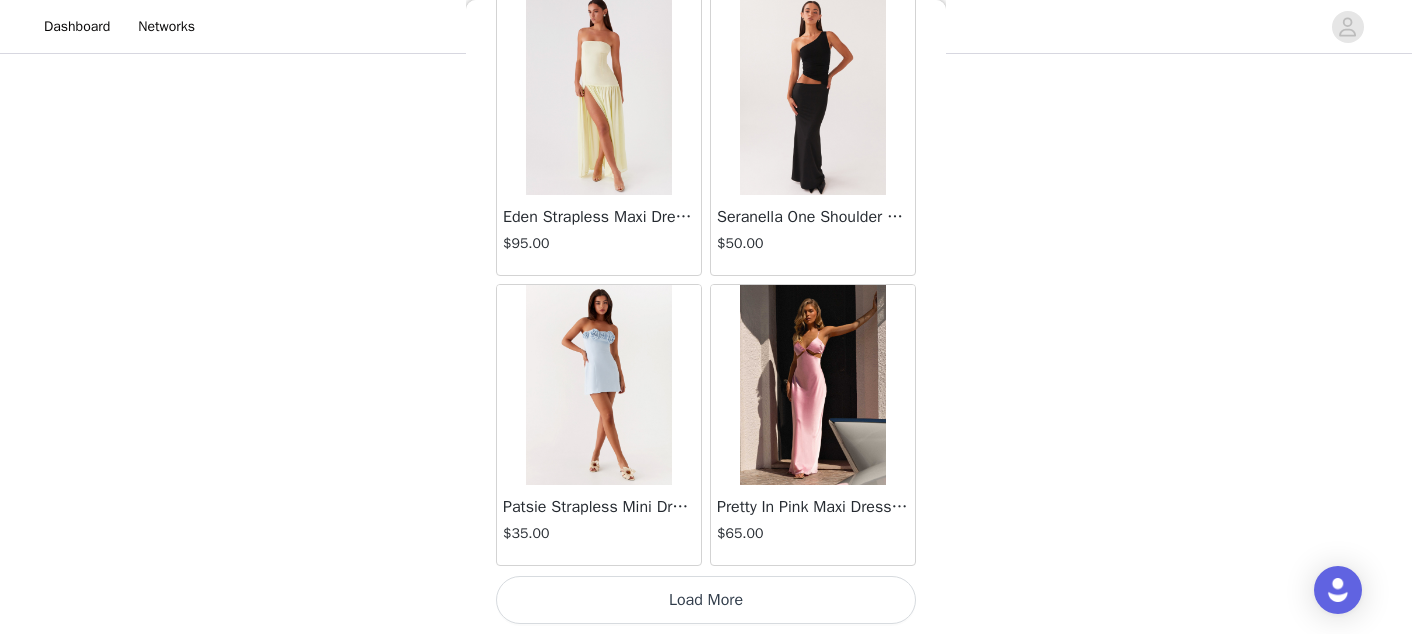 click on "Aullie Mini Dress - White   $60.00       Mira Halter Neck Mini Dress - Black   $85.00       Heavy Hearted Mini Dress - Yellow   $85.00       Hundred Percent Puff Sleeve Top - White   $105.00       Love Seeker Corset Mini Dress - Red   $45.00       Cherish You Buckle Top - Red   $30.00       Ayla Satin Mini Dress - Yellow   $105.00       Rudy Tube Top - Ivory   $30.00       Keira Linen Mini Dress - White   $105.00       Not One Time Knit Mini Dress - Red   $35.00       Carmel Maxi Dress - Brown   $126.00       Moorey Beaded Mini Dress - Blue   $45.00       Solaris Strapless Maxi Dress - Blue Floral   $126.00       Lyrical Maxi Dress - Ivory   $95.00       Garden Kisses Shirred Mini Dress - Red   $60.00       Under The Pagoda Maxi Dress - Amber   $137.00       At Last Halterneck Top - Brown   $74.00       Annalissa Linen Mini Dress - Yellow   $35.00       Girls Like Us Ruched Mini Shorts - White   $74.00       Keanna Low Rise Denim Jeans - Washed Denim   $105.00       Jocelyn Maxi Dress - Sage   $95.00" at bounding box center [706, -2298] 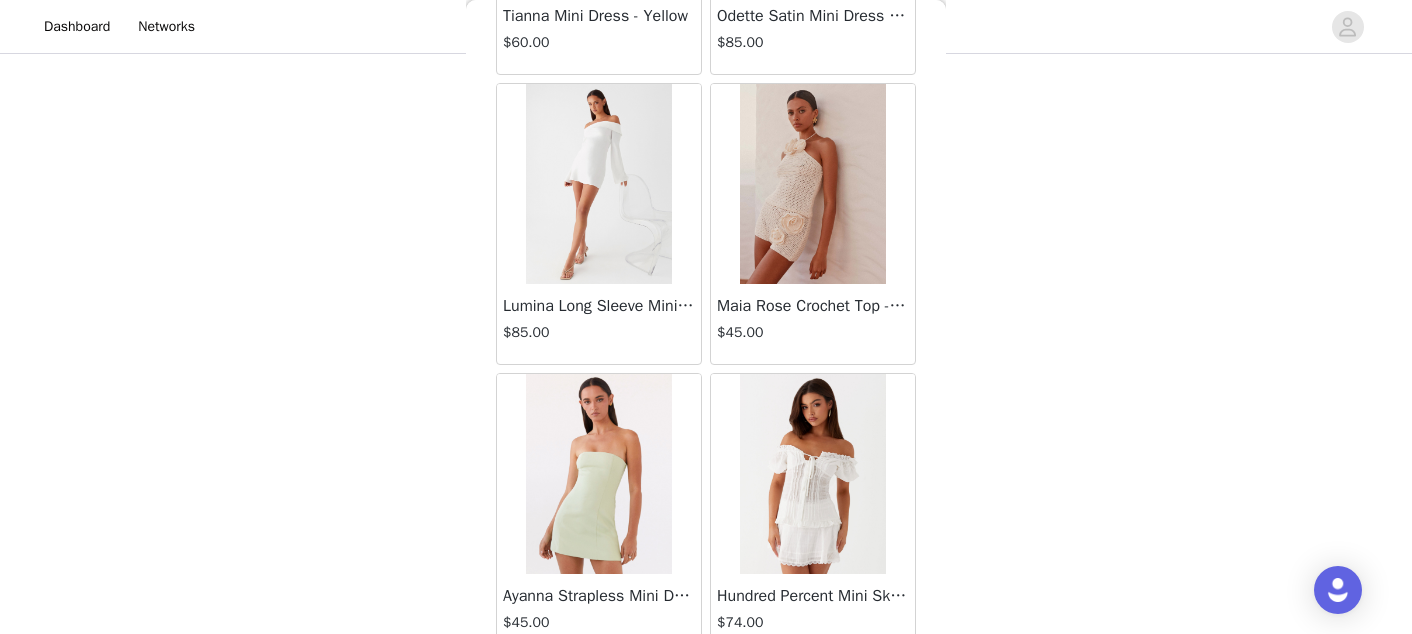 scroll, scrollTop: 8142, scrollLeft: 0, axis: vertical 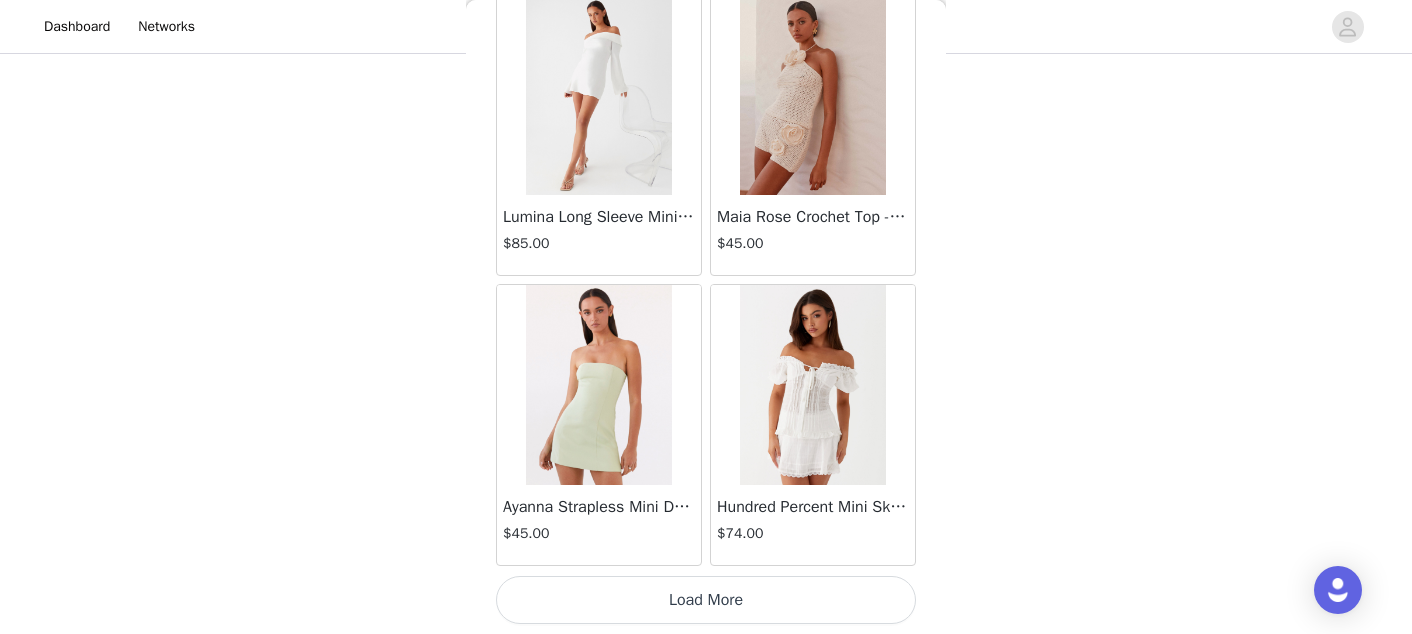 click on "Load More" at bounding box center [706, 600] 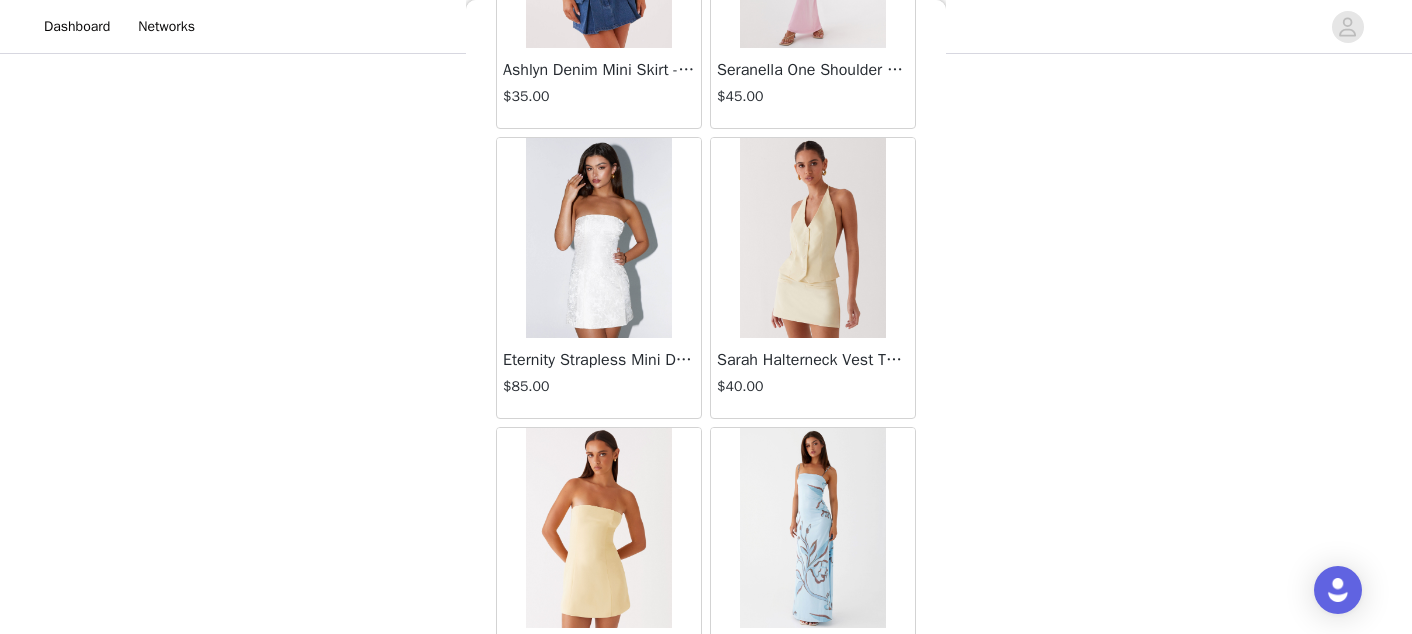 scroll, scrollTop: 11126, scrollLeft: 0, axis: vertical 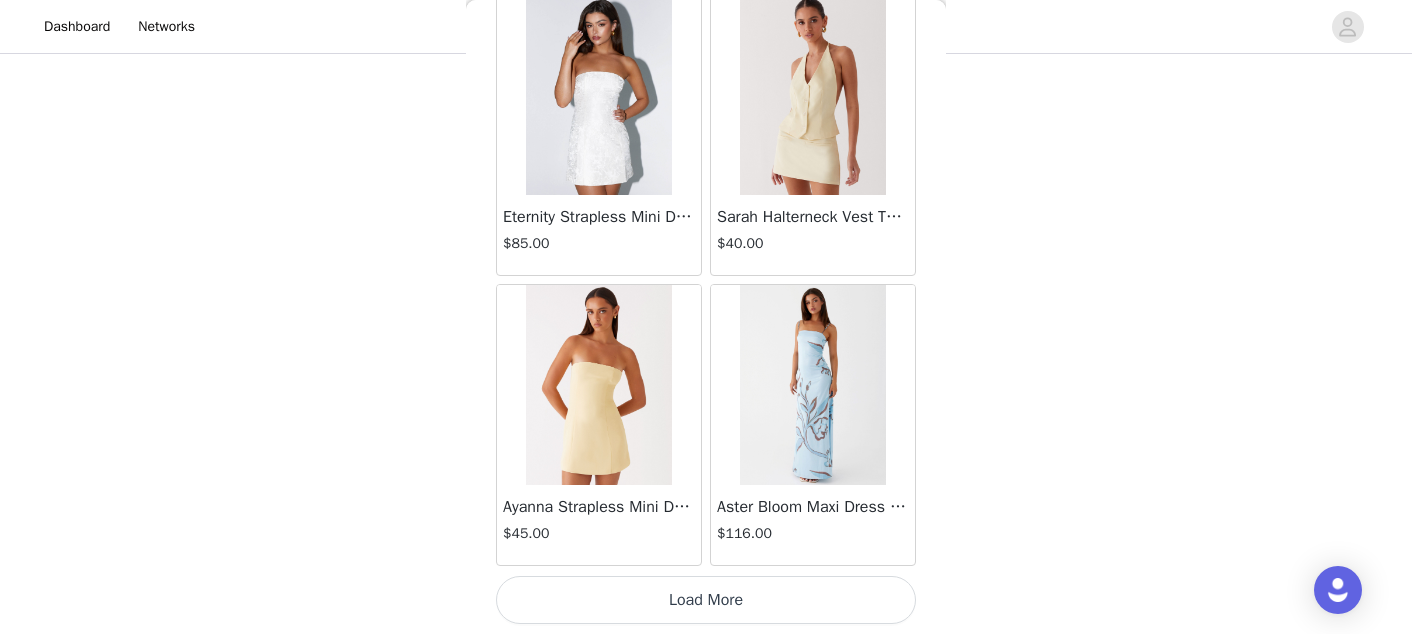 click on "Load More" at bounding box center (706, 600) 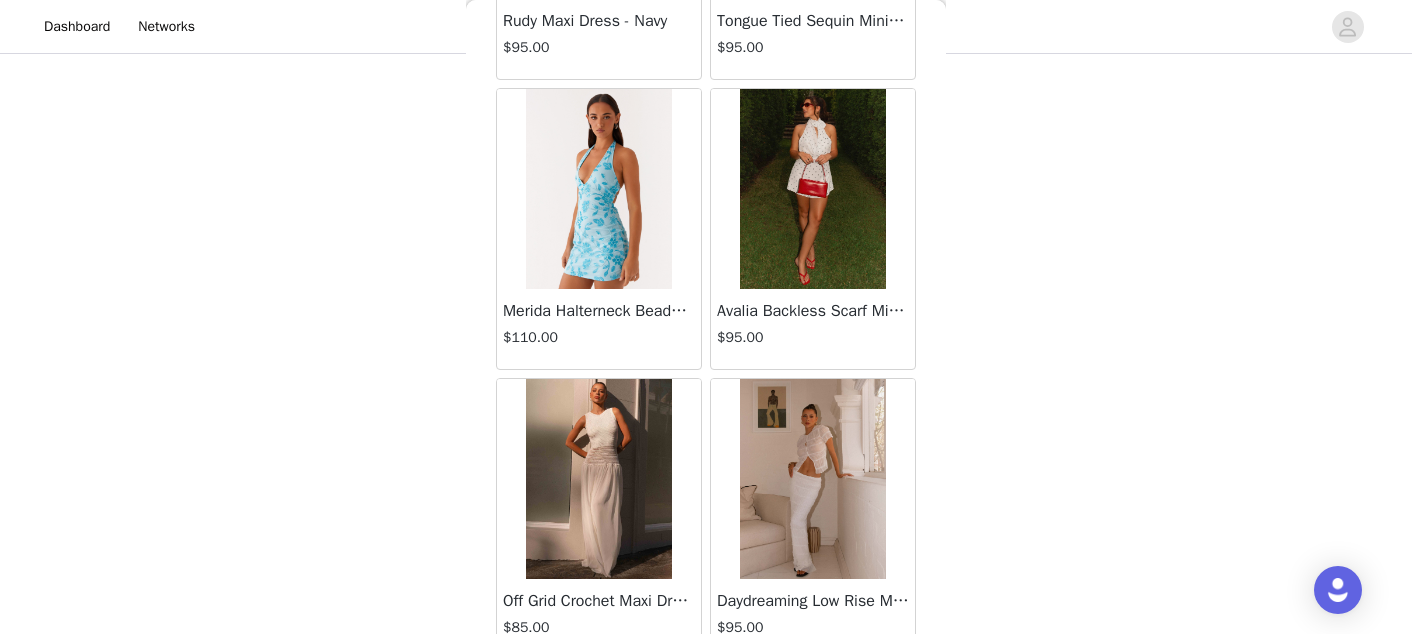 scroll, scrollTop: 14026, scrollLeft: 0, axis: vertical 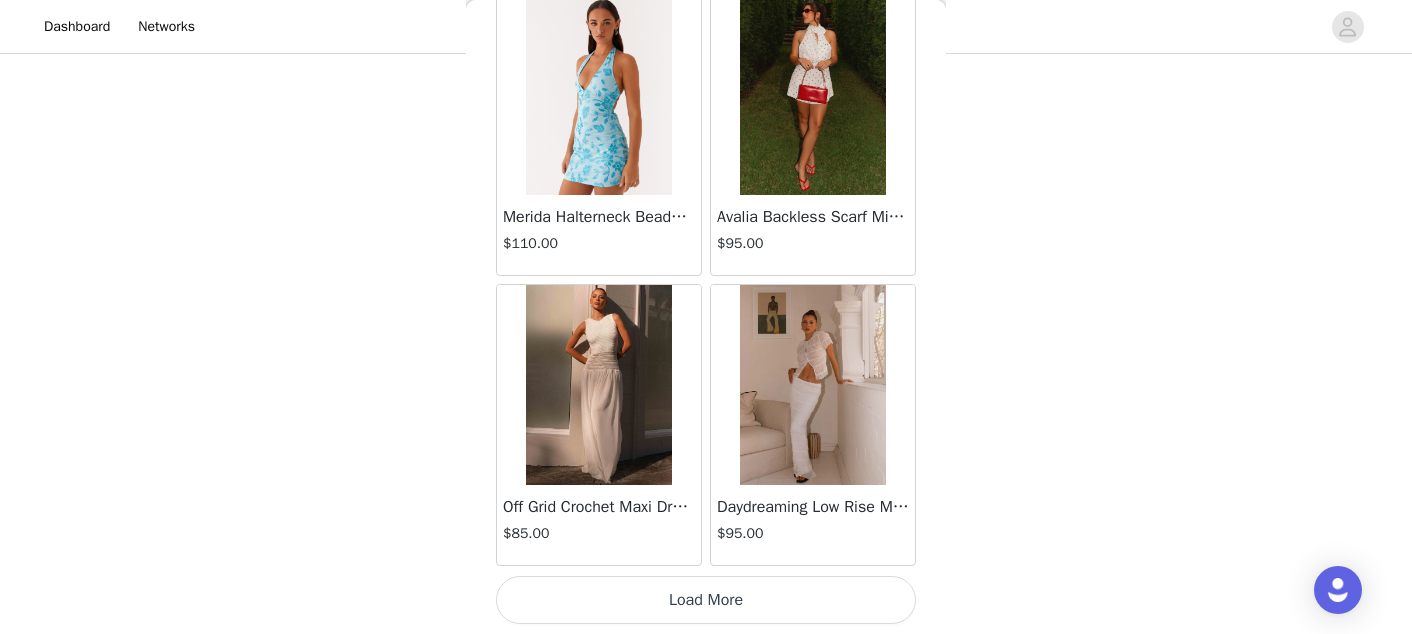 click on "Load More" at bounding box center [706, 600] 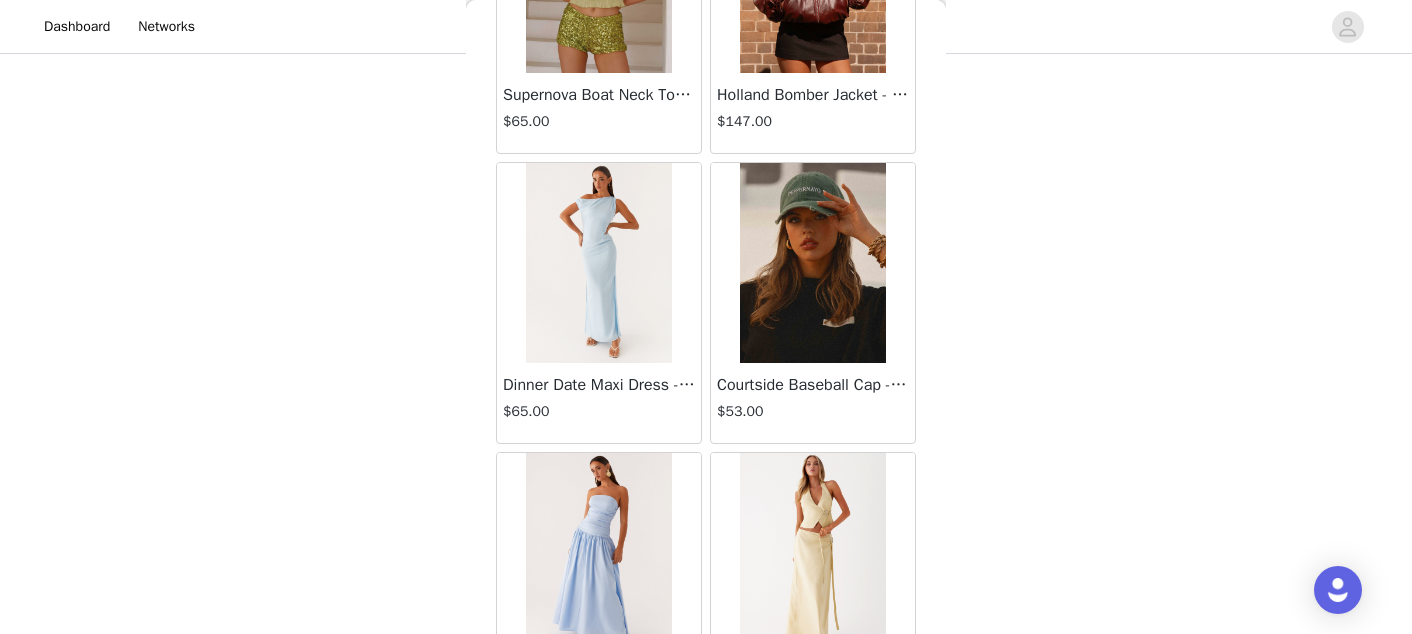 scroll, scrollTop: 16469, scrollLeft: 0, axis: vertical 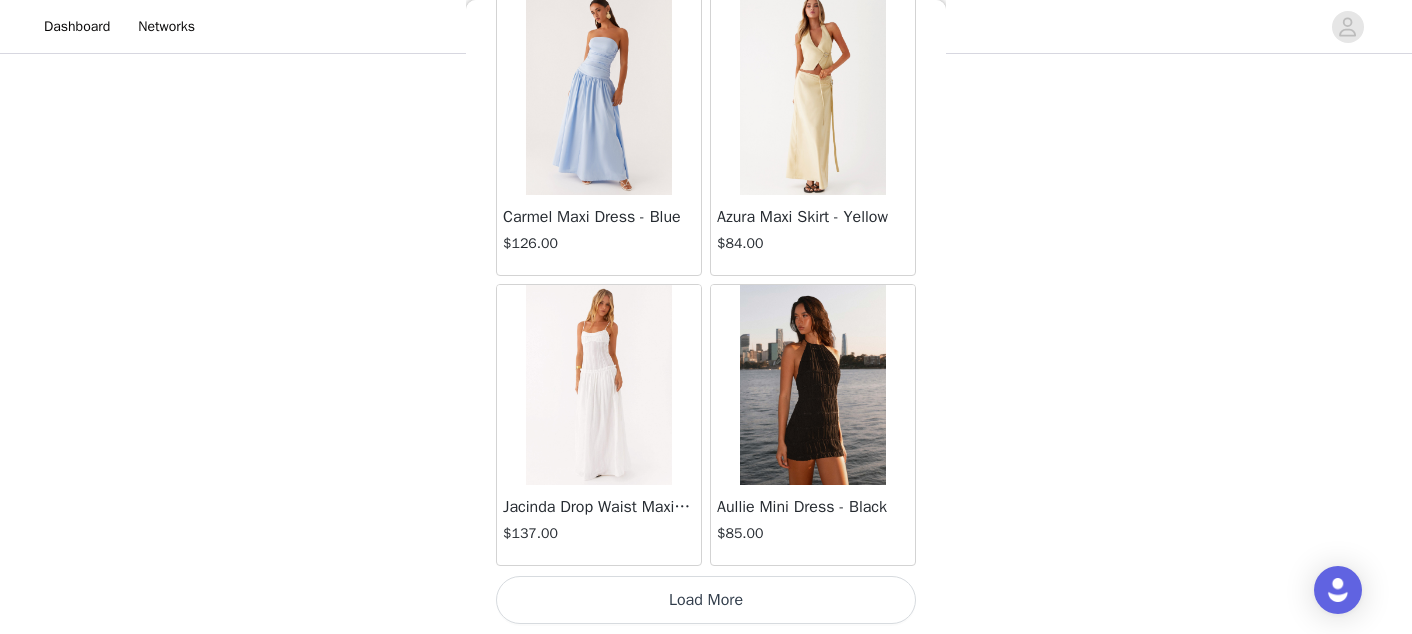 click on "Load More" at bounding box center [706, 600] 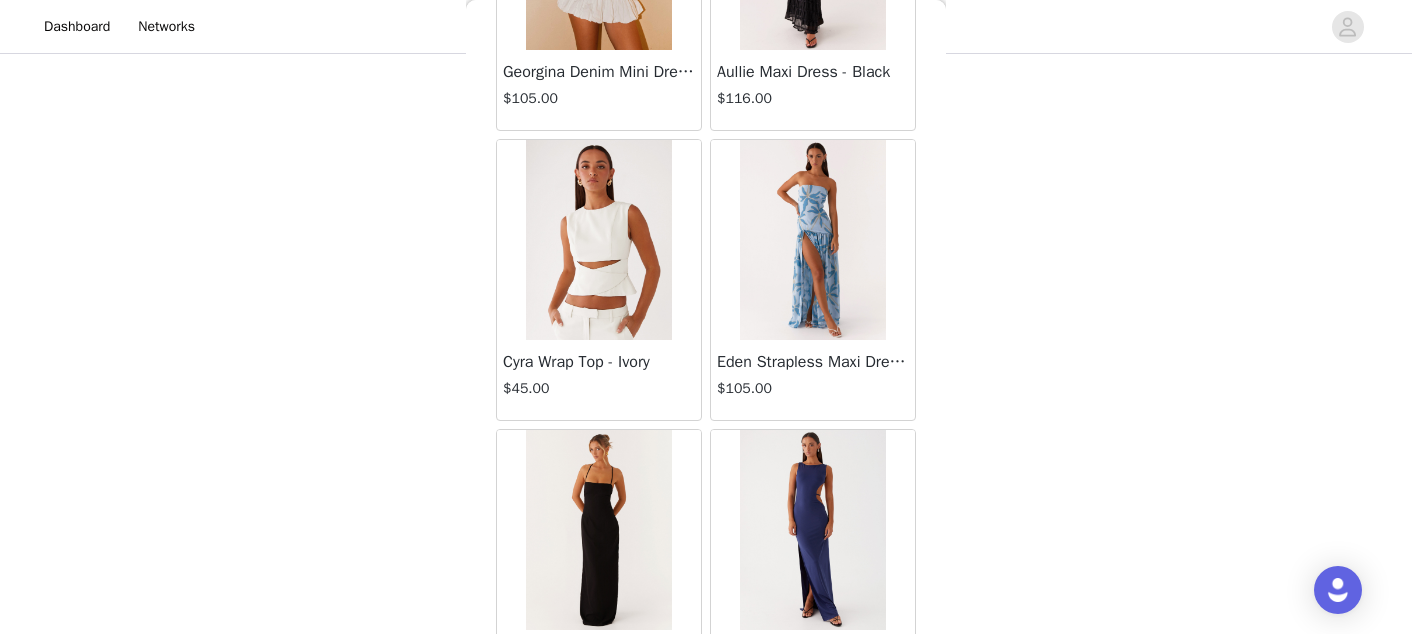 scroll, scrollTop: 19826, scrollLeft: 0, axis: vertical 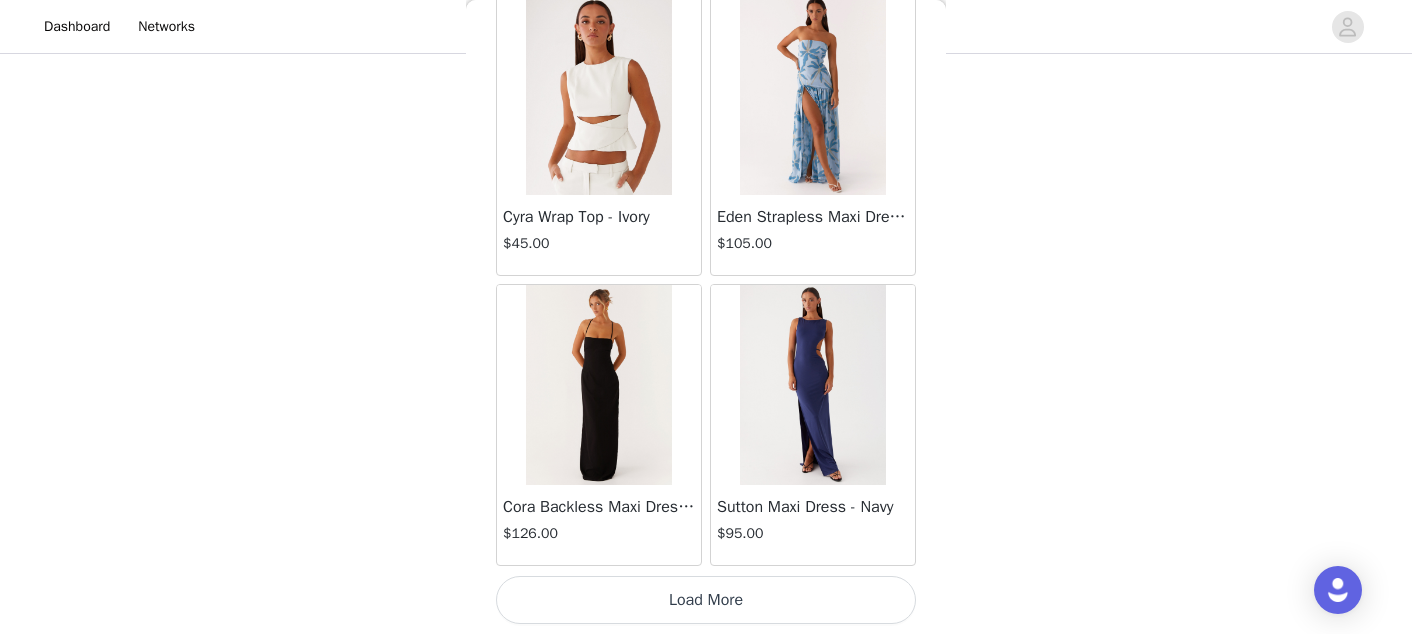 click on "Load More" at bounding box center (706, 600) 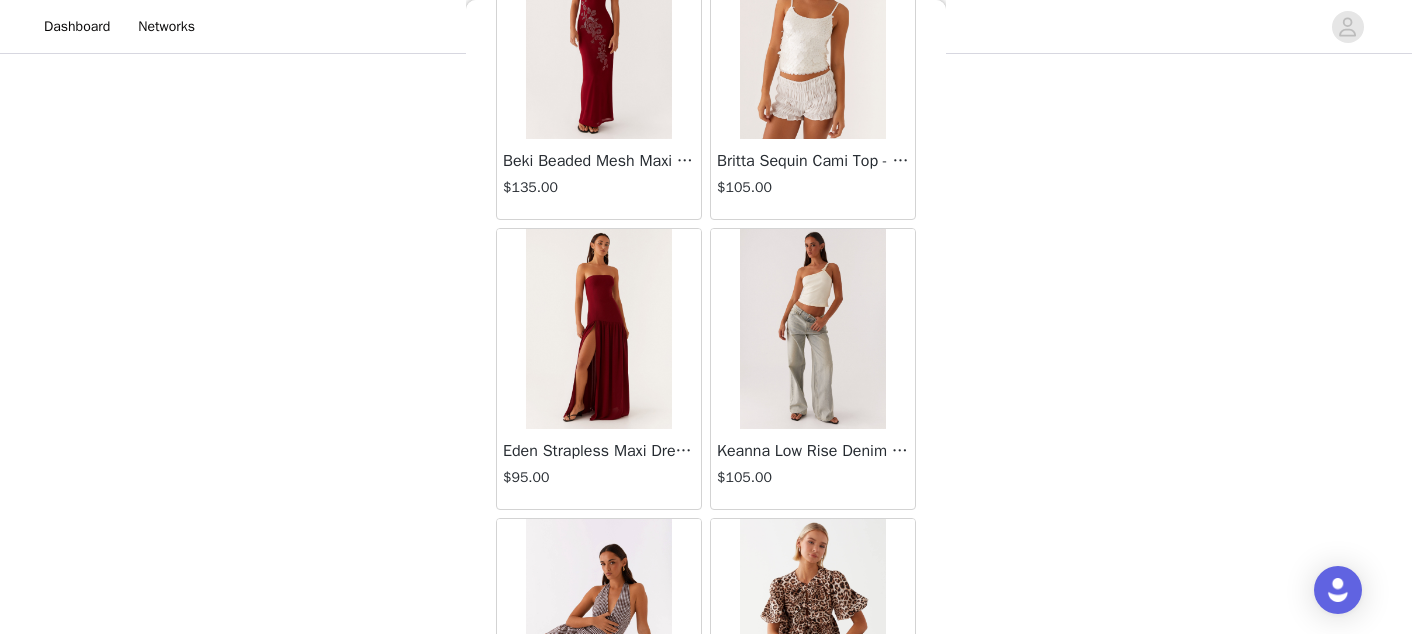 scroll, scrollTop: 21907, scrollLeft: 0, axis: vertical 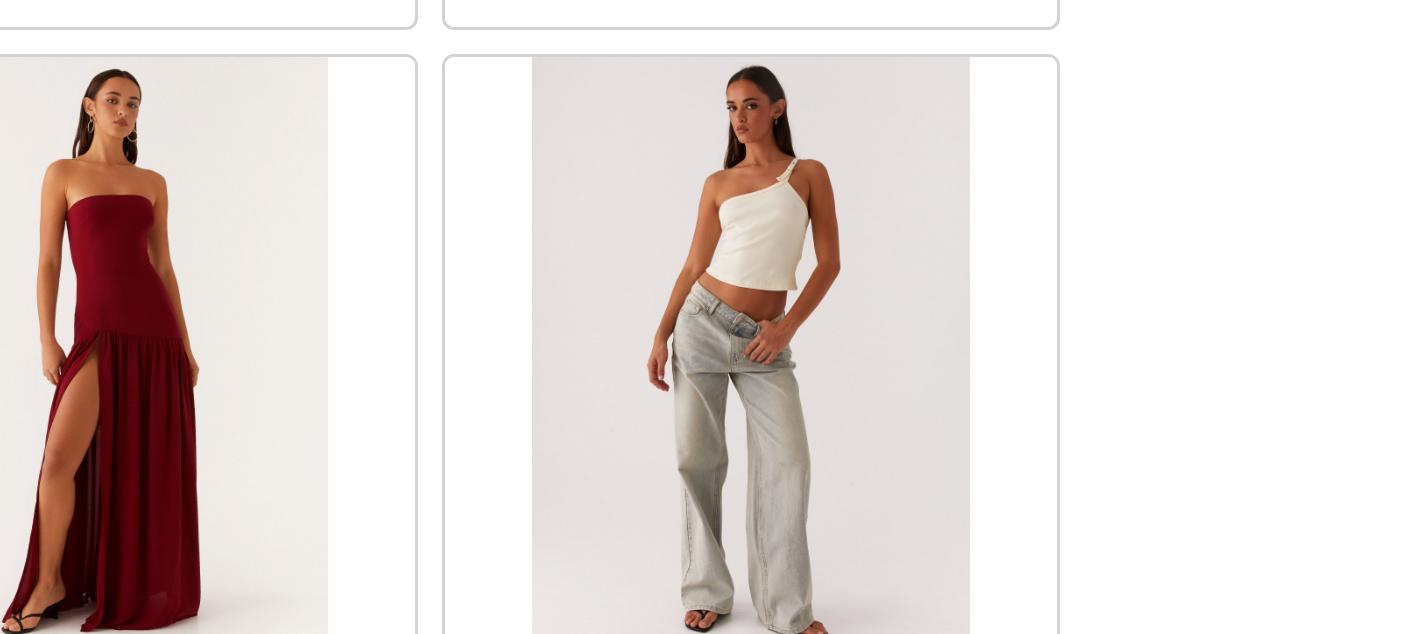 click at bounding box center (812, 334) 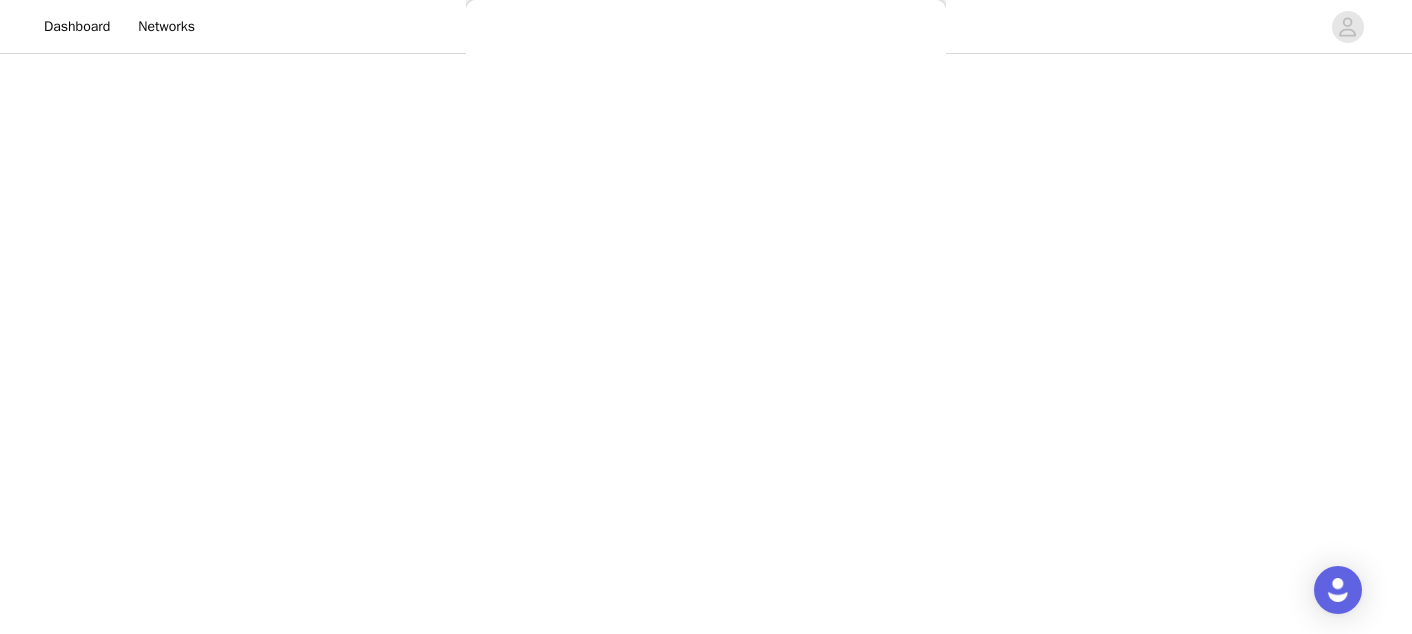 scroll, scrollTop: 471, scrollLeft: 0, axis: vertical 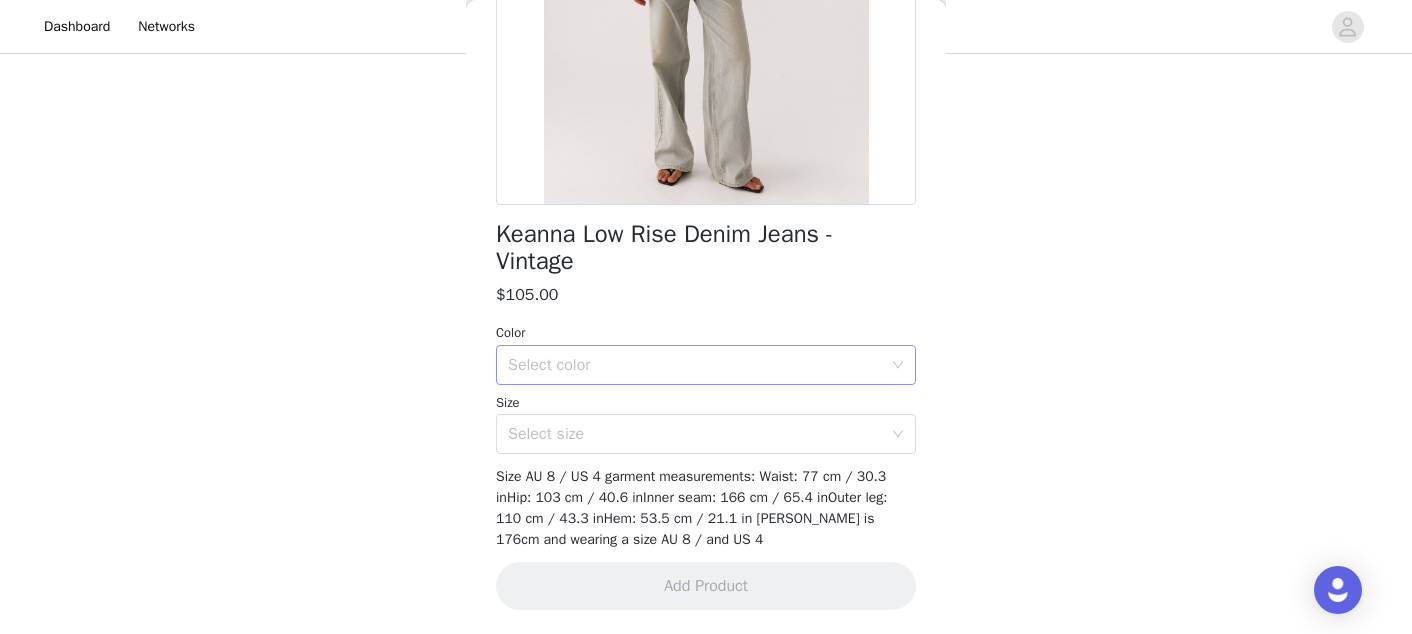 click on "Select color" at bounding box center [695, 365] 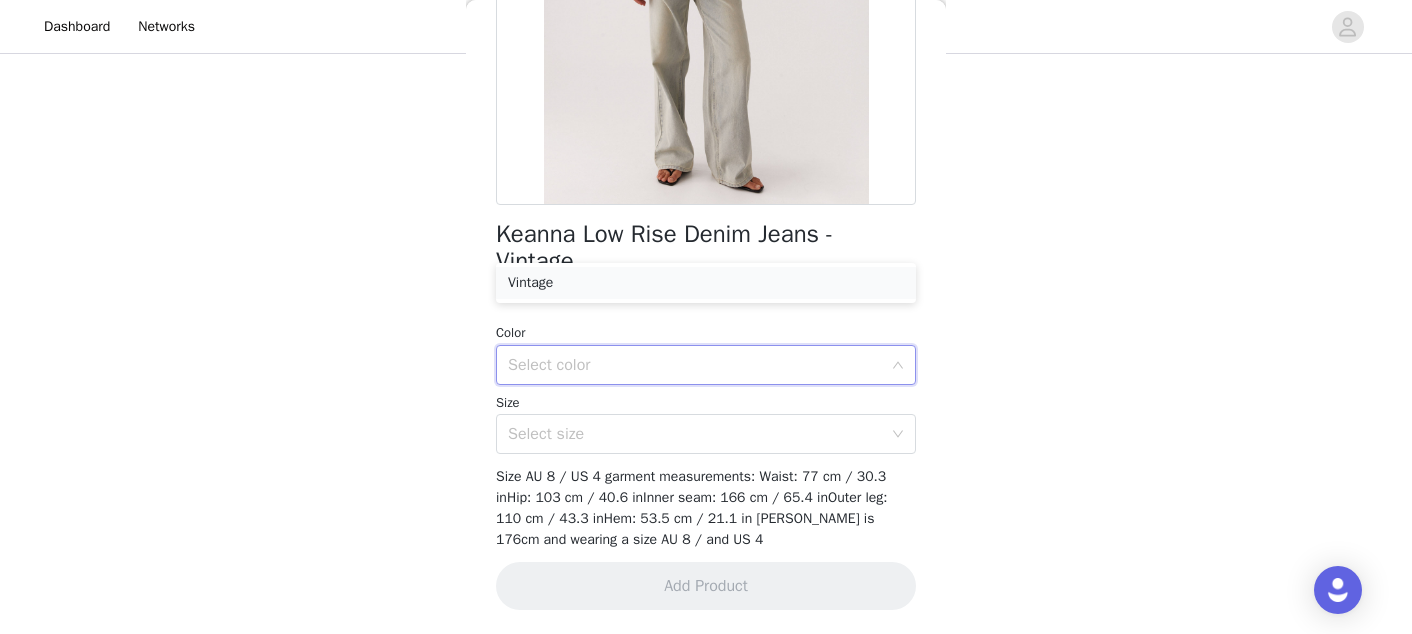 click on "Vintage" at bounding box center (706, 283) 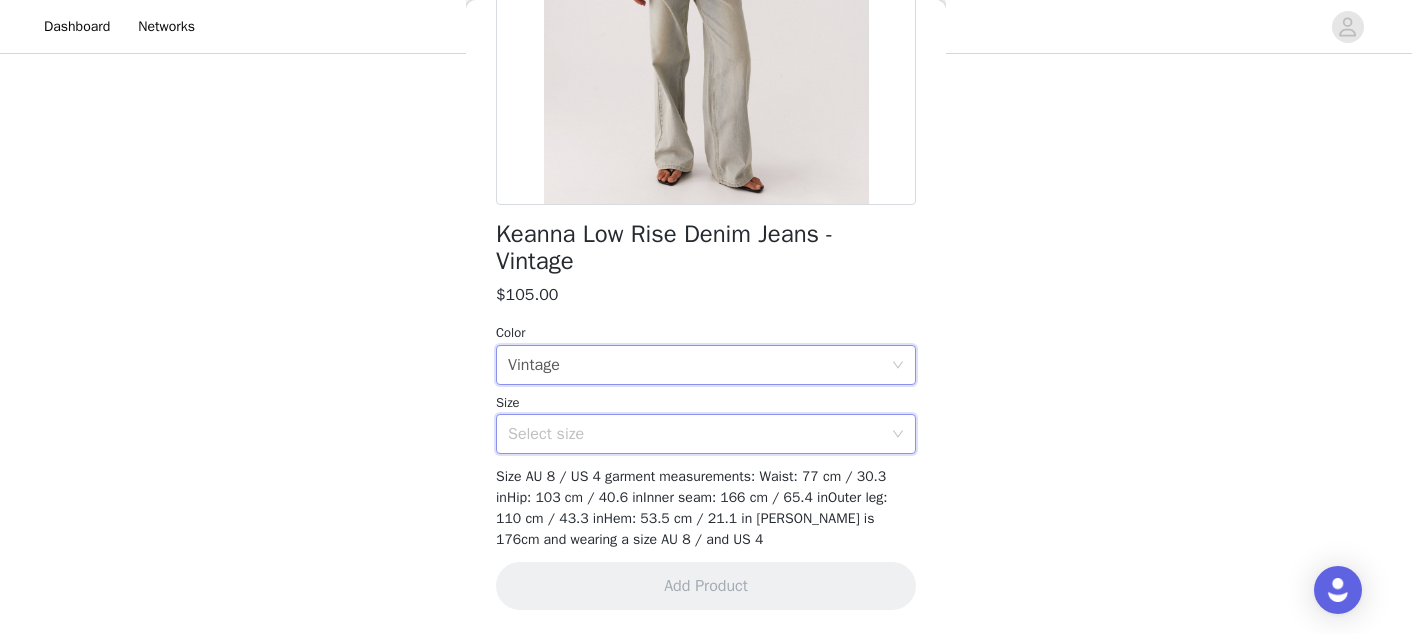 click on "Select size" at bounding box center (699, 434) 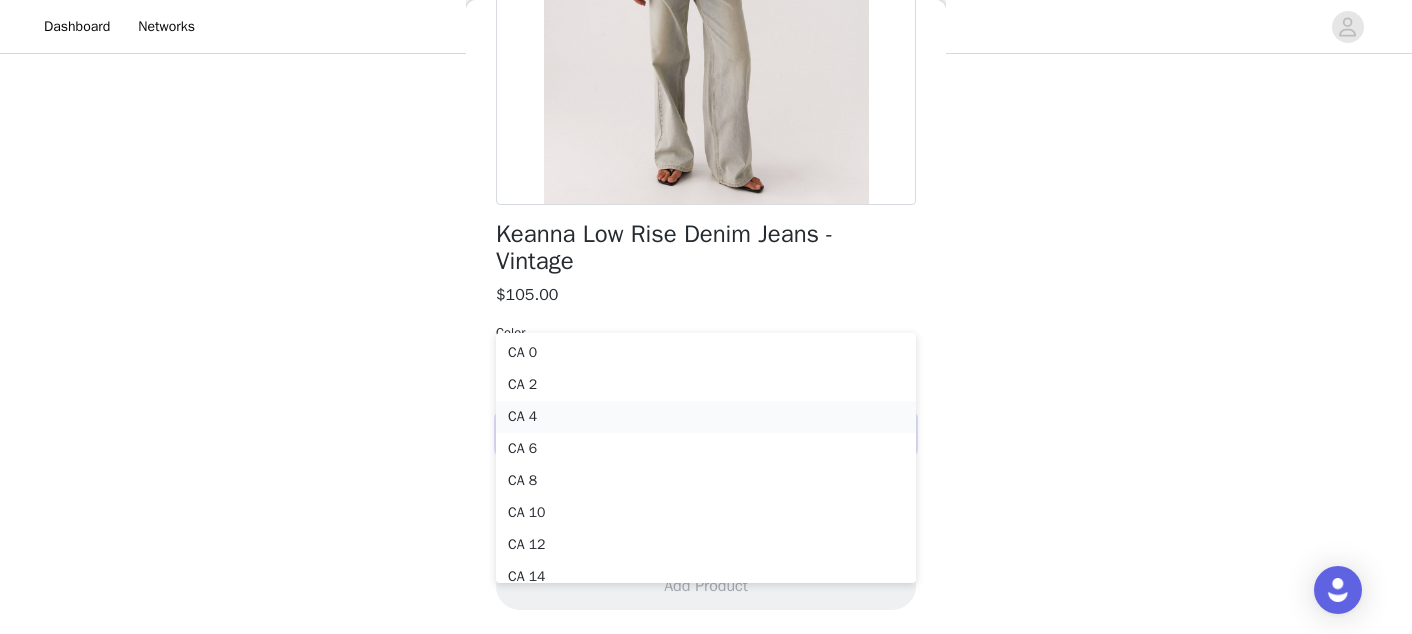 click on "CA 4" at bounding box center [706, 417] 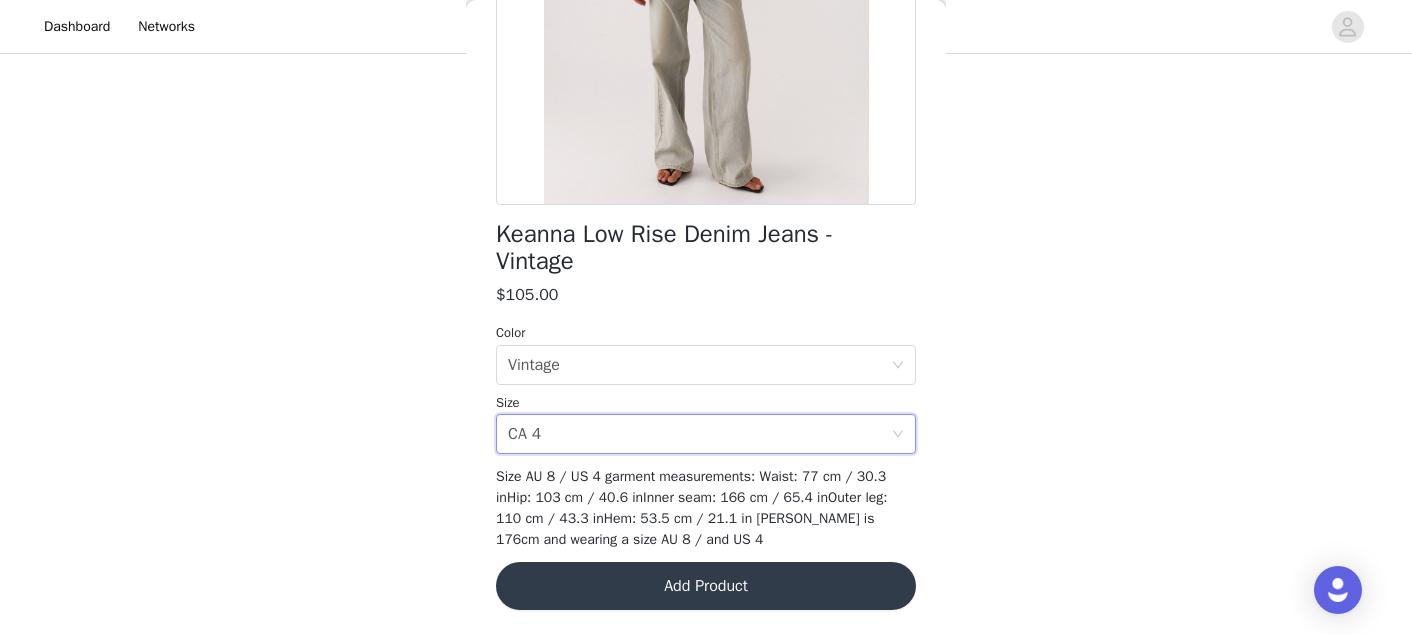 click on "Add Product" at bounding box center [706, 586] 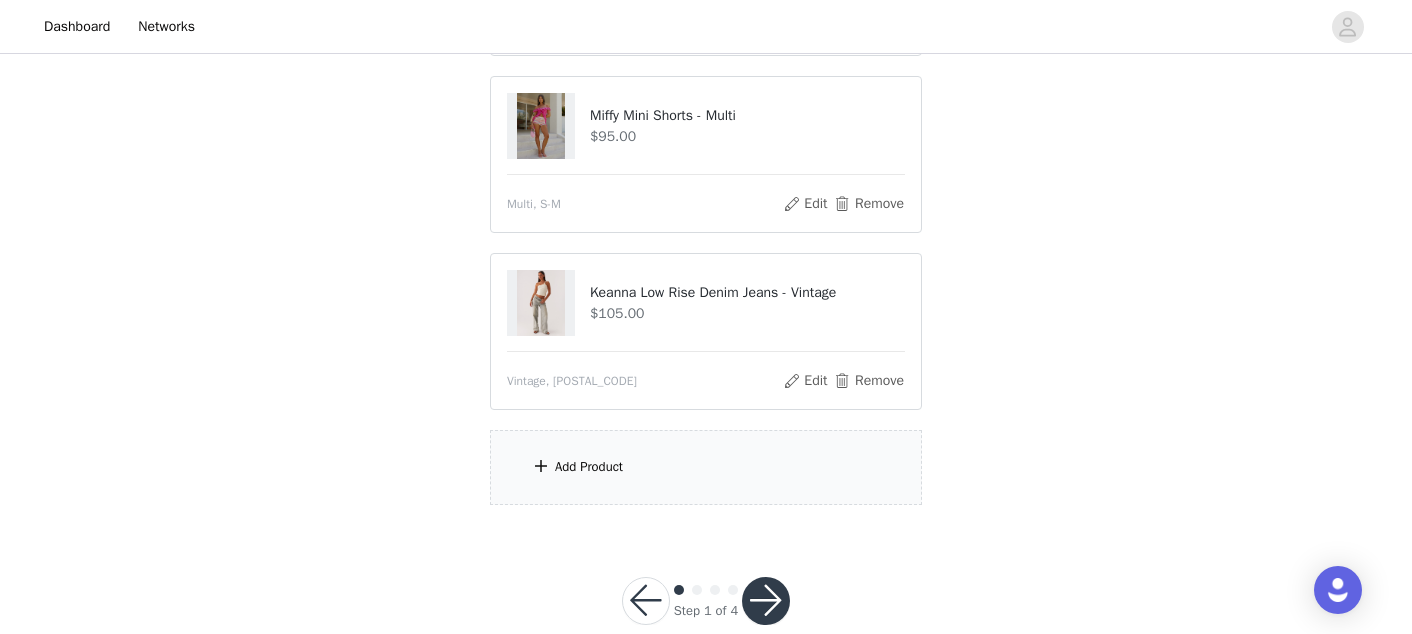 scroll, scrollTop: 381, scrollLeft: 0, axis: vertical 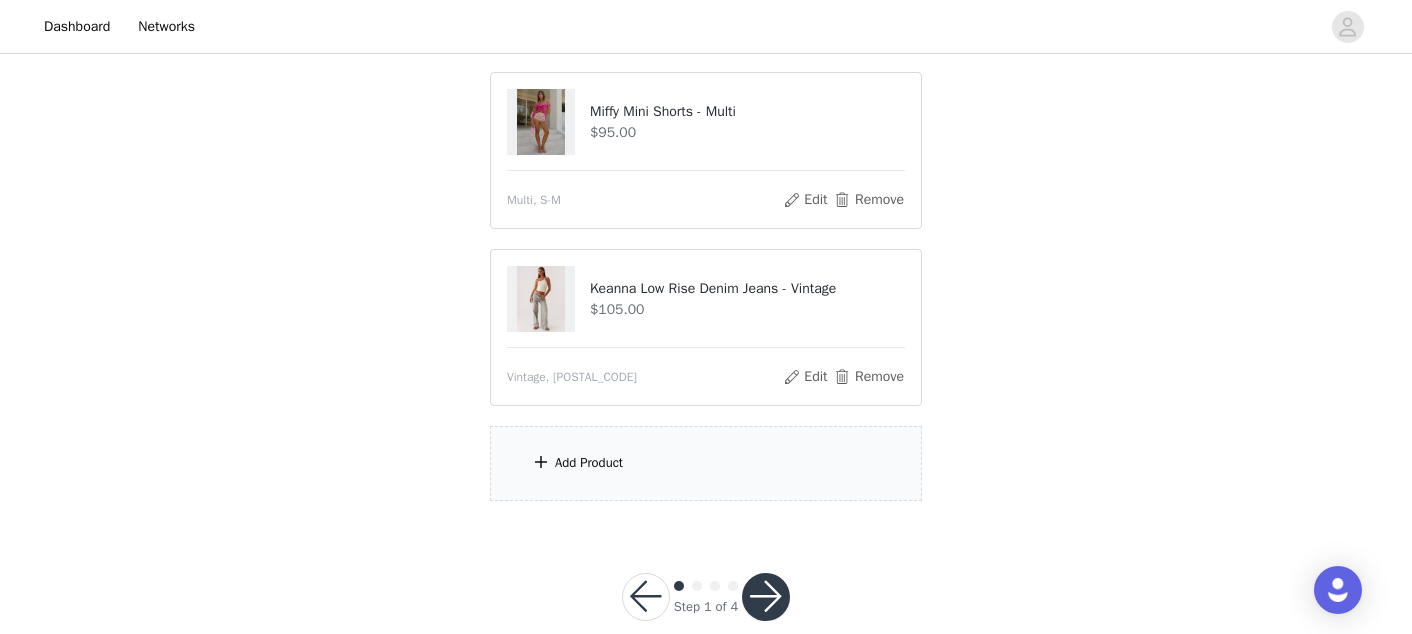 click on "Add Product" at bounding box center (706, 463) 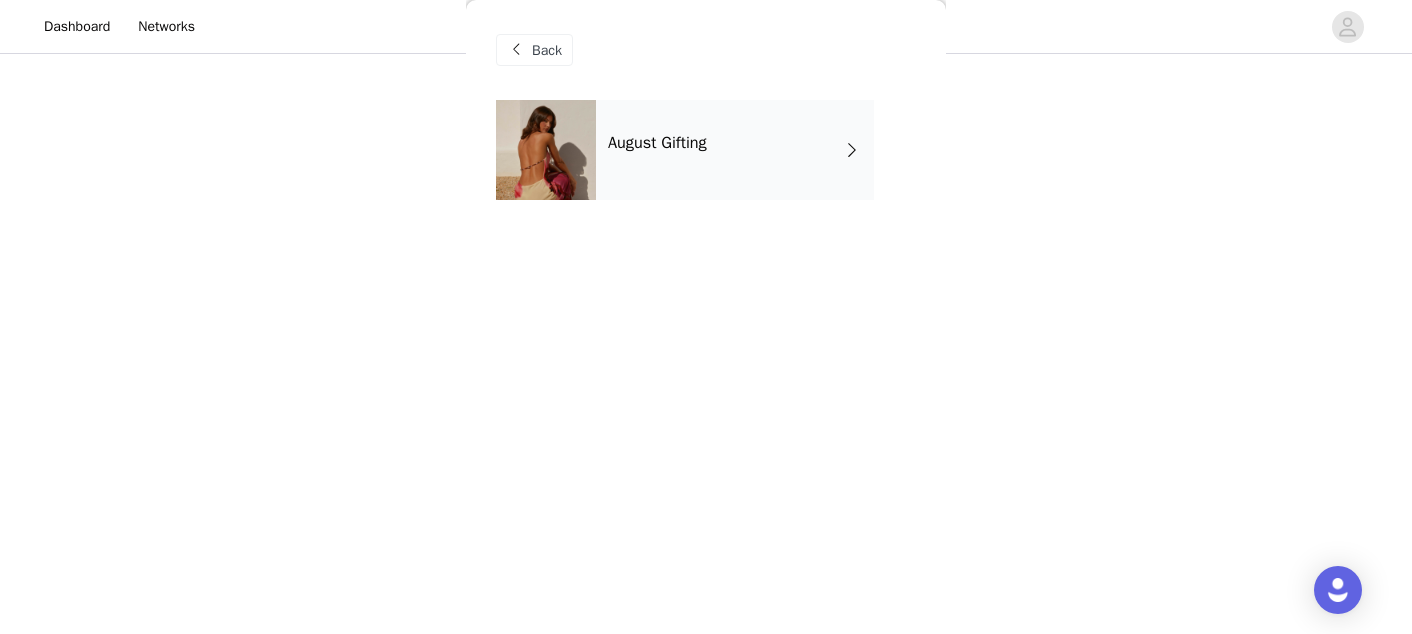 click on "August Gifting" at bounding box center (657, 143) 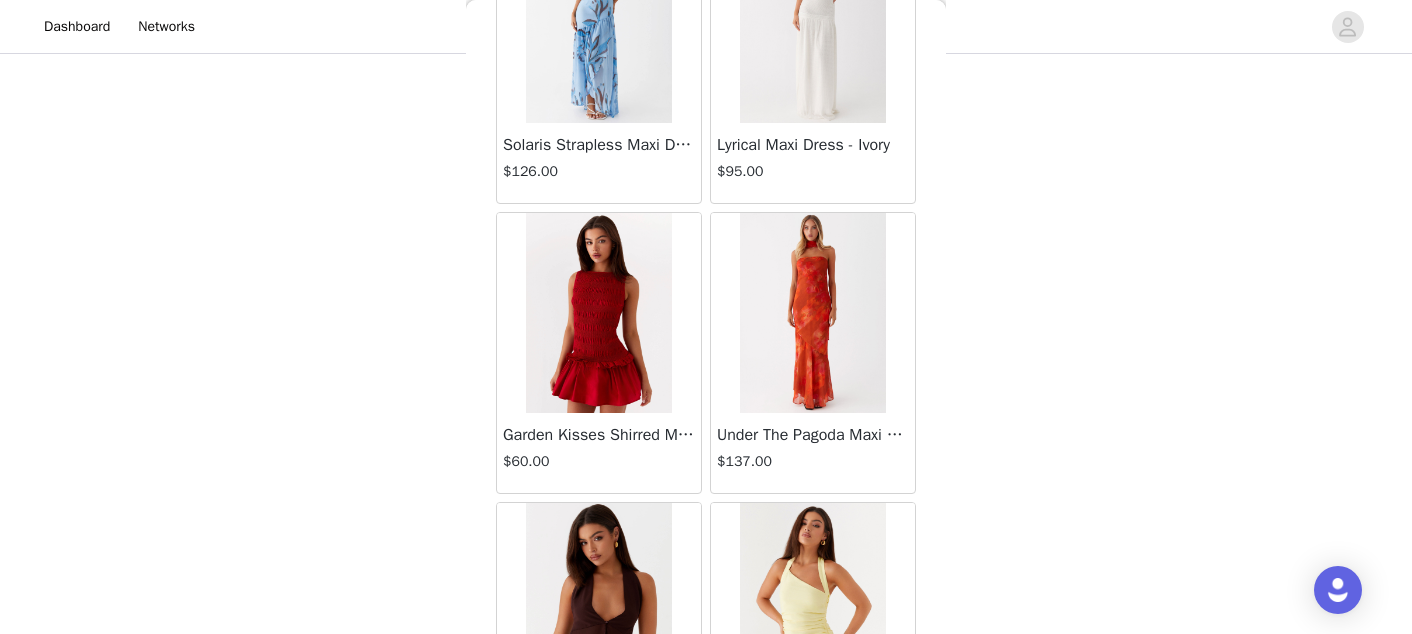 scroll, scrollTop: 2426, scrollLeft: 0, axis: vertical 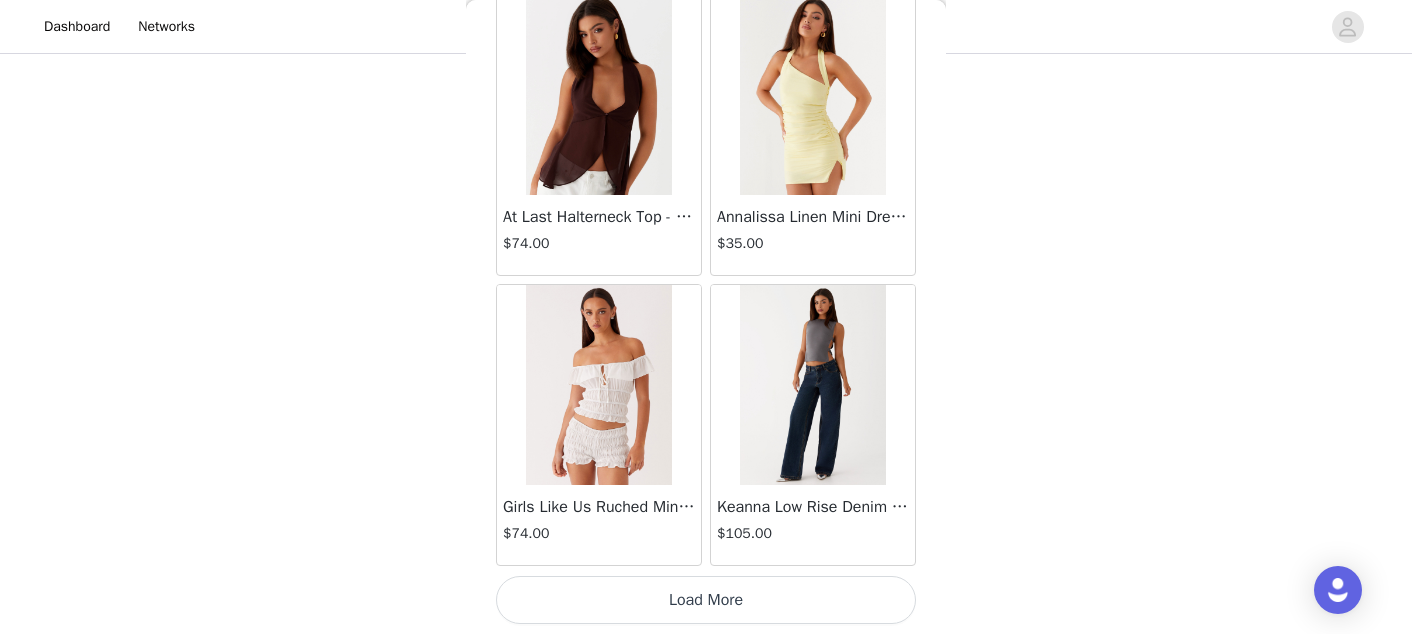 click on "Load More" at bounding box center [706, 600] 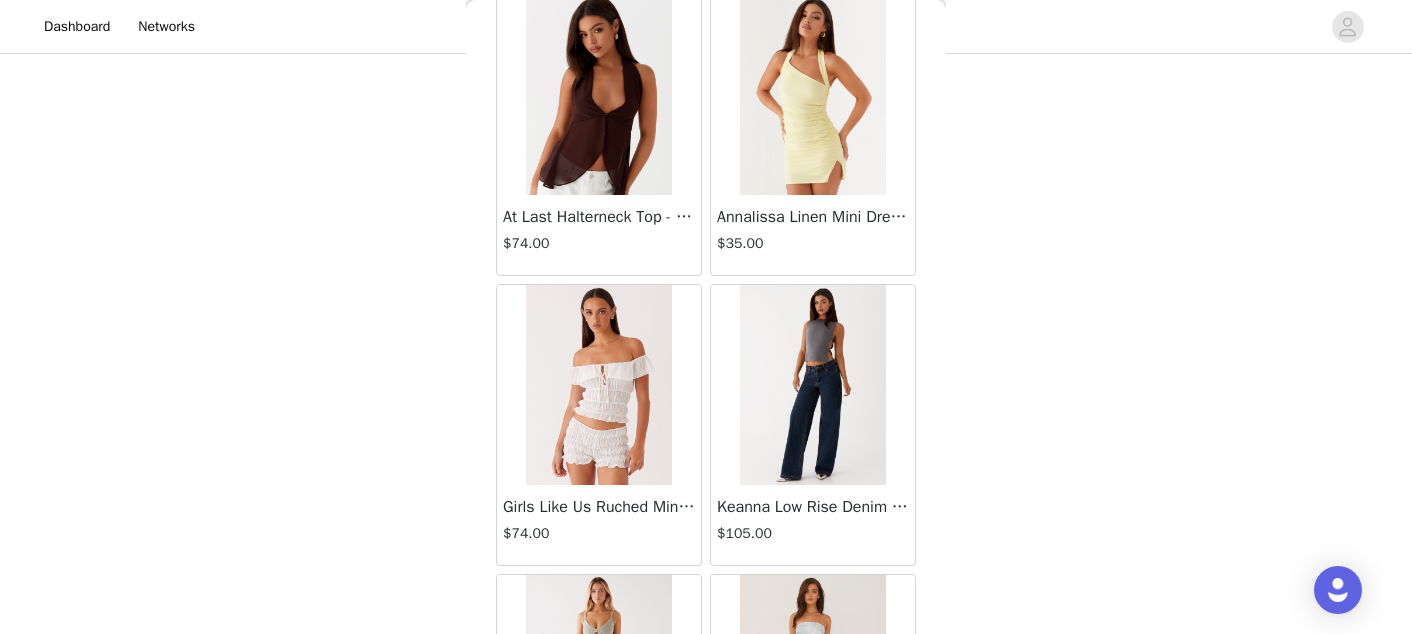 scroll, scrollTop: 2560, scrollLeft: 0, axis: vertical 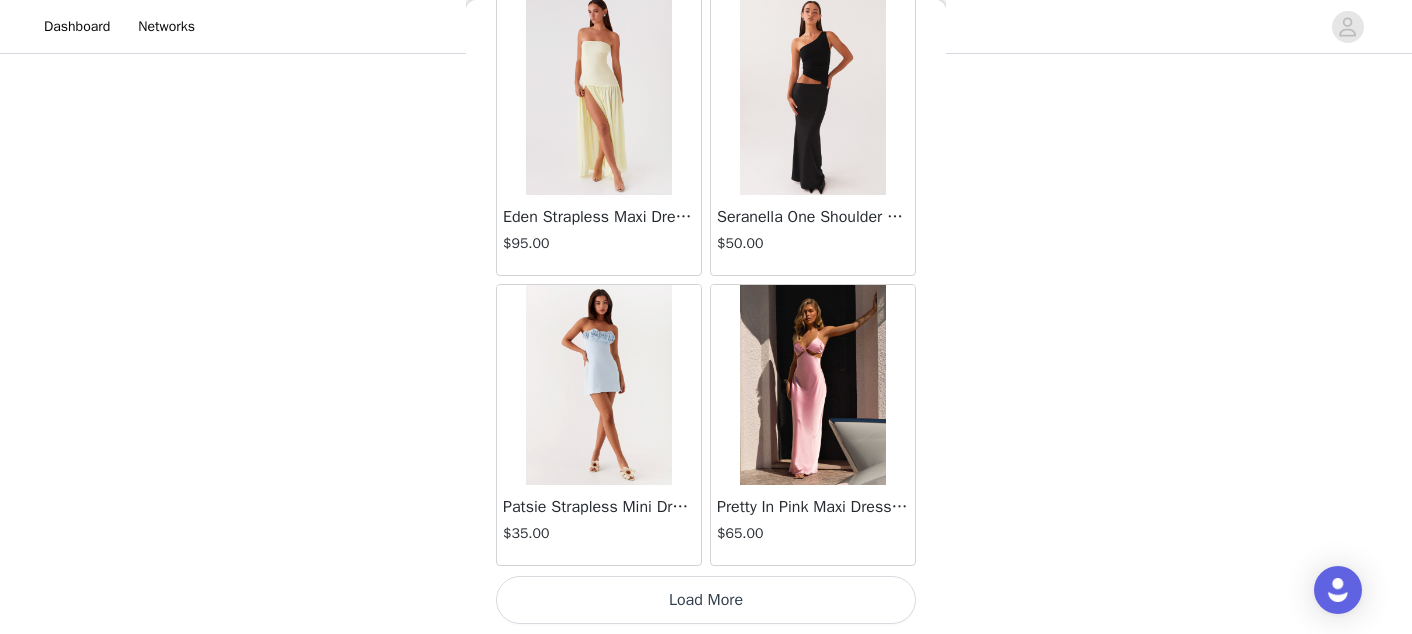 click on "Load More" at bounding box center (706, 600) 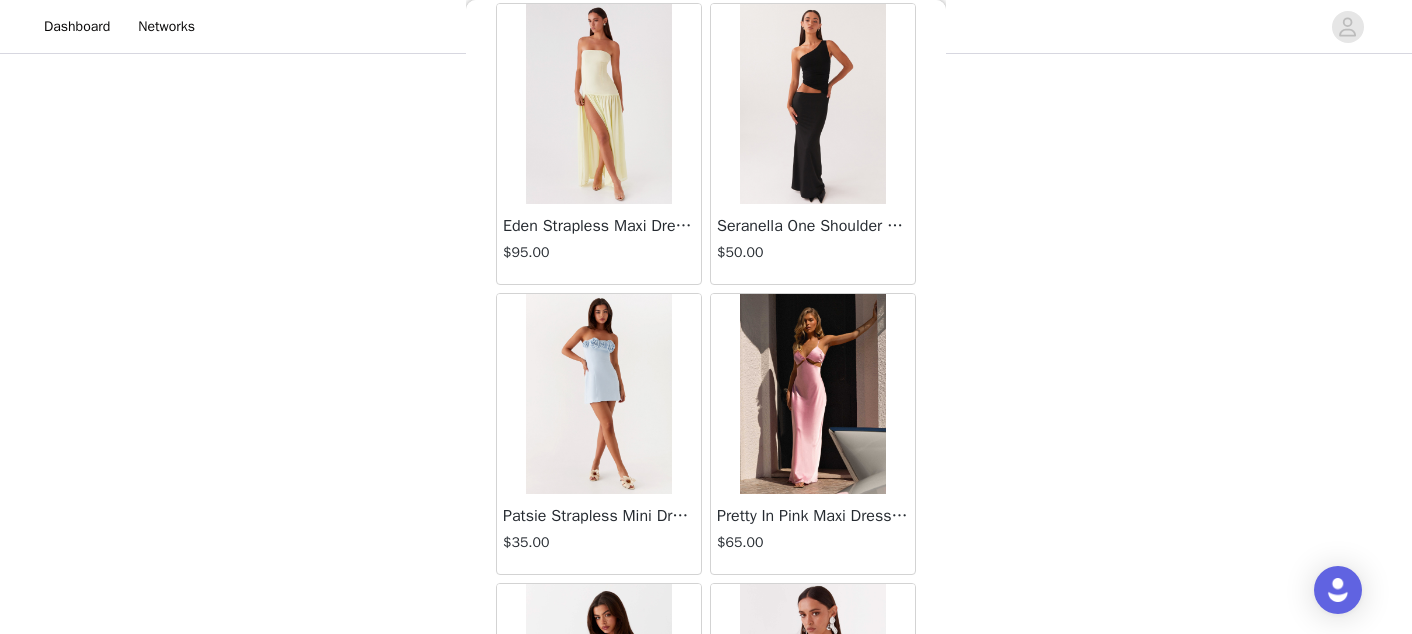 scroll, scrollTop: 415, scrollLeft: 0, axis: vertical 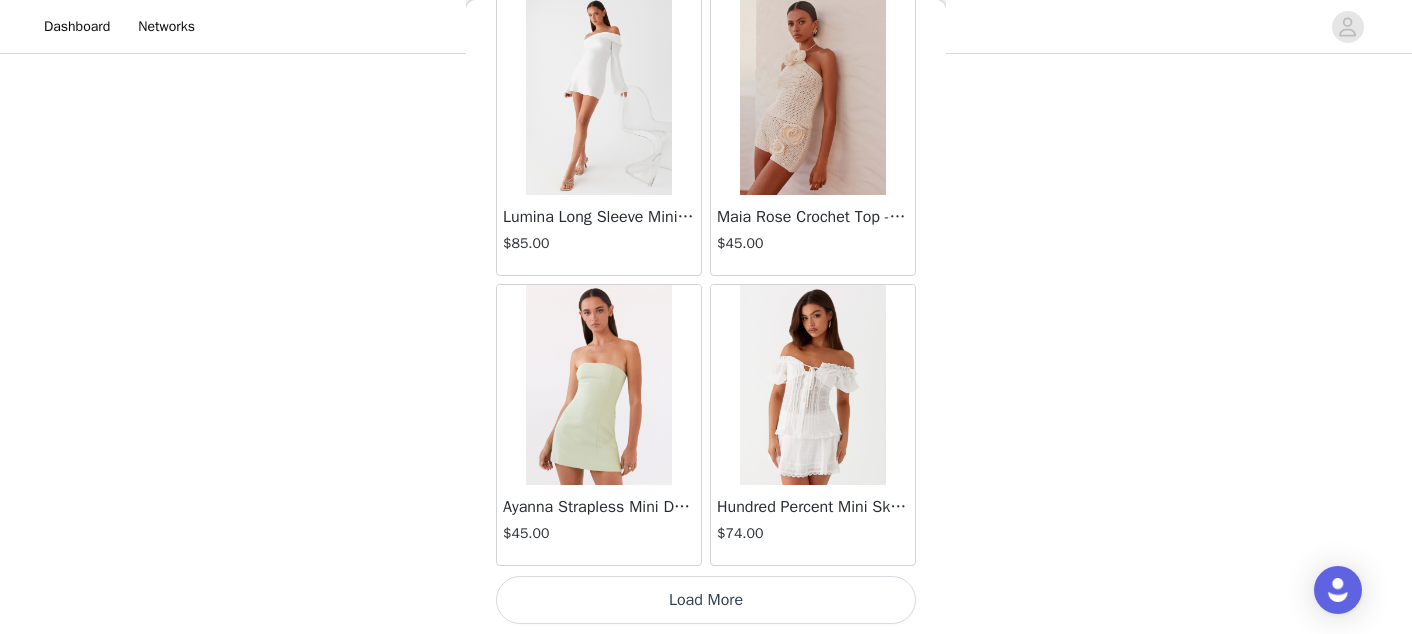 click on "Load More" at bounding box center (706, 600) 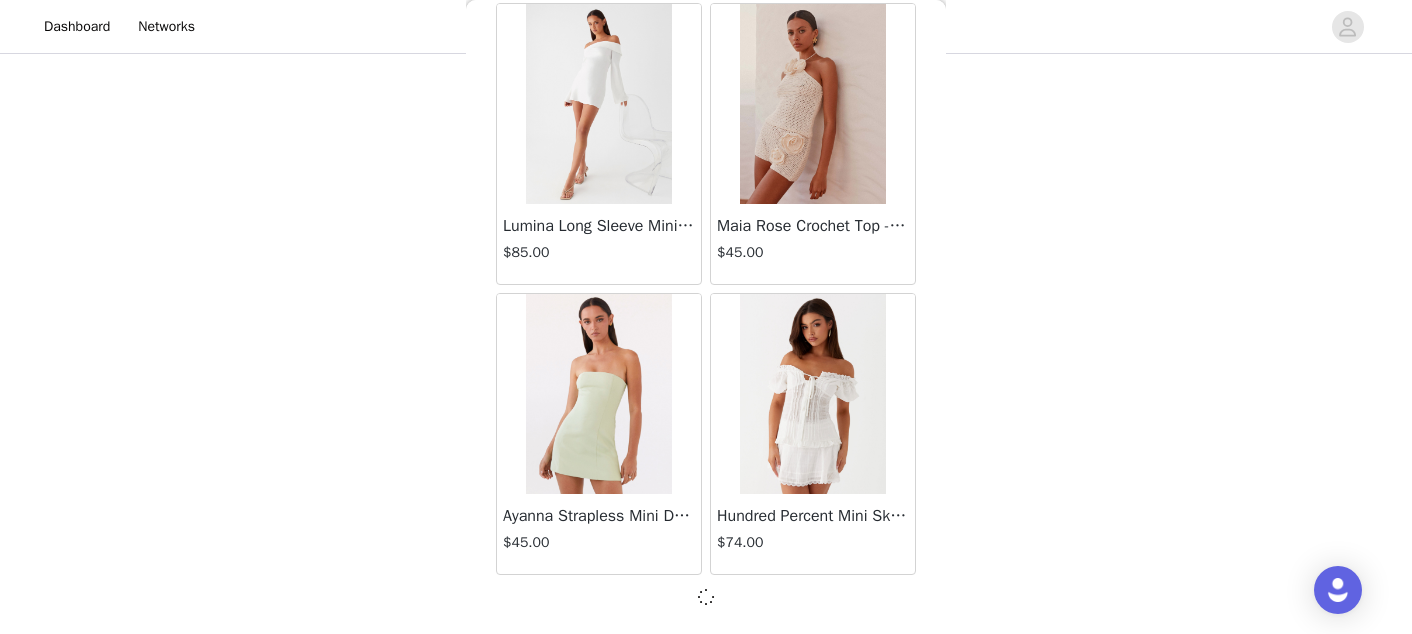 scroll, scrollTop: 8217, scrollLeft: 0, axis: vertical 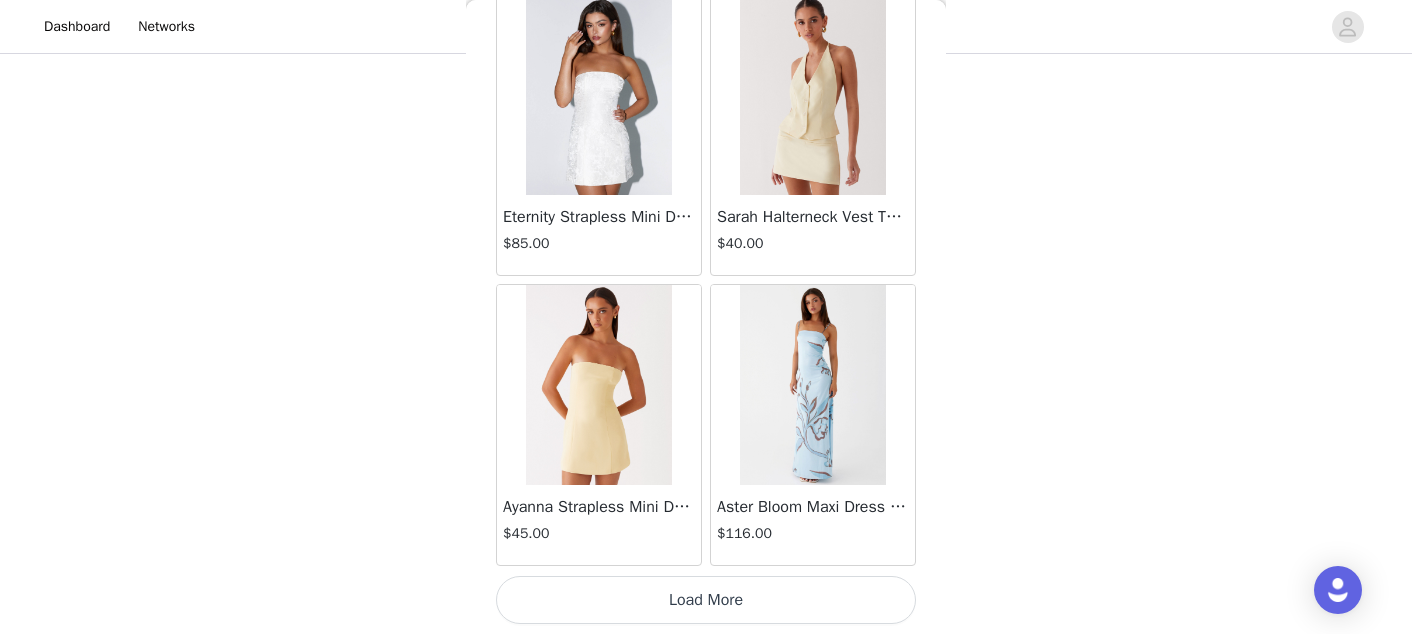 click on "Load More" at bounding box center (706, 600) 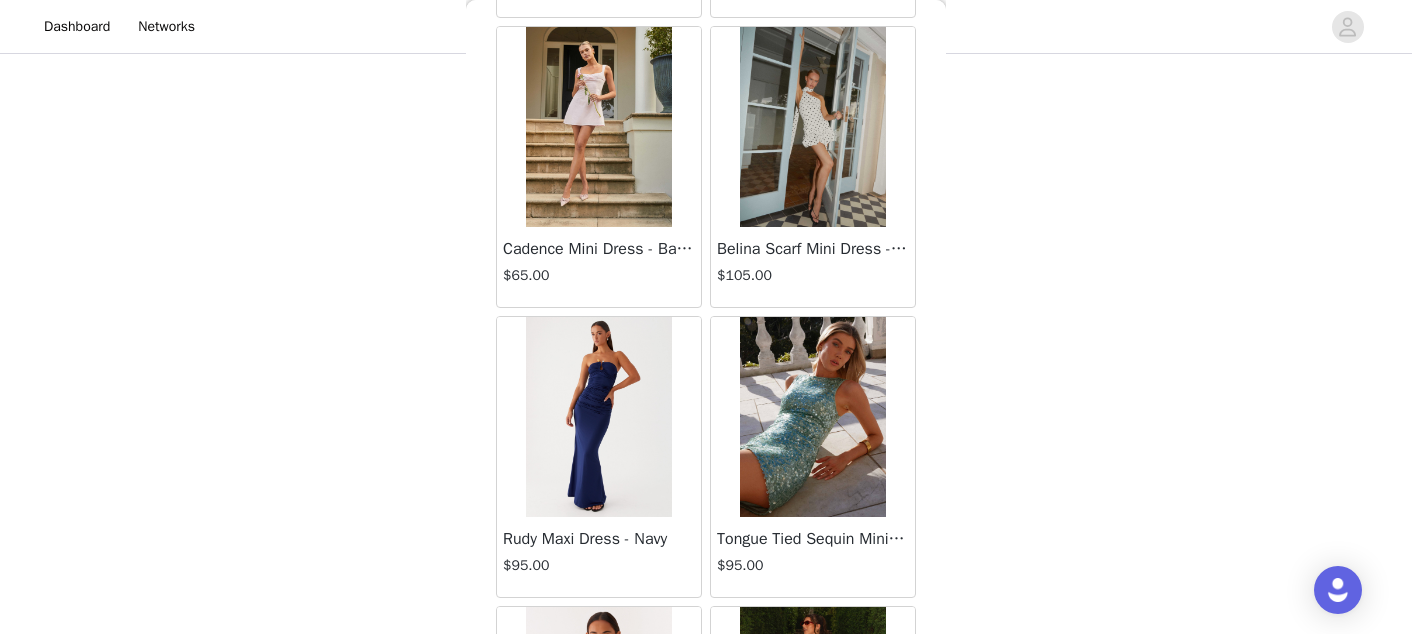 scroll, scrollTop: 14026, scrollLeft: 0, axis: vertical 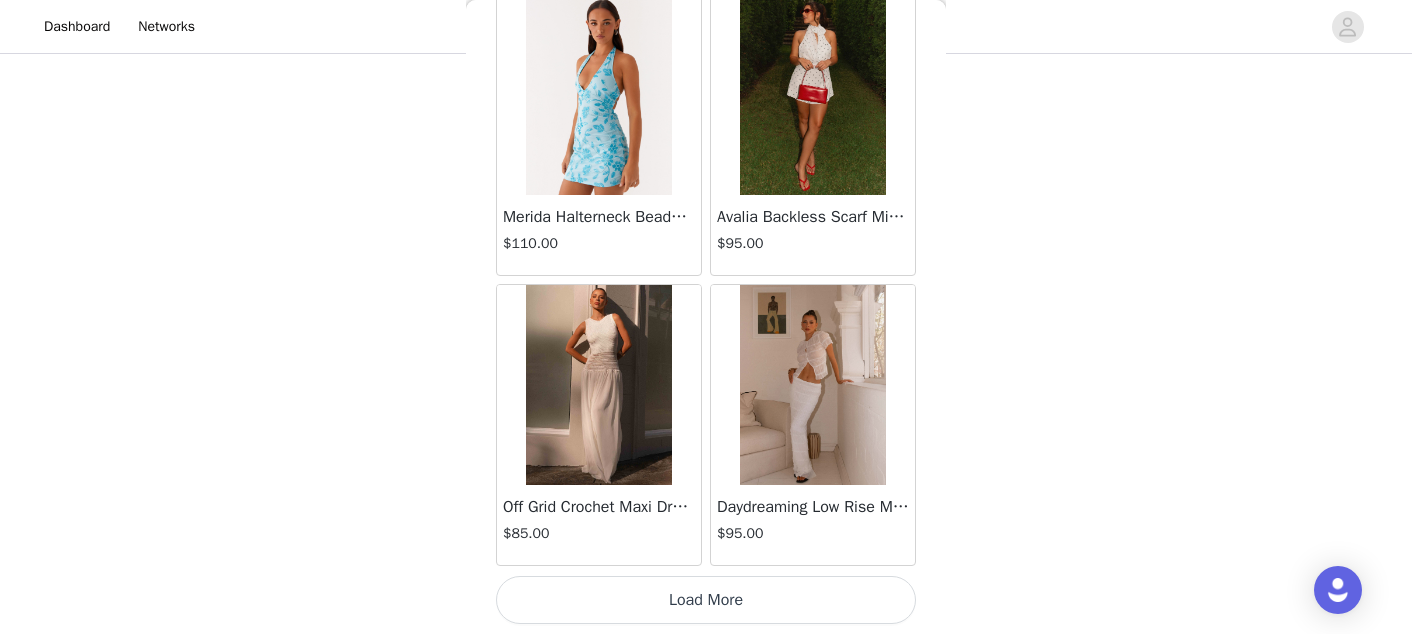 click on "Load More" at bounding box center (706, 600) 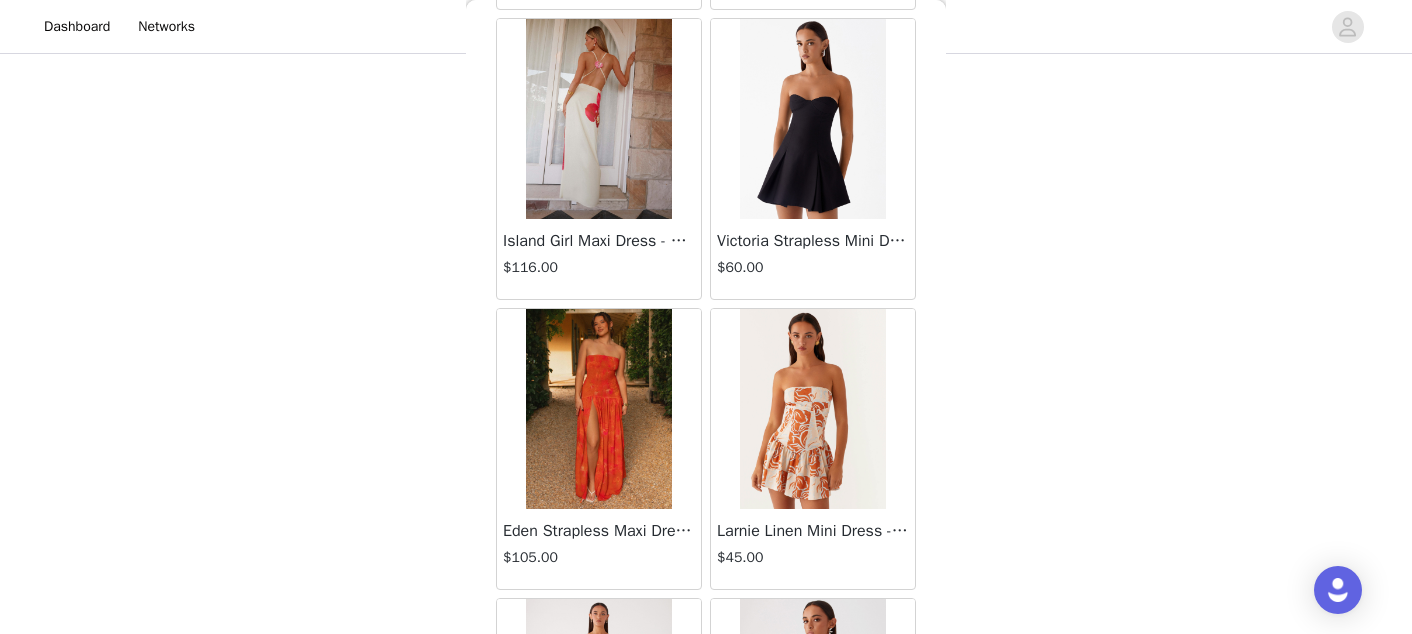 scroll, scrollTop: 16926, scrollLeft: 0, axis: vertical 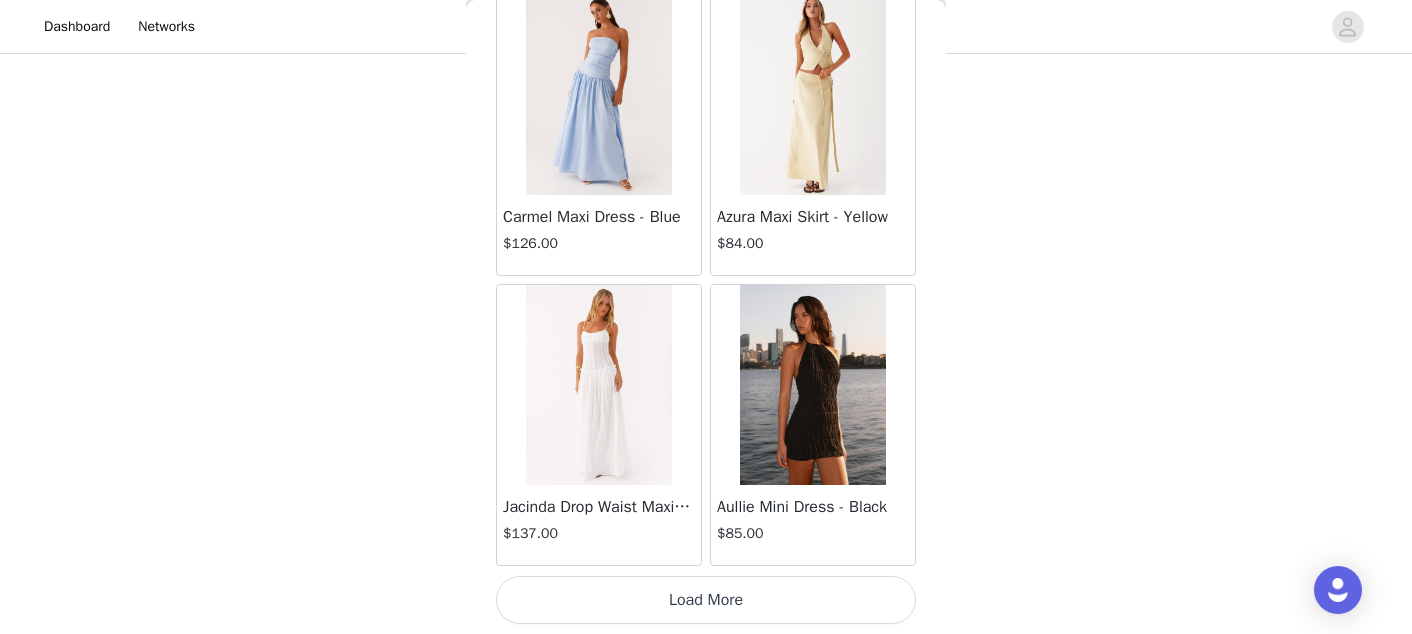 click on "Load More" at bounding box center [706, 600] 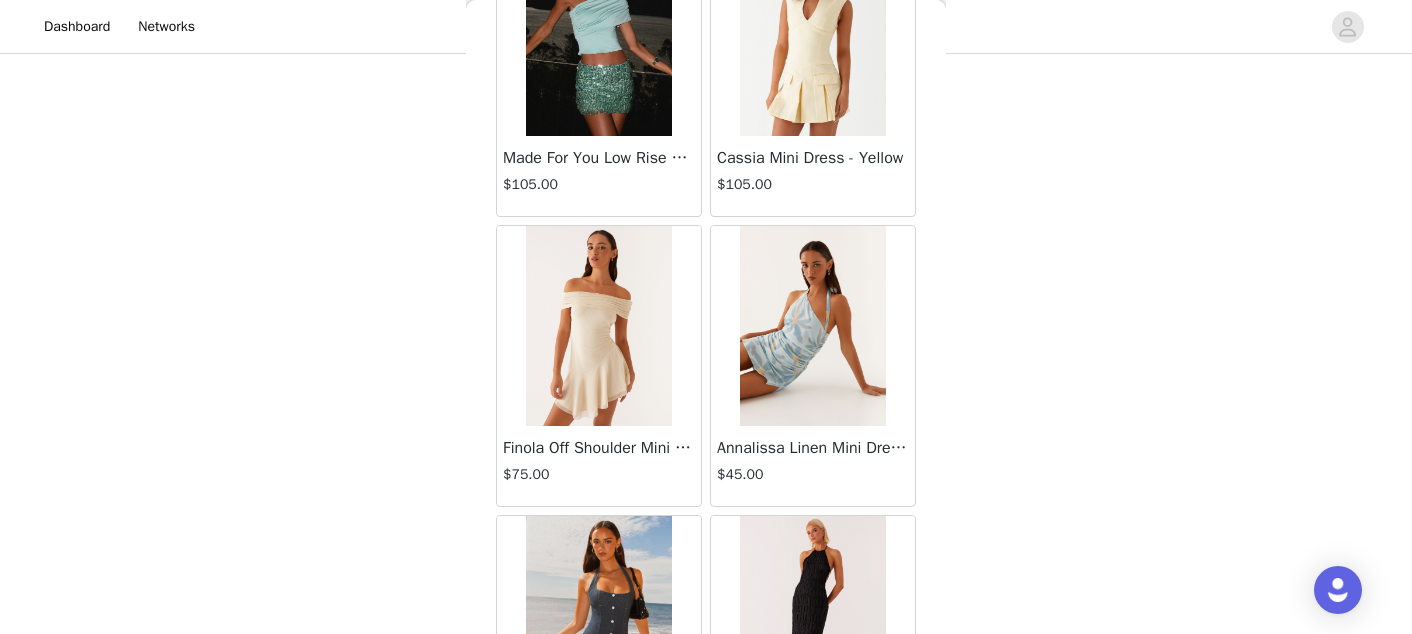 scroll, scrollTop: 19826, scrollLeft: 0, axis: vertical 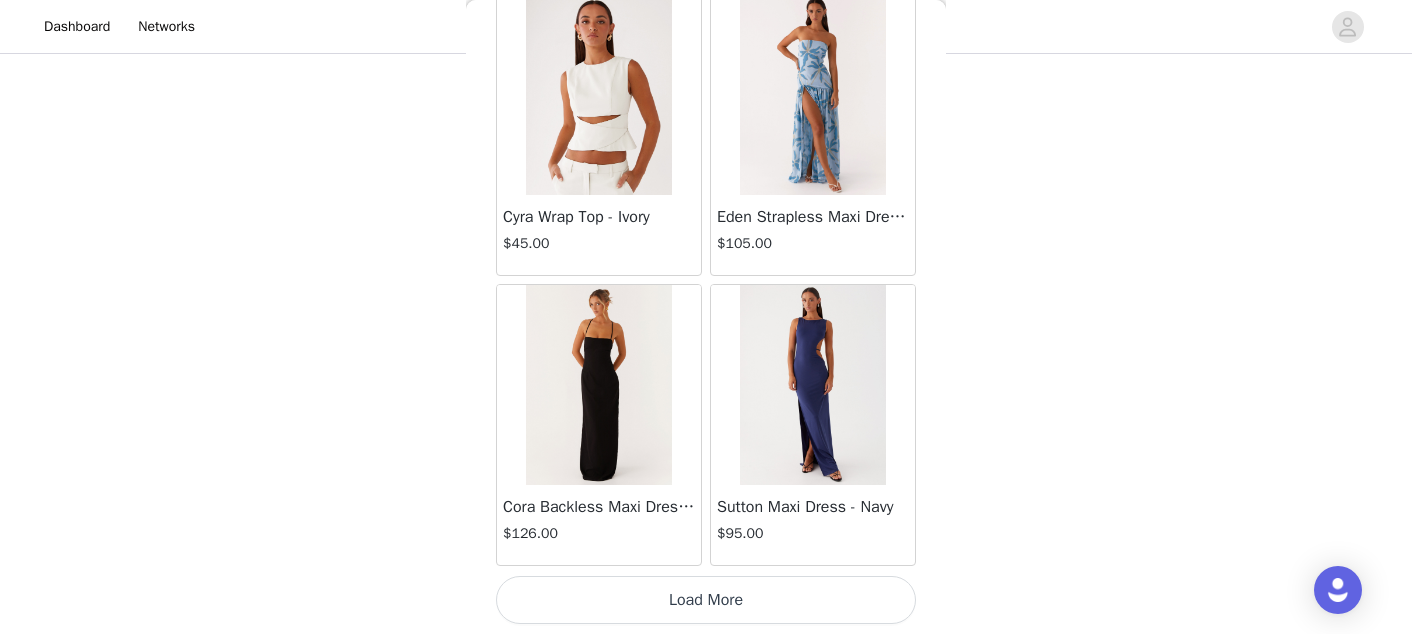 click on "Load More" at bounding box center [706, 600] 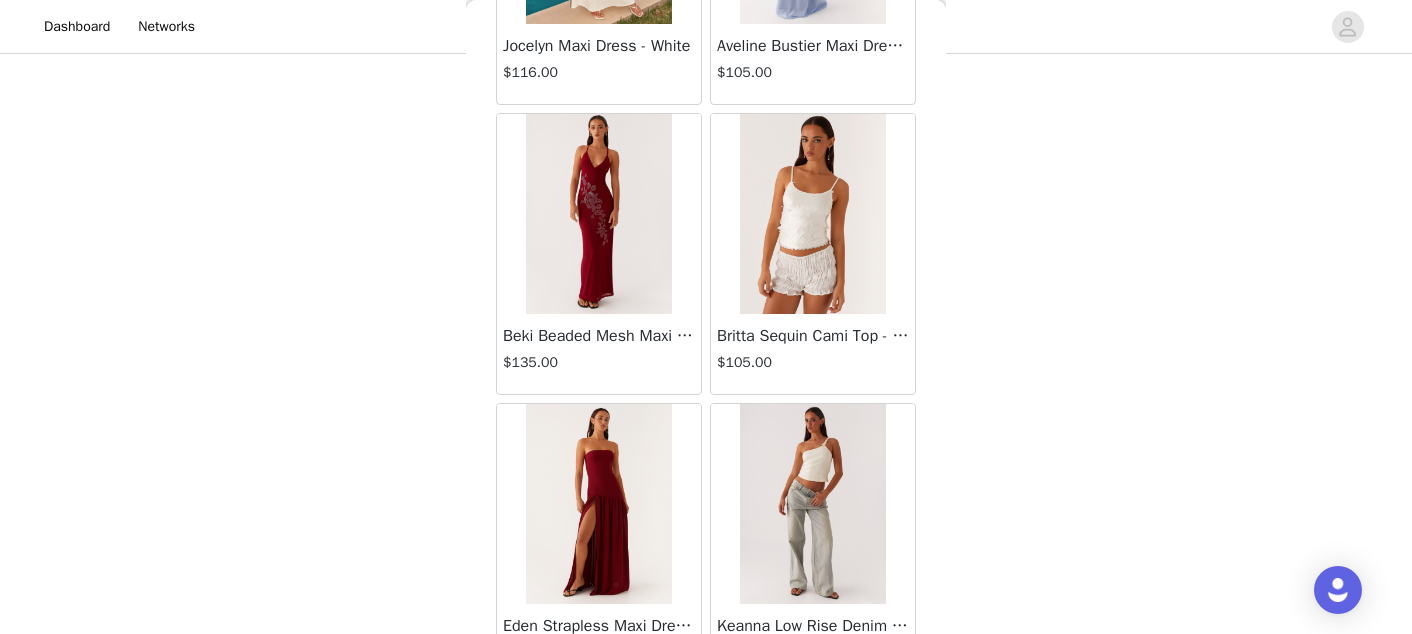 scroll, scrollTop: 22726, scrollLeft: 0, axis: vertical 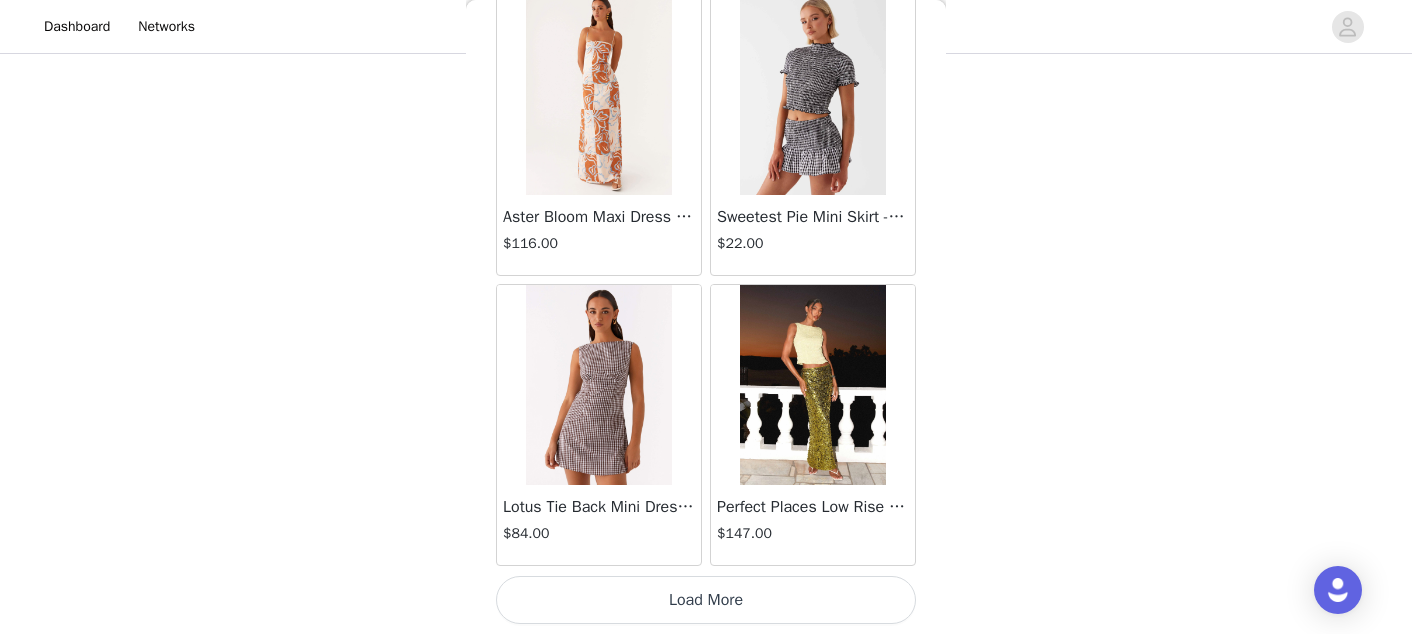 click on "Load More" at bounding box center [706, 600] 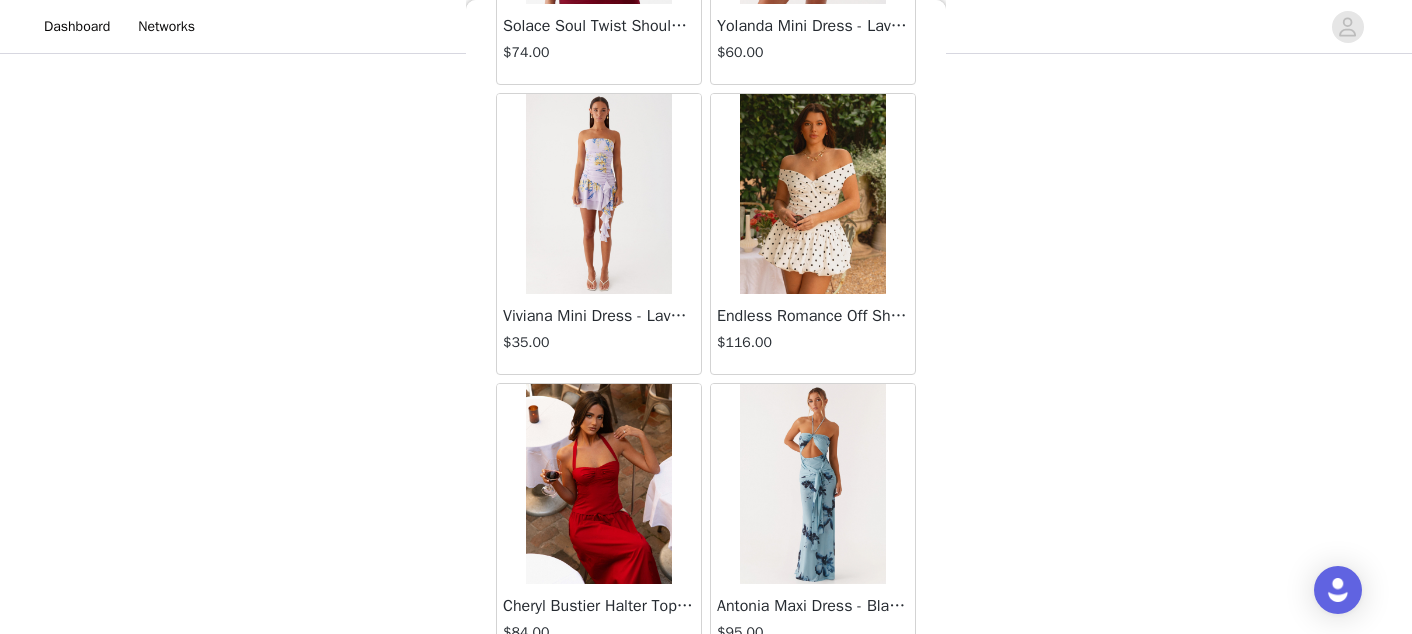 scroll, scrollTop: 25626, scrollLeft: 0, axis: vertical 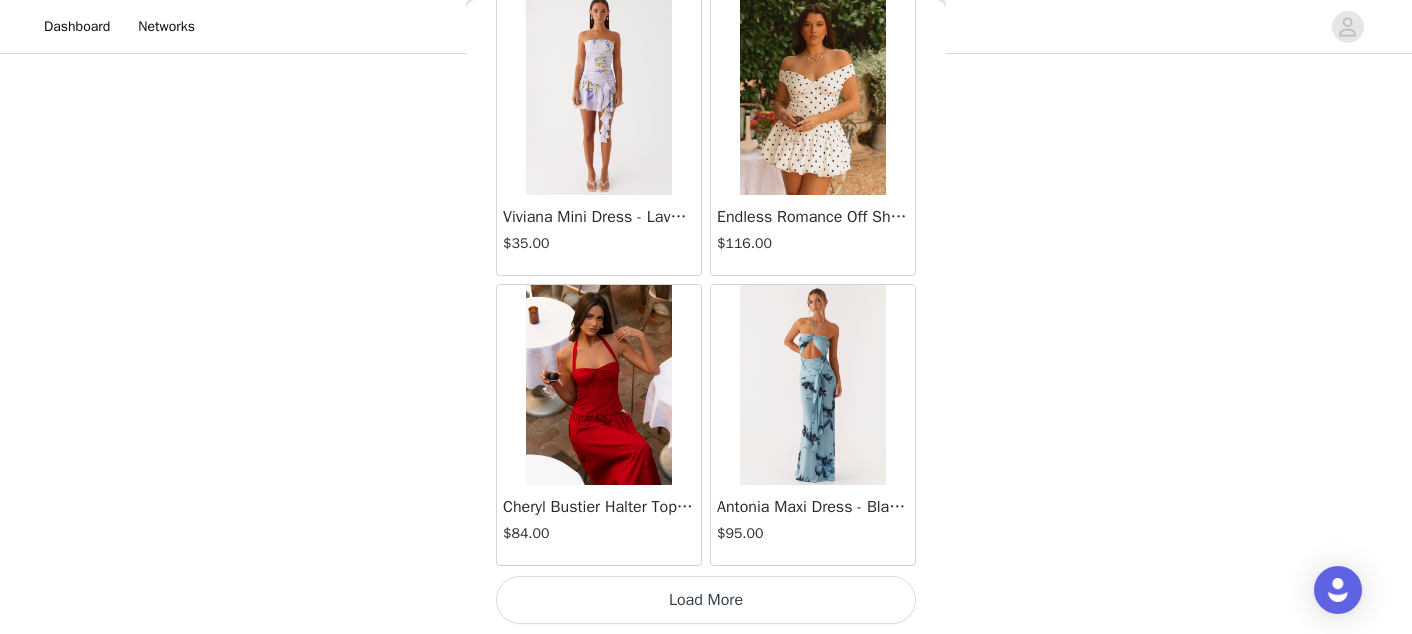 click on "Load More" at bounding box center (706, 600) 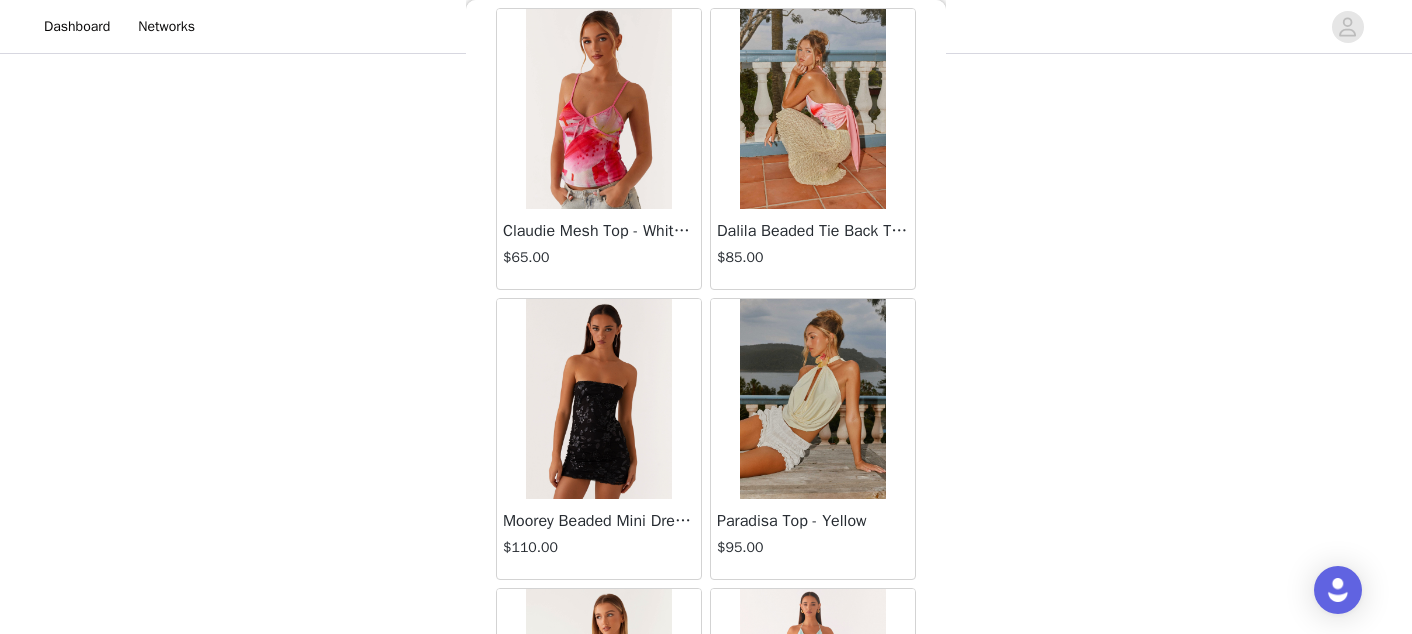 scroll, scrollTop: 28526, scrollLeft: 0, axis: vertical 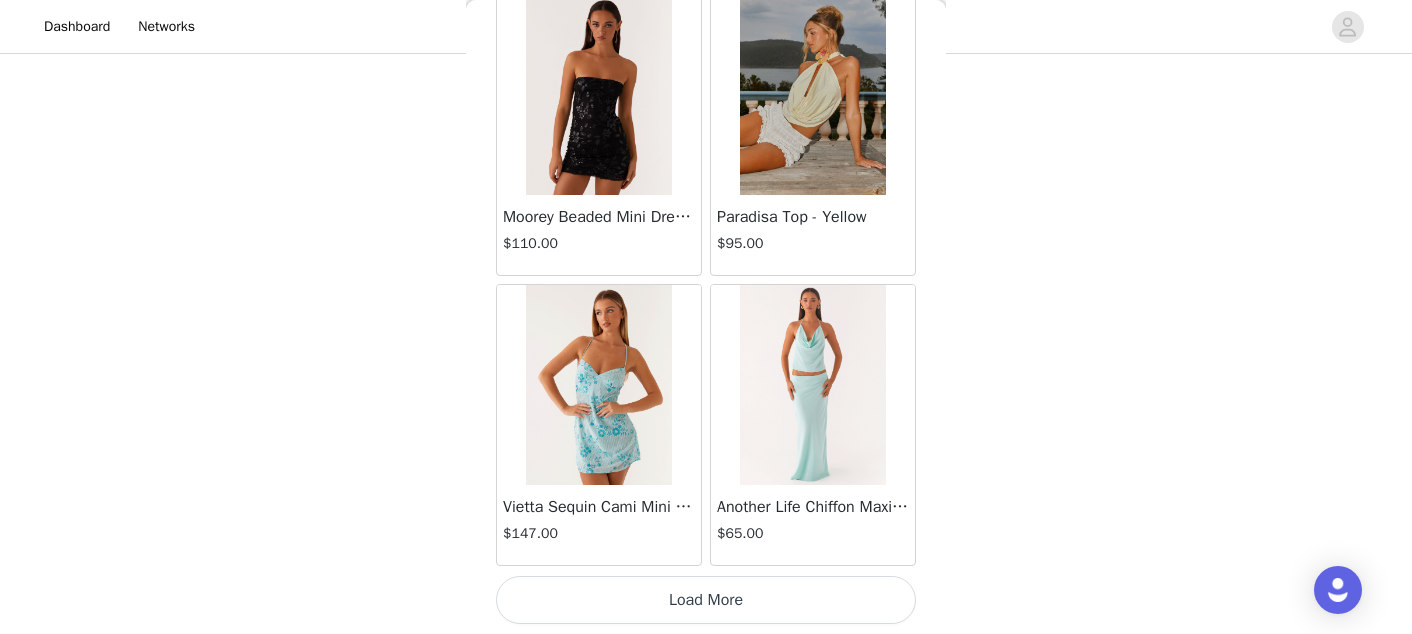 click on "Load More" at bounding box center (706, 600) 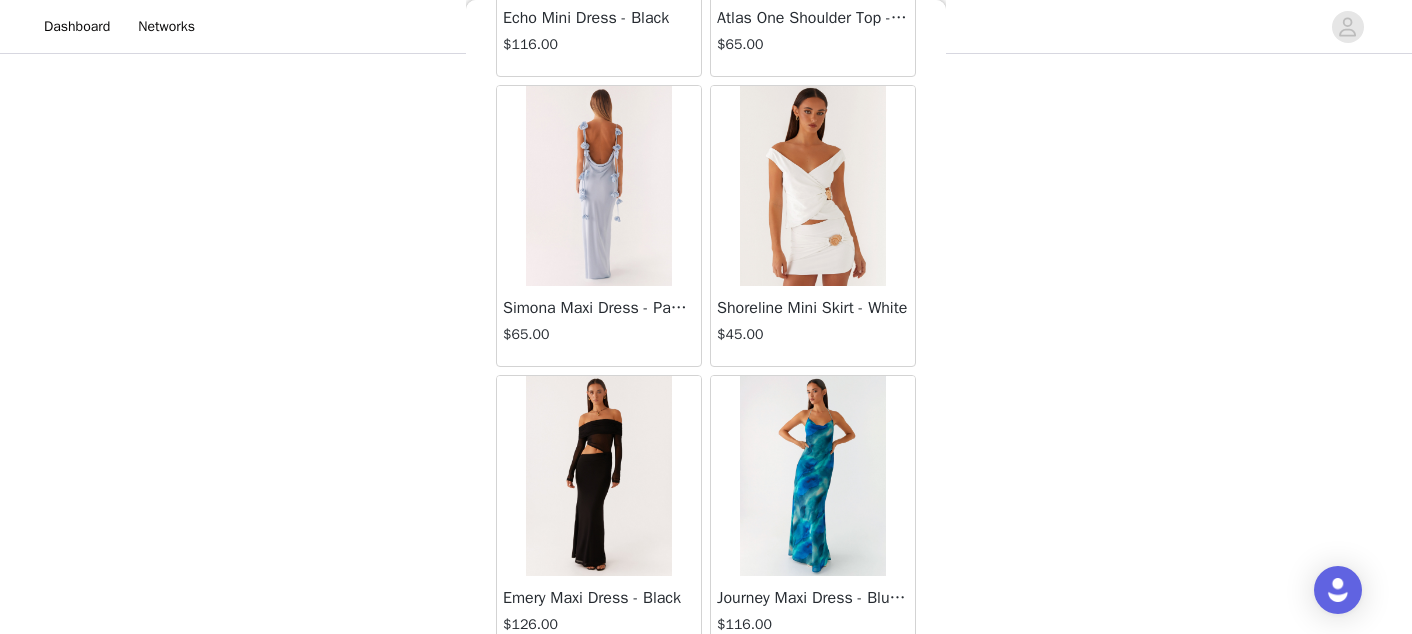 scroll, scrollTop: 31426, scrollLeft: 0, axis: vertical 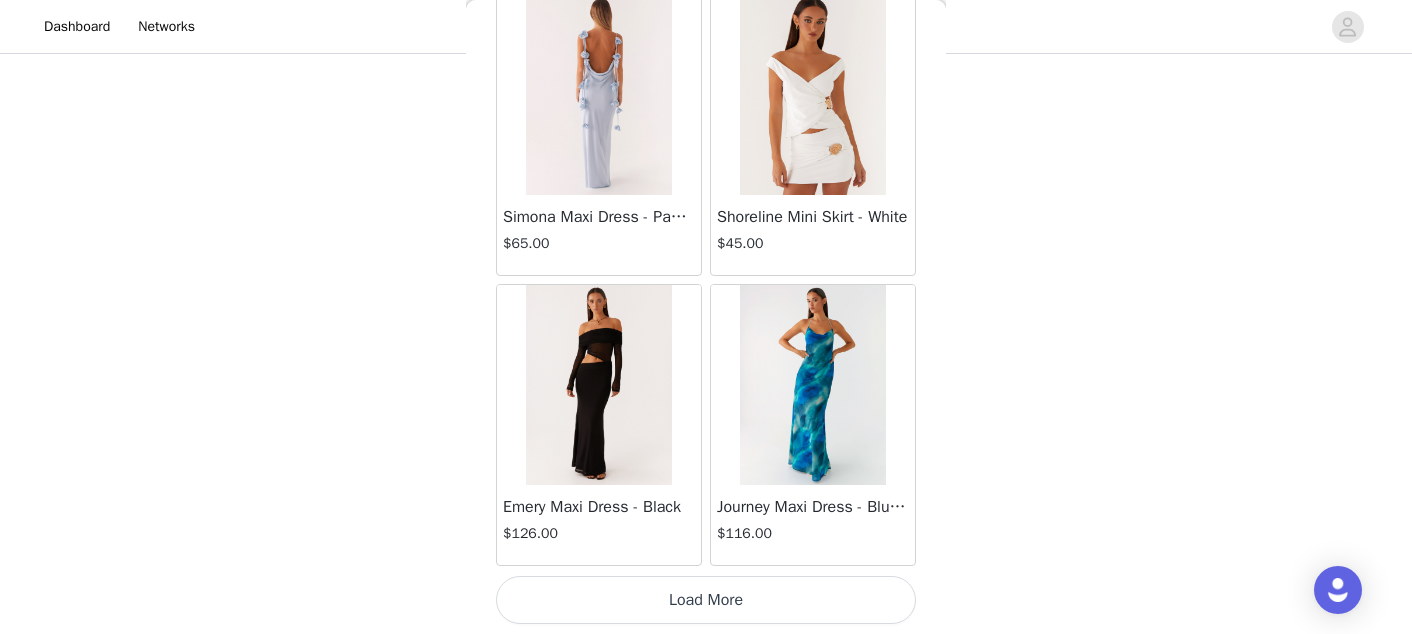 click on "Load More" at bounding box center (706, 600) 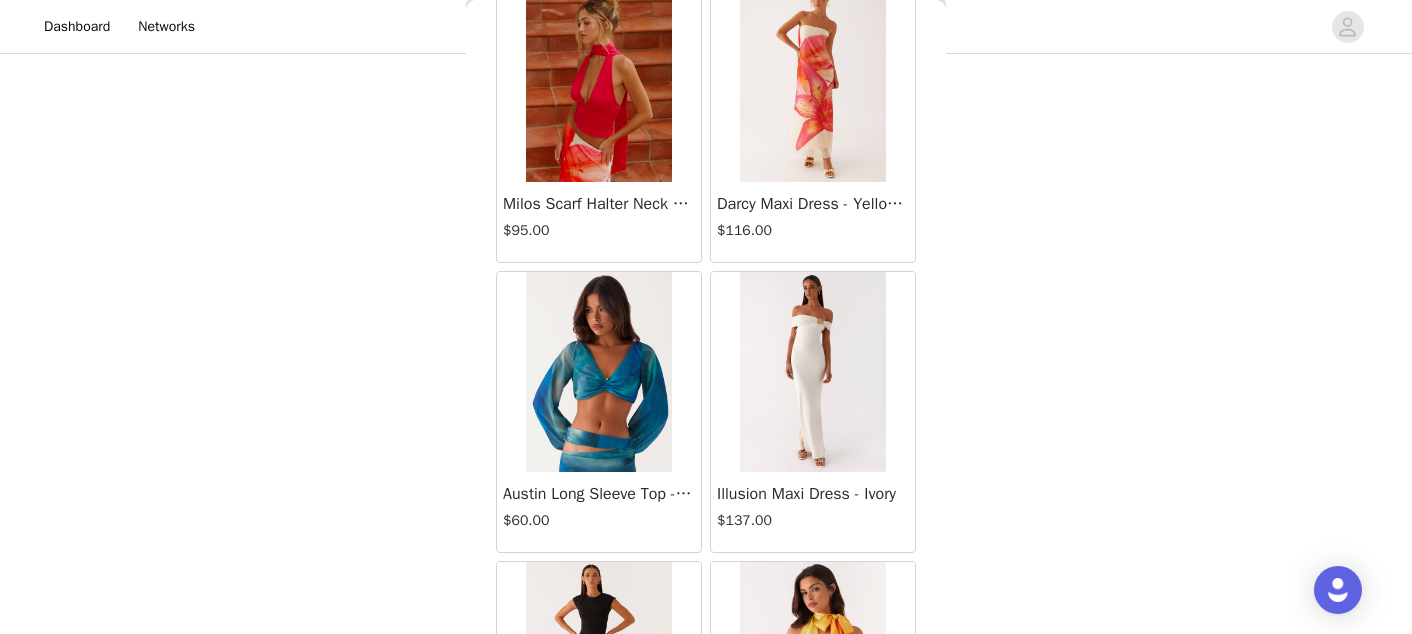 scroll, scrollTop: 33180, scrollLeft: 0, axis: vertical 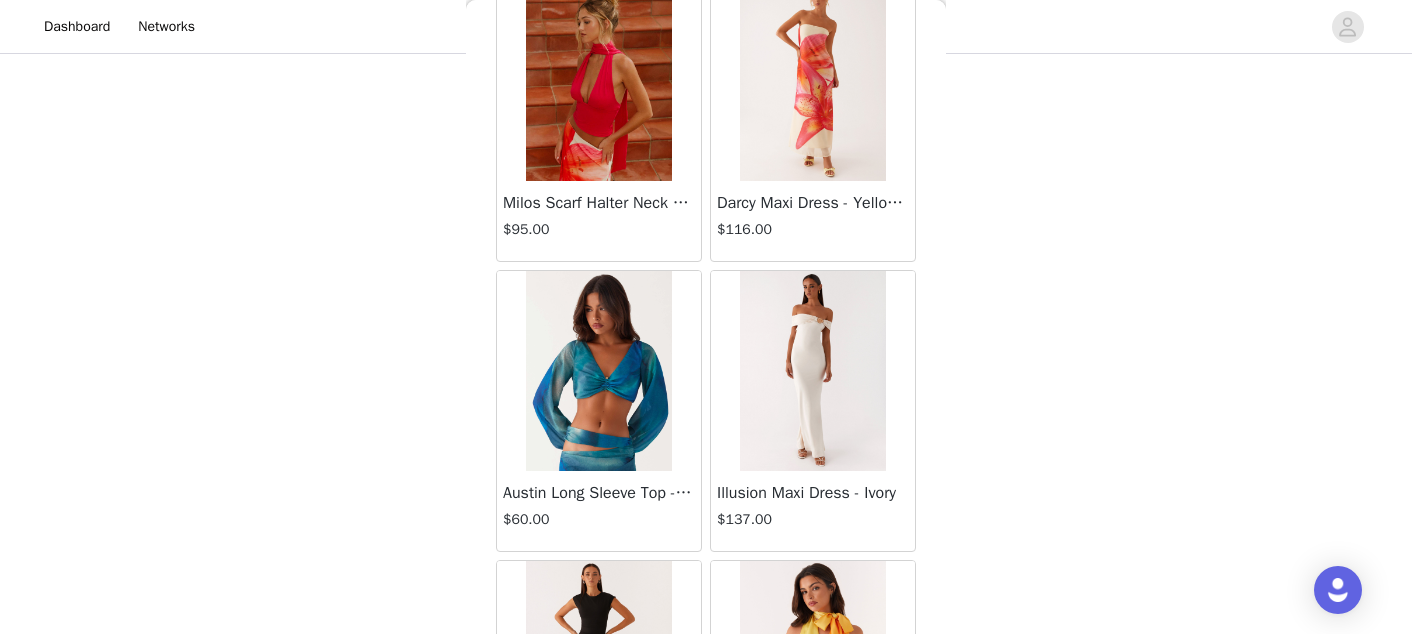 click at bounding box center (598, 81) 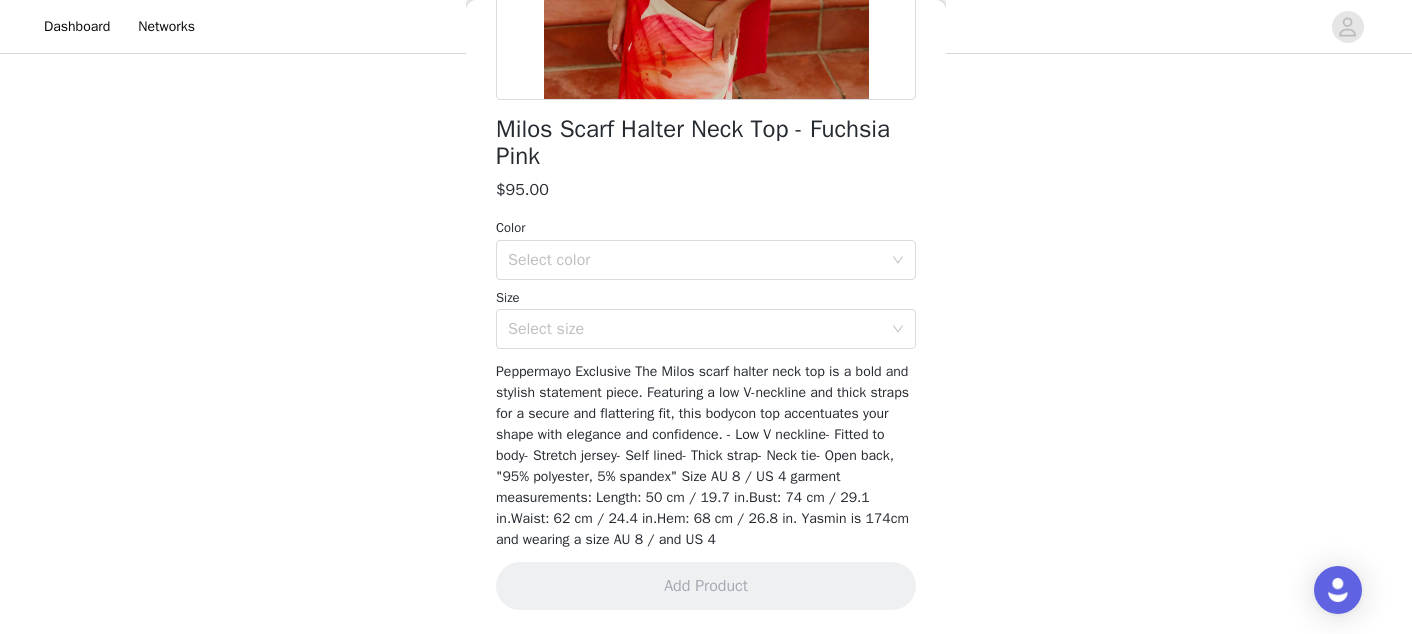 scroll, scrollTop: 450, scrollLeft: 0, axis: vertical 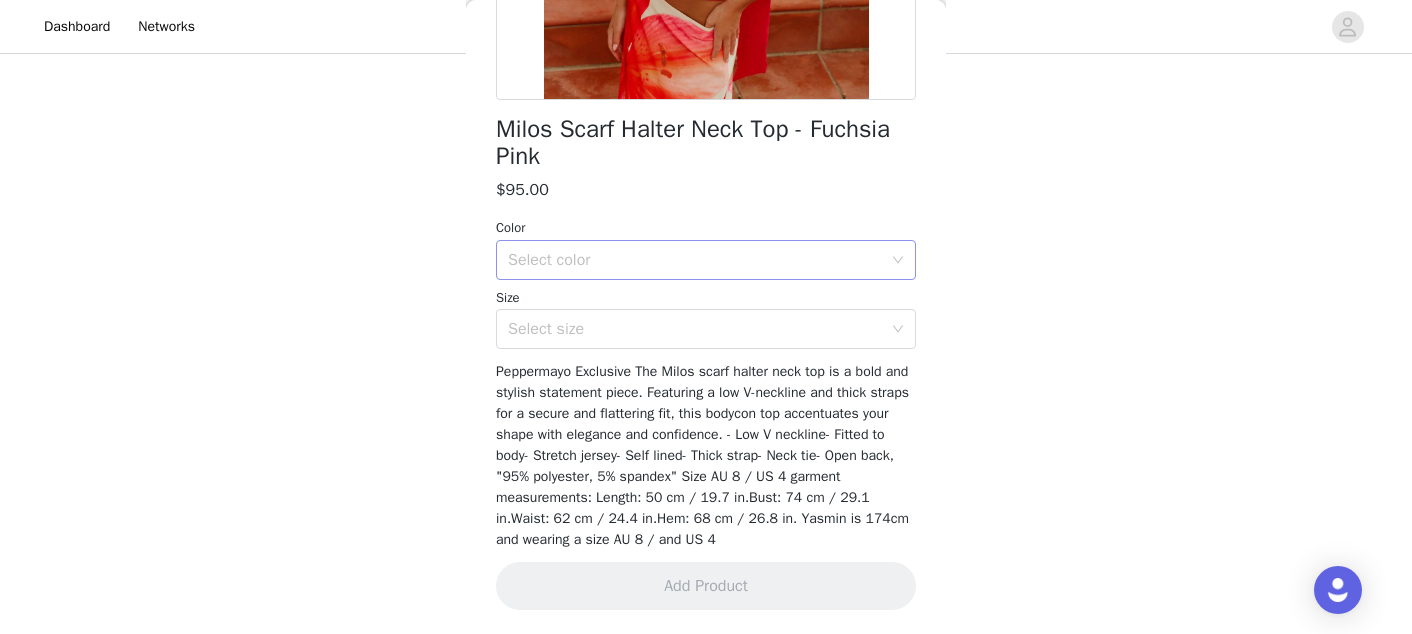 click on "Select color" at bounding box center (695, 260) 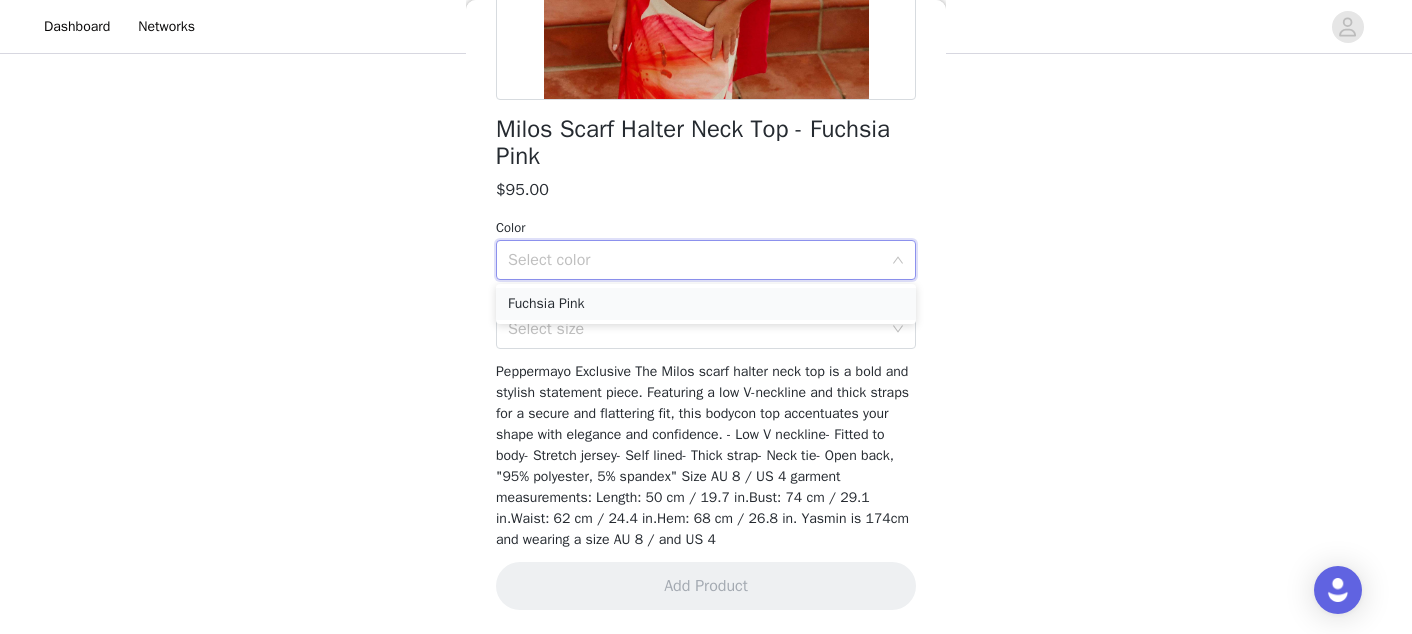 click on "Fuchsia Pink" at bounding box center [706, 304] 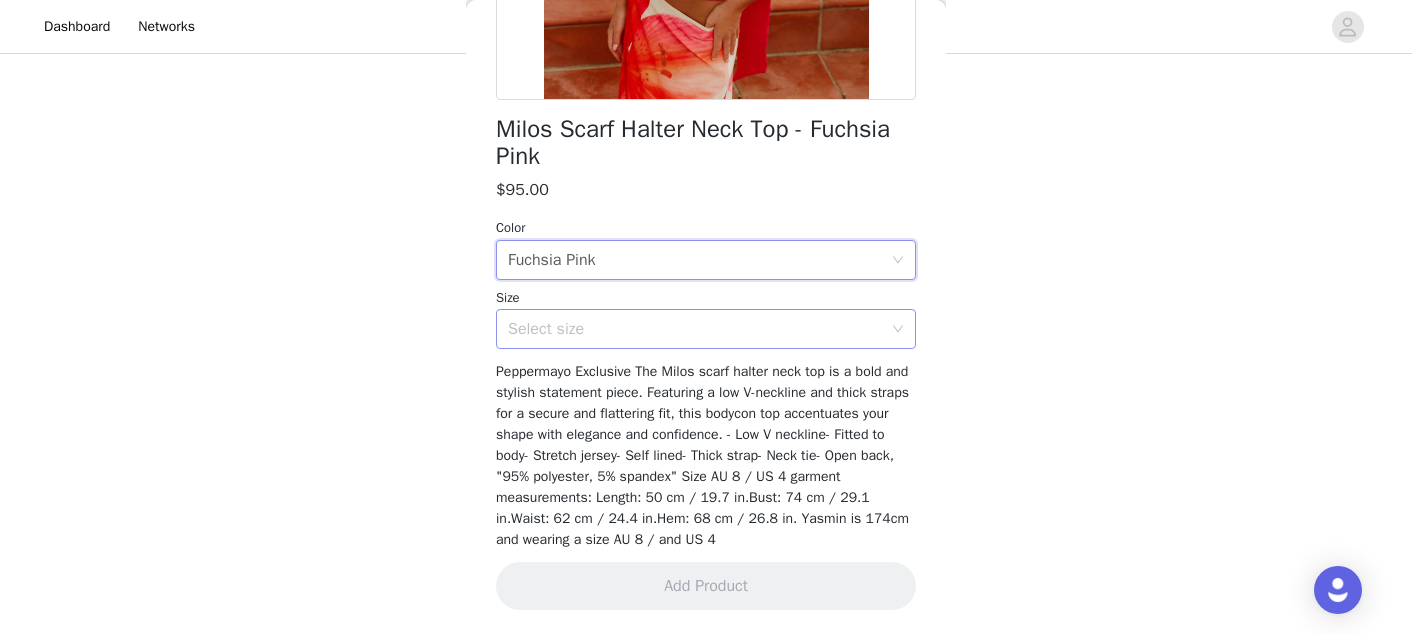 click on "Select size" at bounding box center (695, 329) 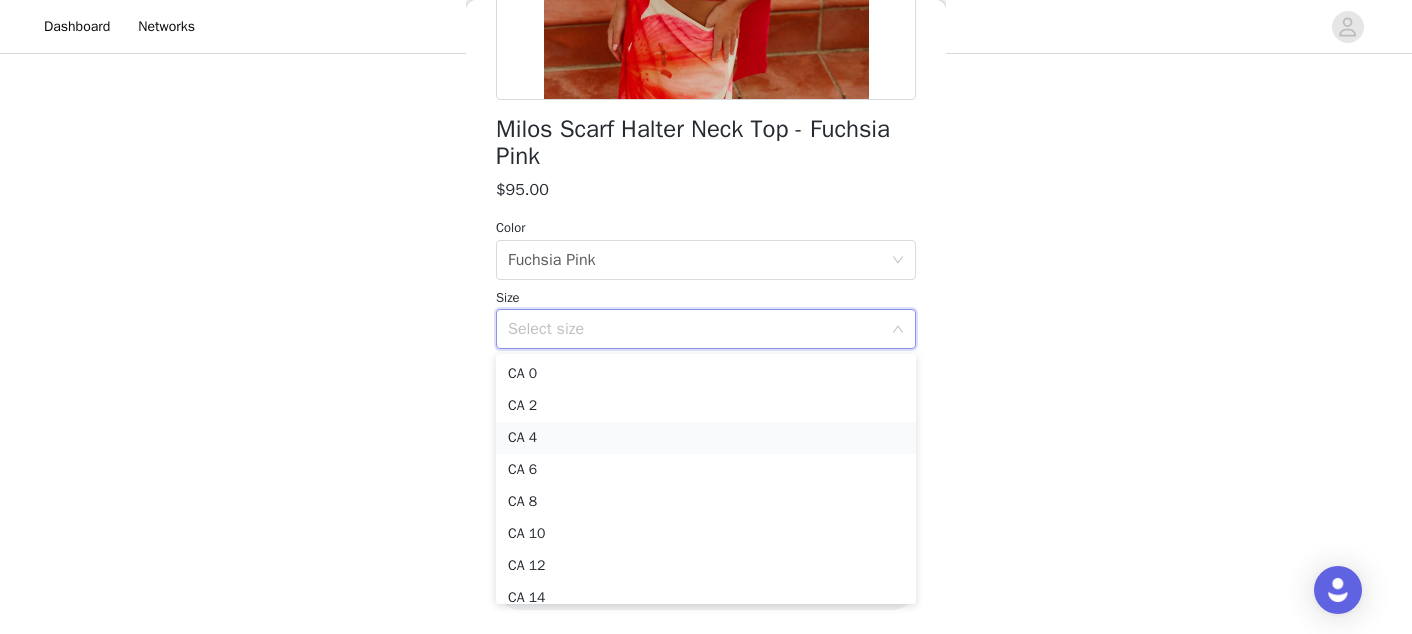click on "CA 4" at bounding box center (706, 438) 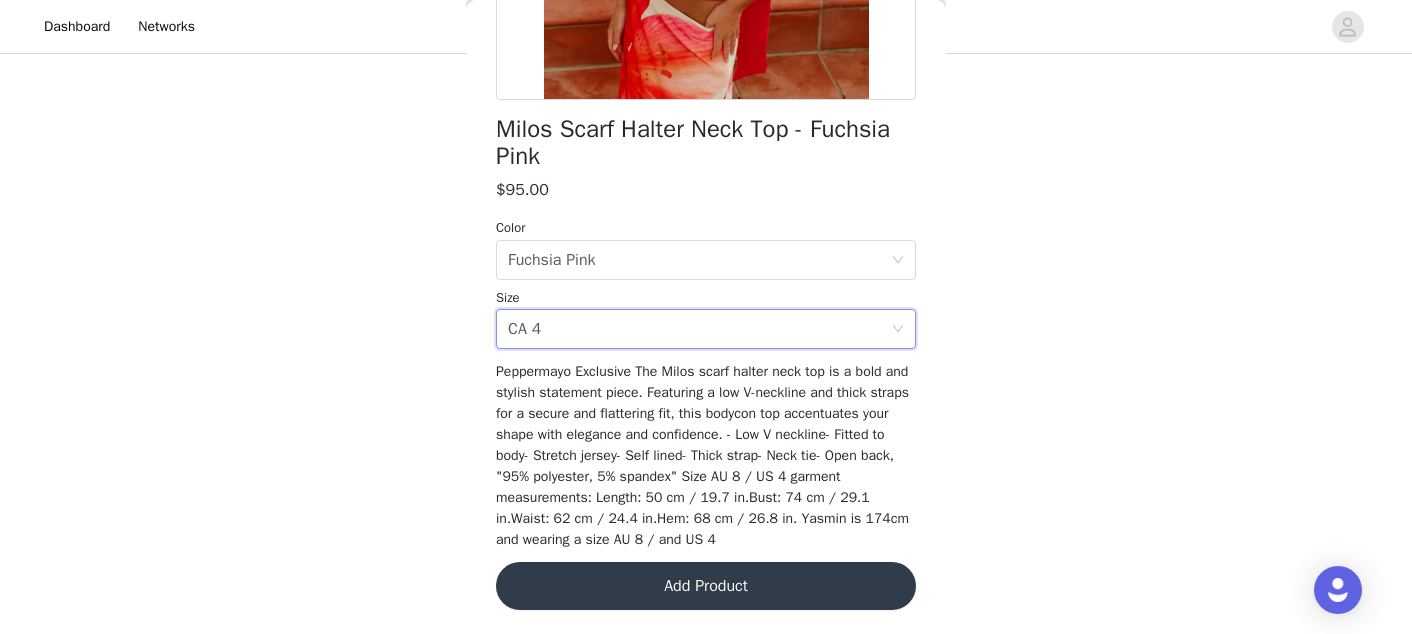 click on "Add Product" at bounding box center (706, 586) 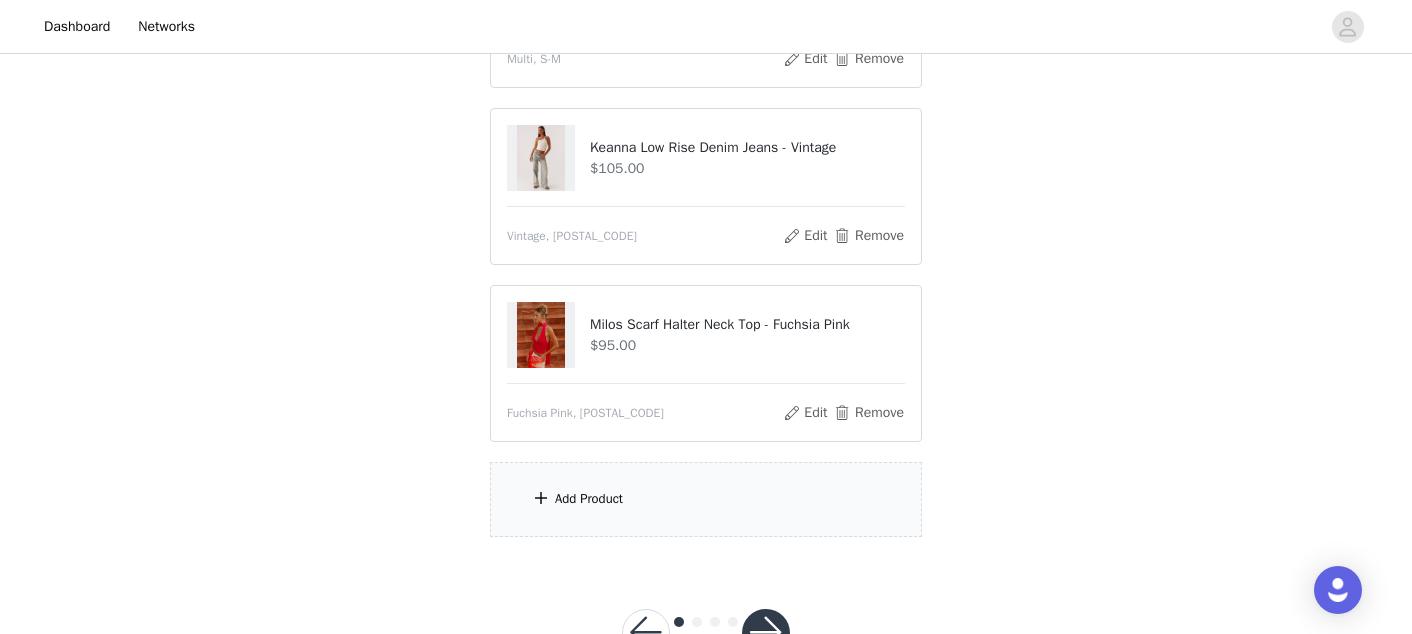 scroll, scrollTop: 534, scrollLeft: 0, axis: vertical 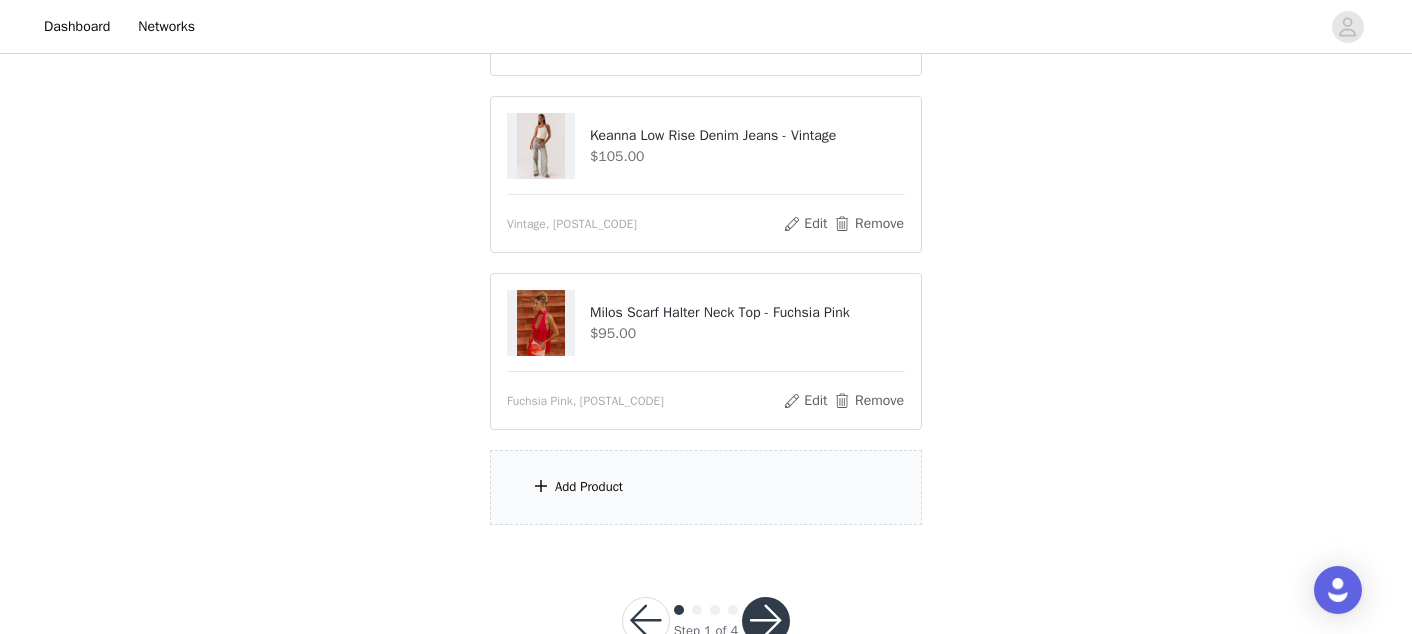 click on "Add Product" at bounding box center [706, 487] 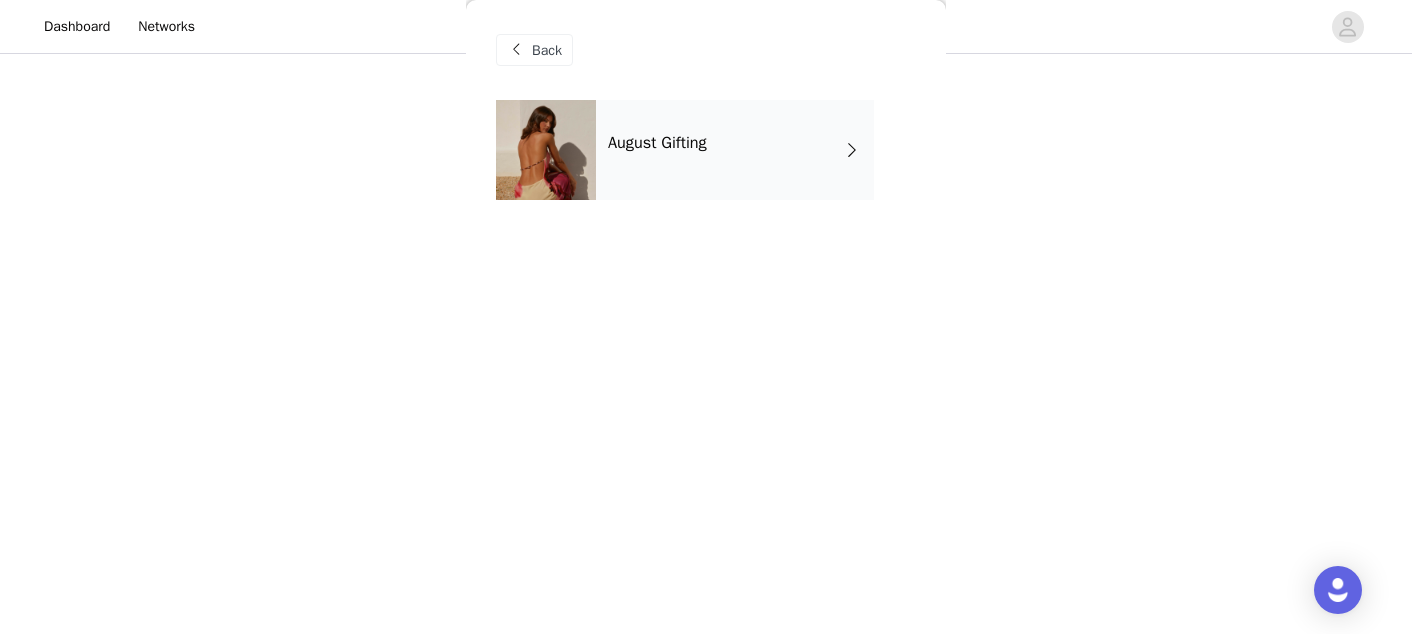 click on "August Gifting" at bounding box center (735, 150) 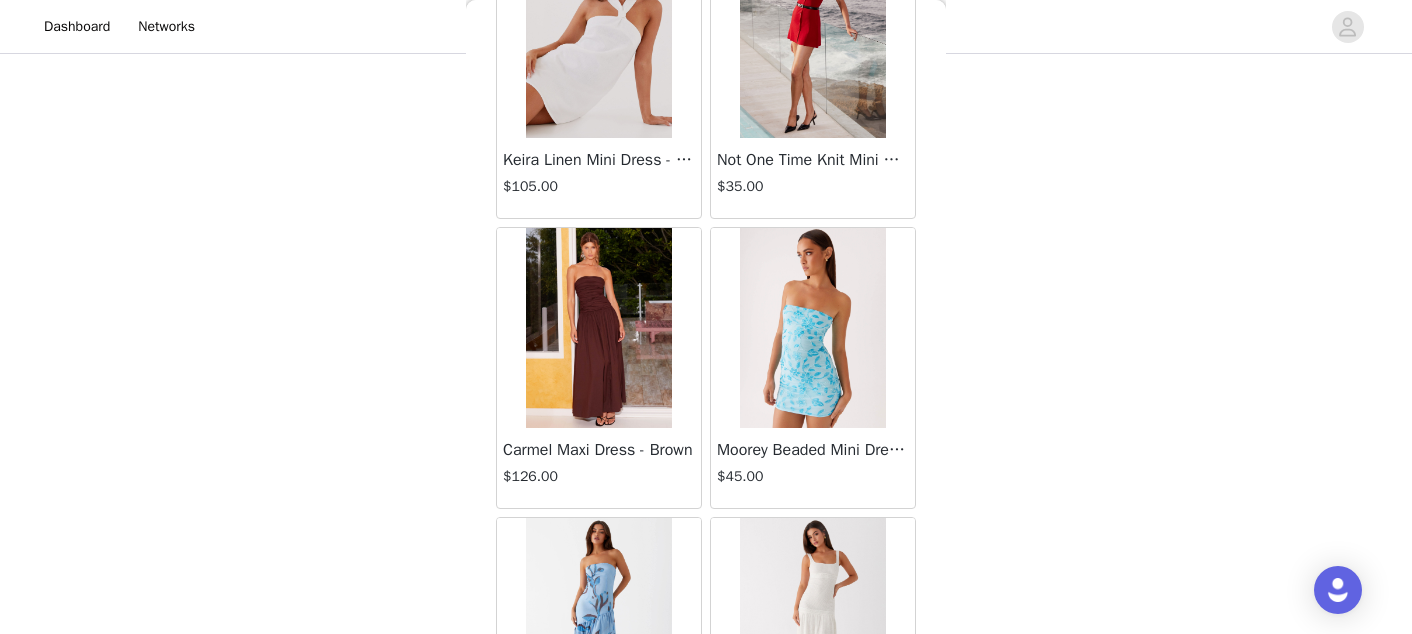 scroll, scrollTop: 2426, scrollLeft: 0, axis: vertical 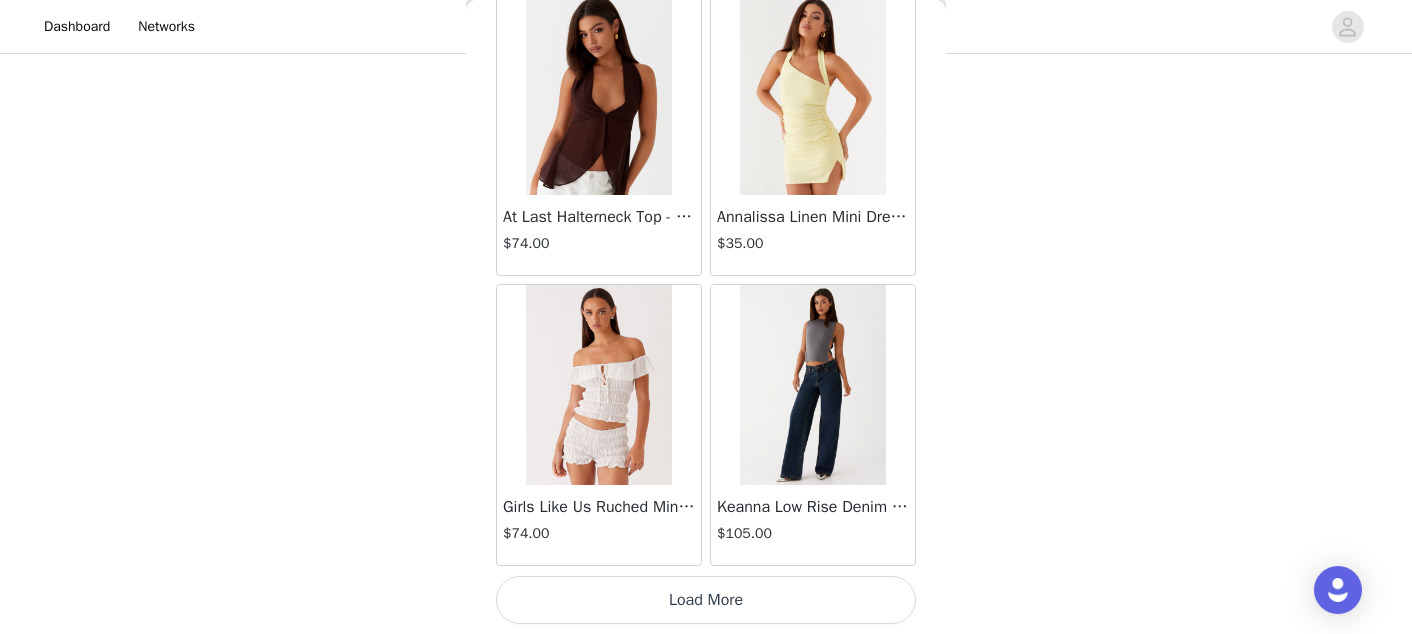 click on "Load More" at bounding box center (706, 600) 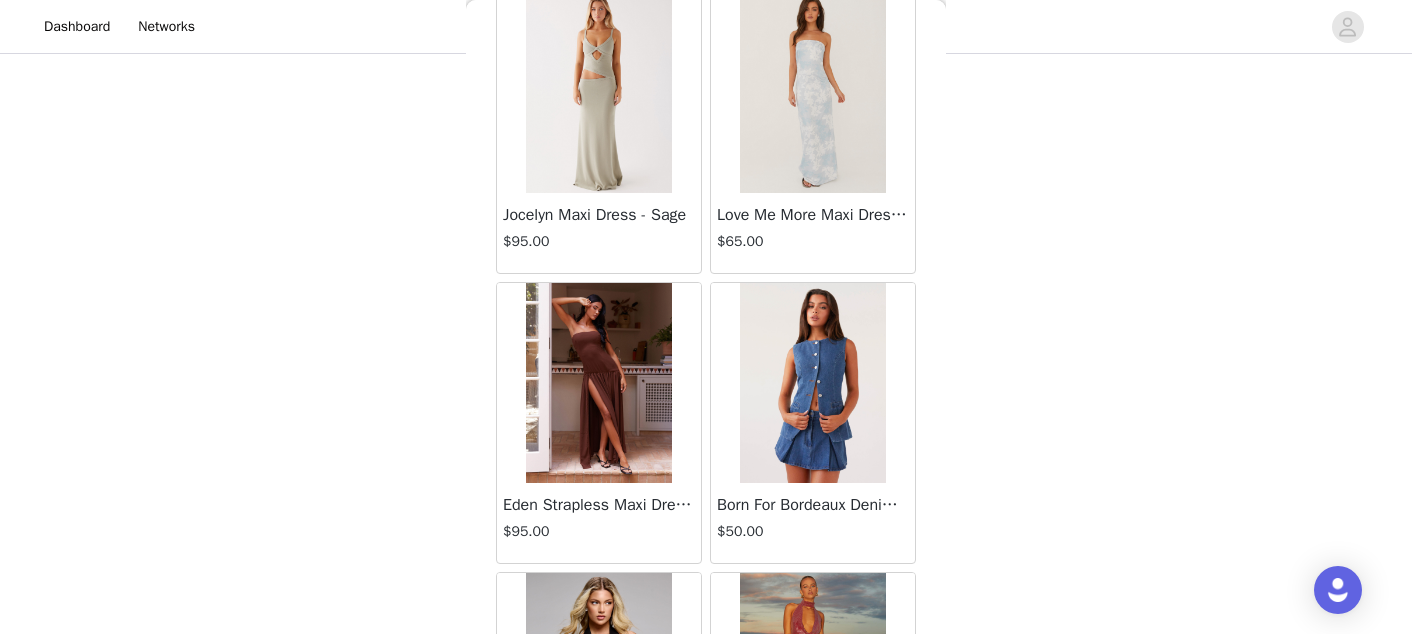 scroll, scrollTop: 5326, scrollLeft: 0, axis: vertical 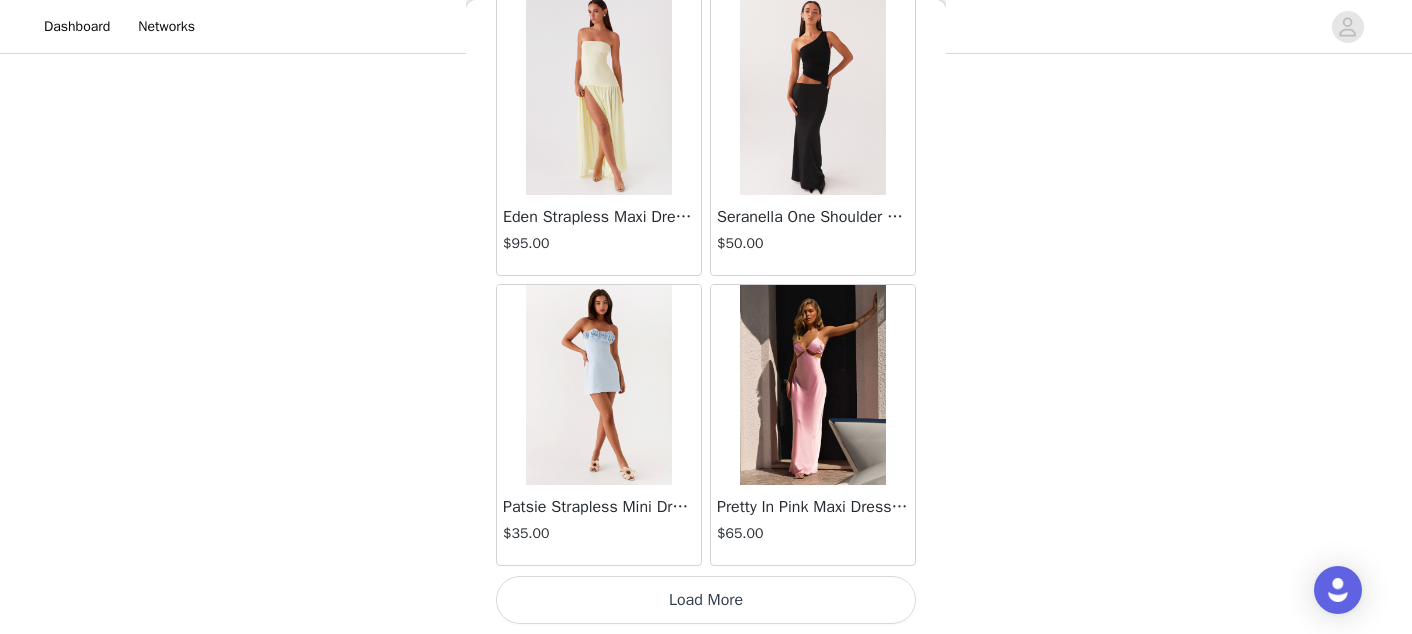 click on "Load More" at bounding box center [706, 600] 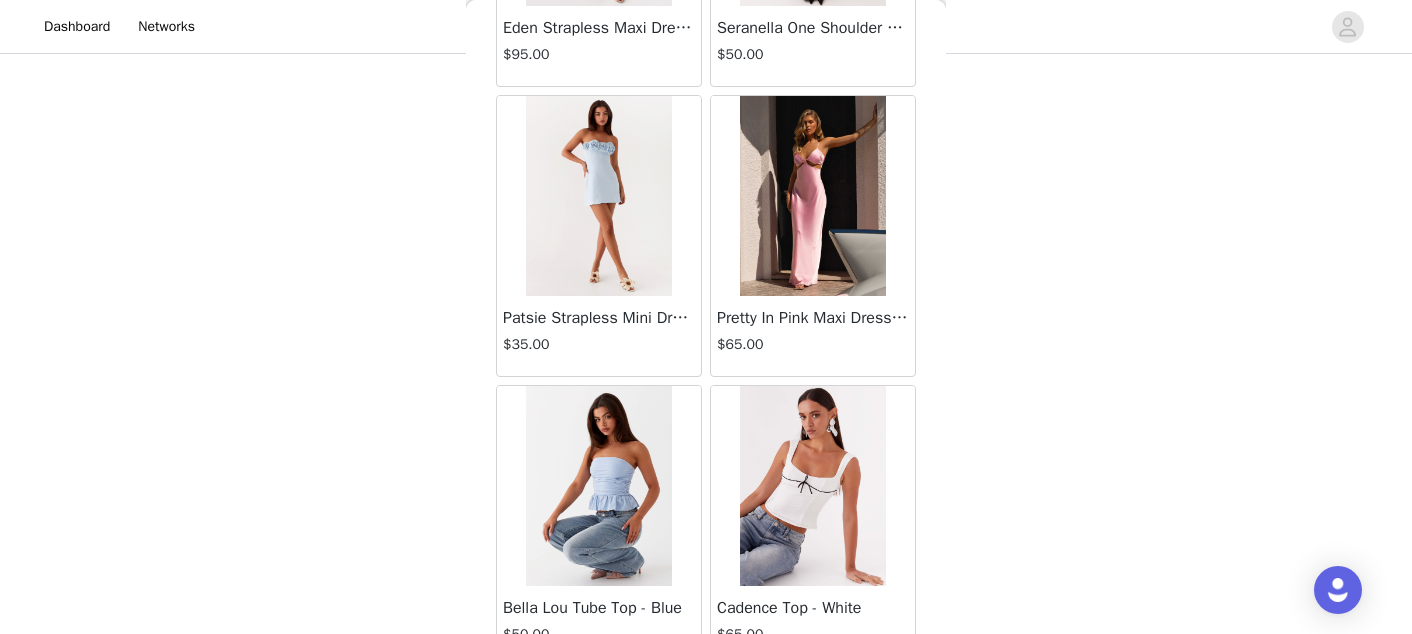 scroll, scrollTop: 8226, scrollLeft: 0, axis: vertical 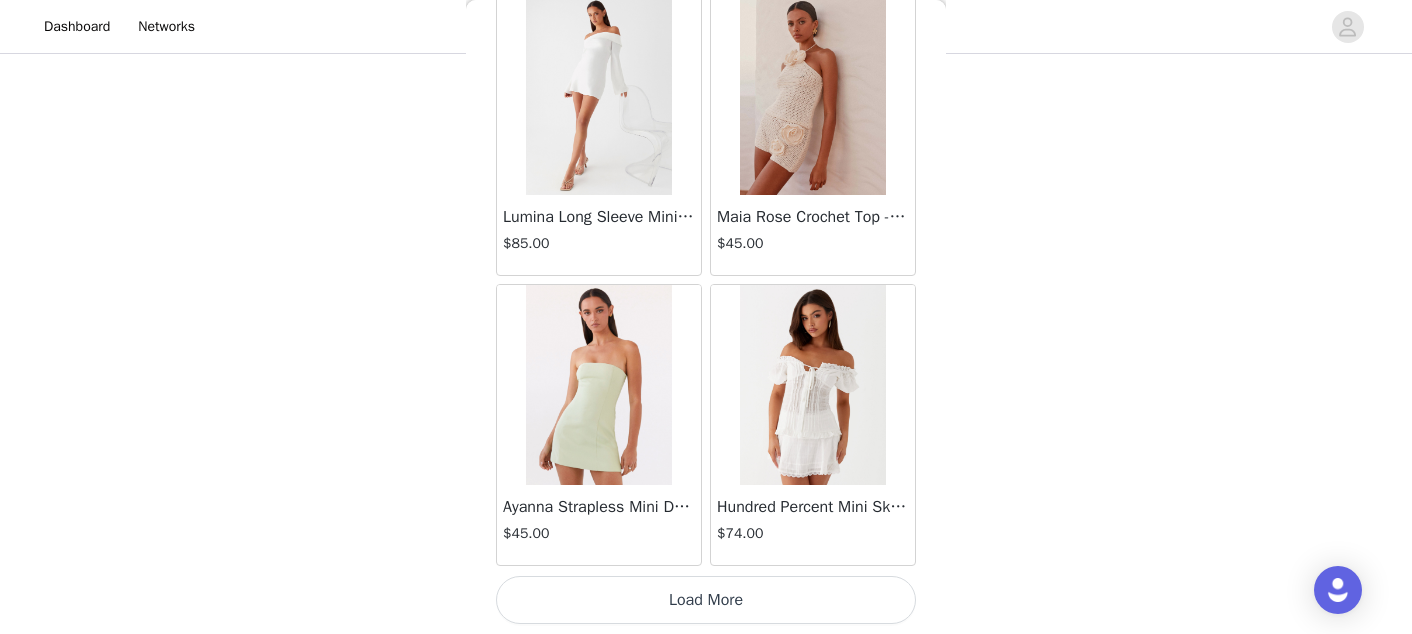 click on "Load More" at bounding box center (706, 600) 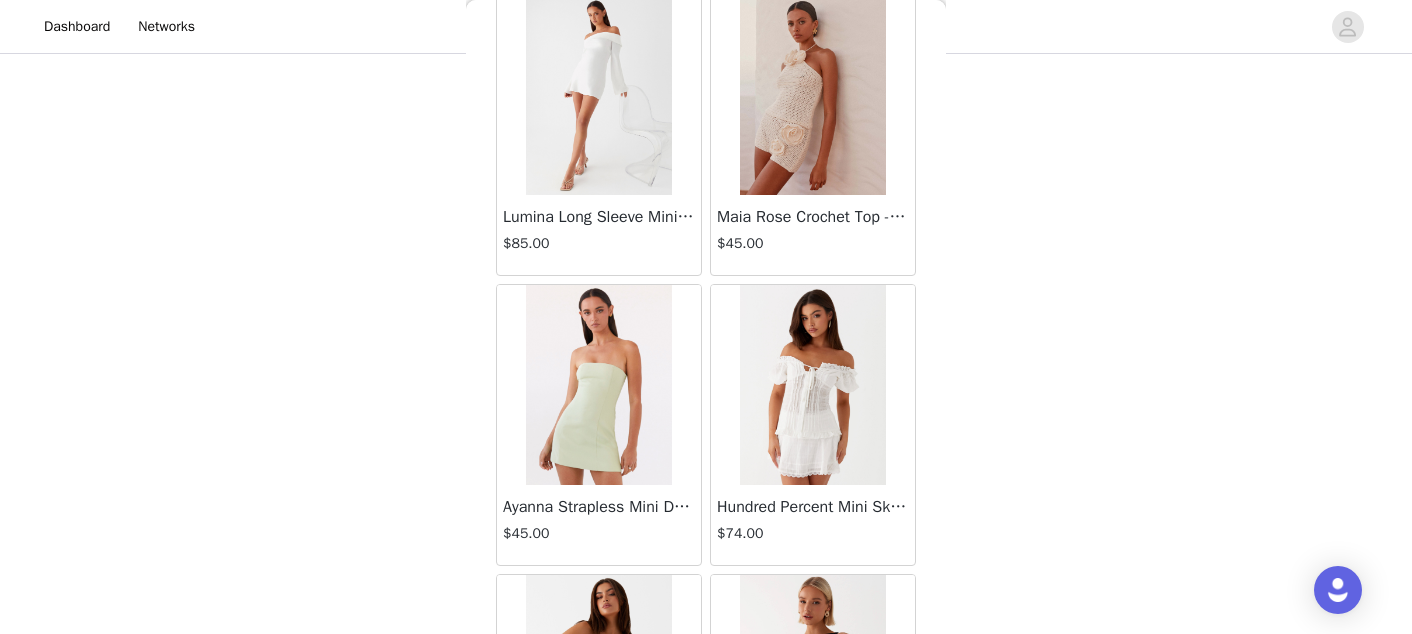 scroll, scrollTop: 11126, scrollLeft: 0, axis: vertical 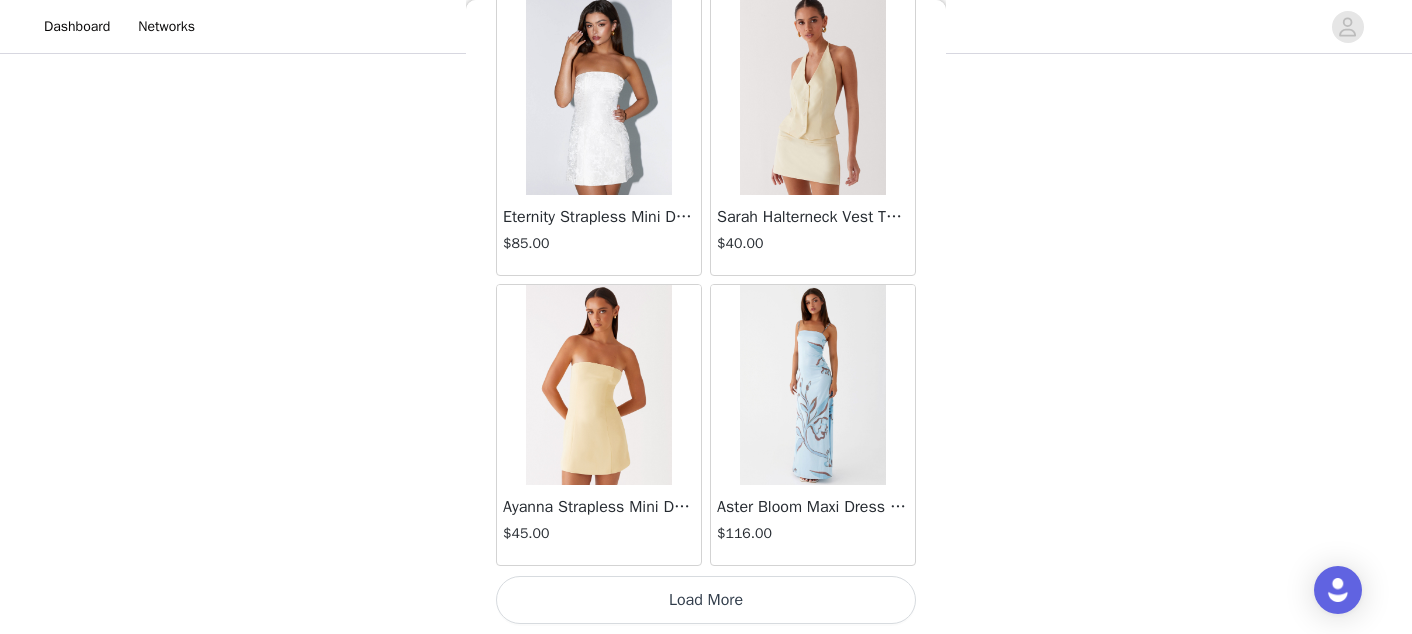 click on "Load More" at bounding box center [706, 600] 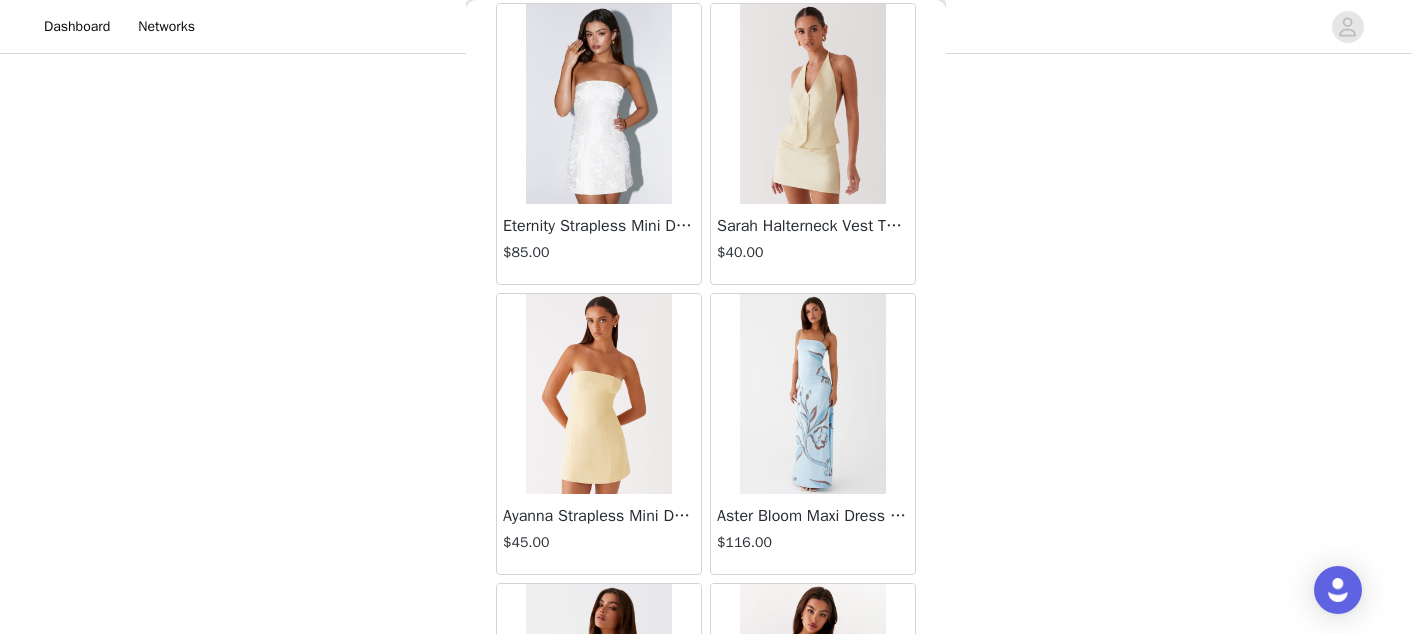 scroll, scrollTop: 11126, scrollLeft: 0, axis: vertical 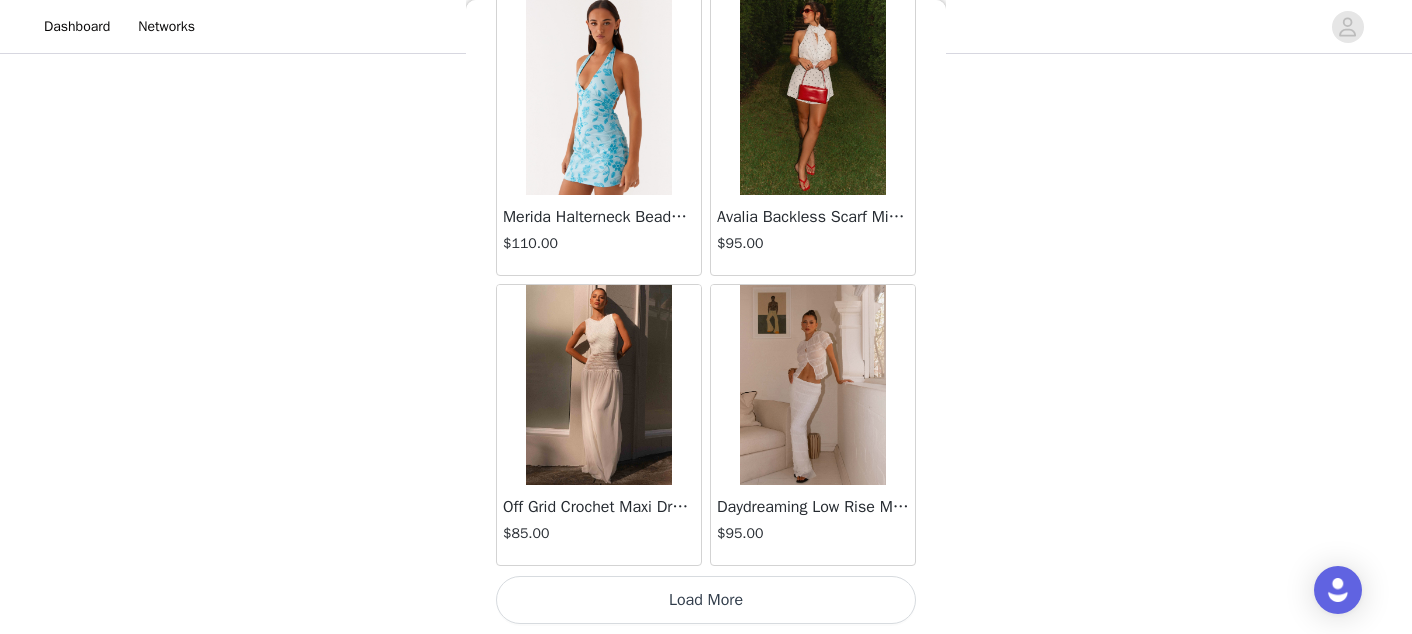 click on "Load More" at bounding box center [706, 600] 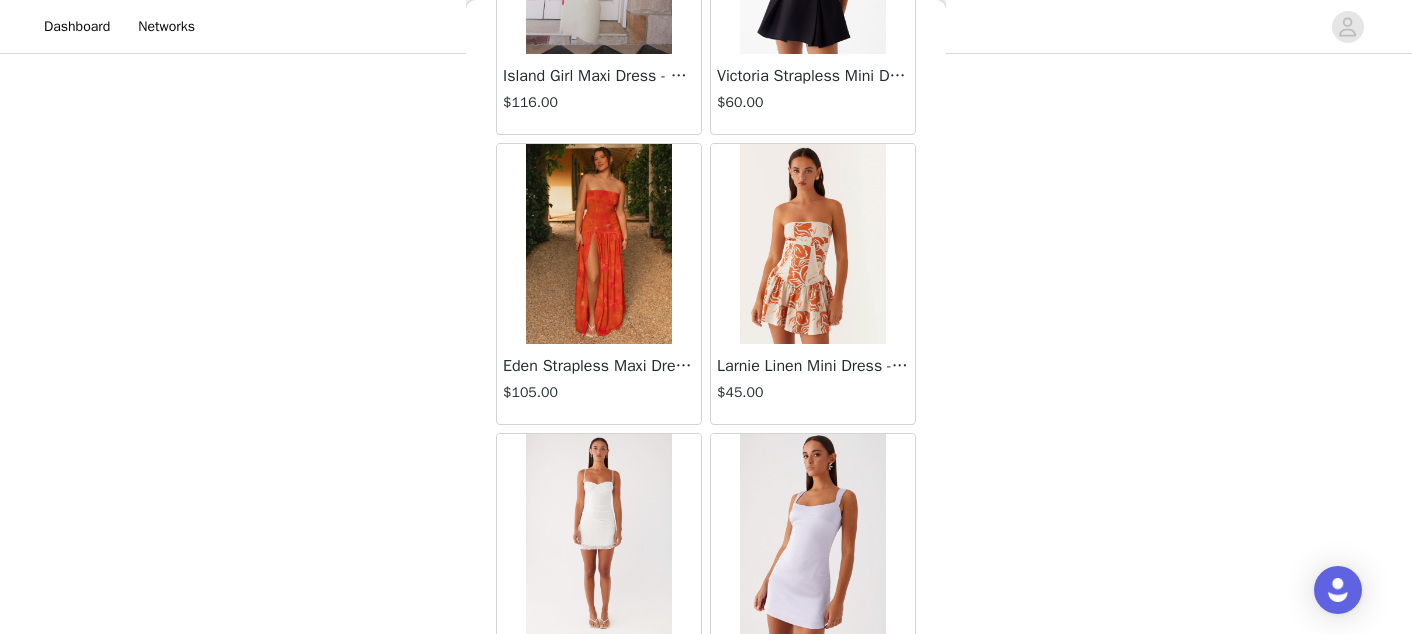 scroll, scrollTop: 16926, scrollLeft: 0, axis: vertical 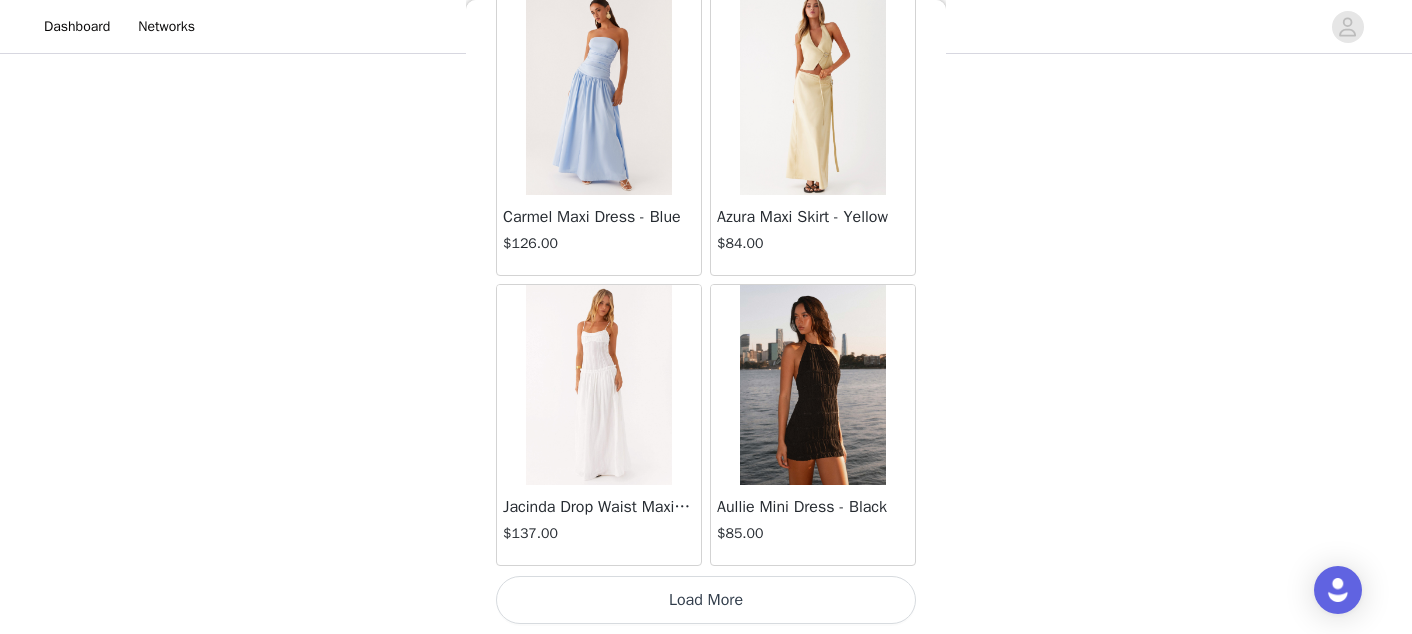click on "Load More" at bounding box center [706, 600] 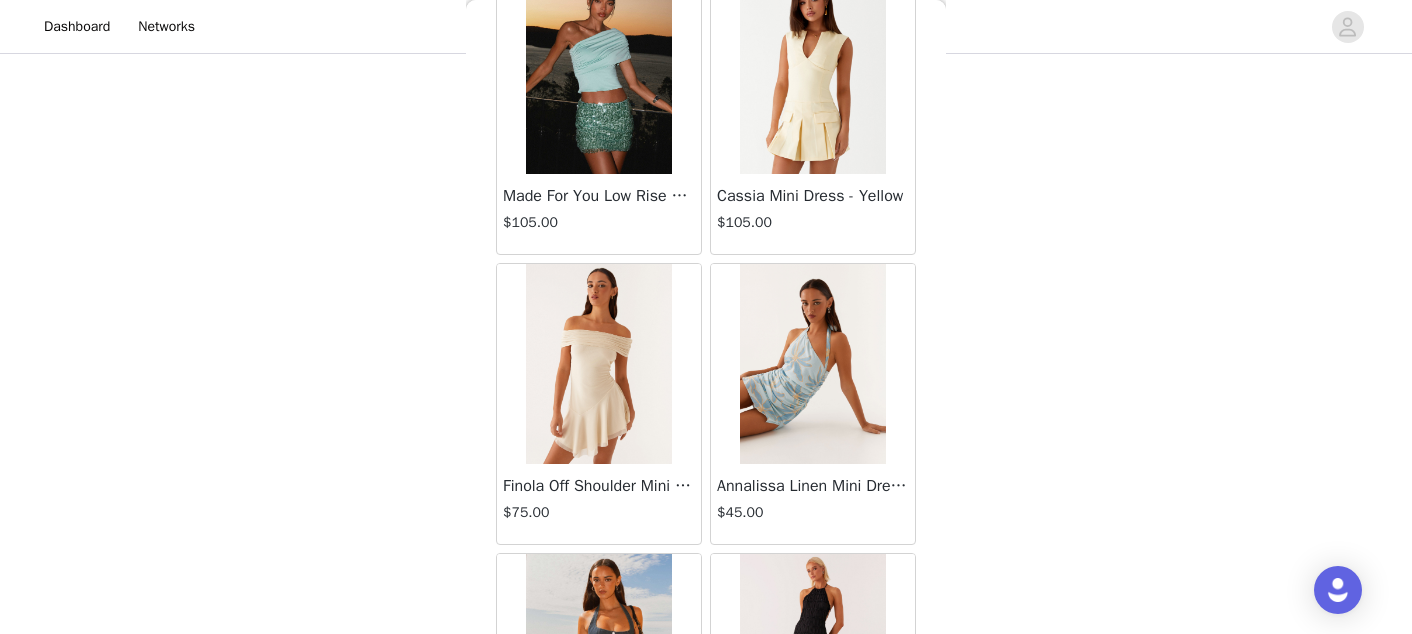 scroll, scrollTop: 19826, scrollLeft: 0, axis: vertical 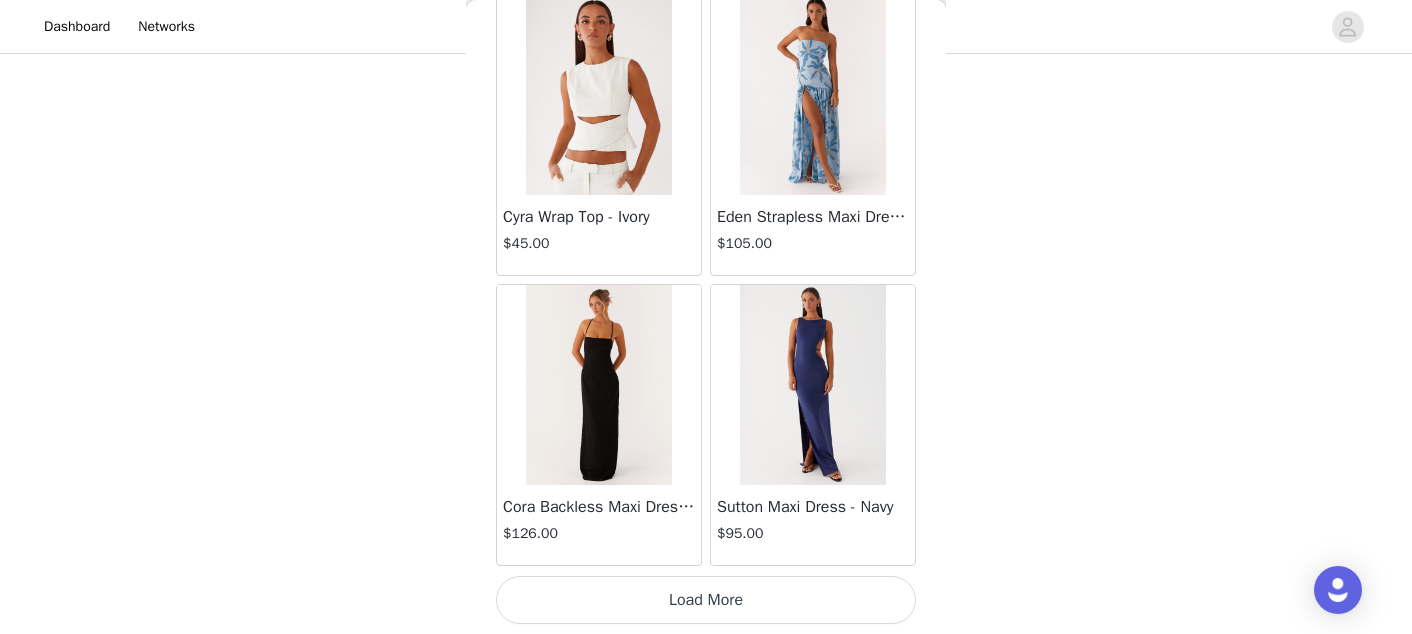 click on "Load More" at bounding box center (706, 600) 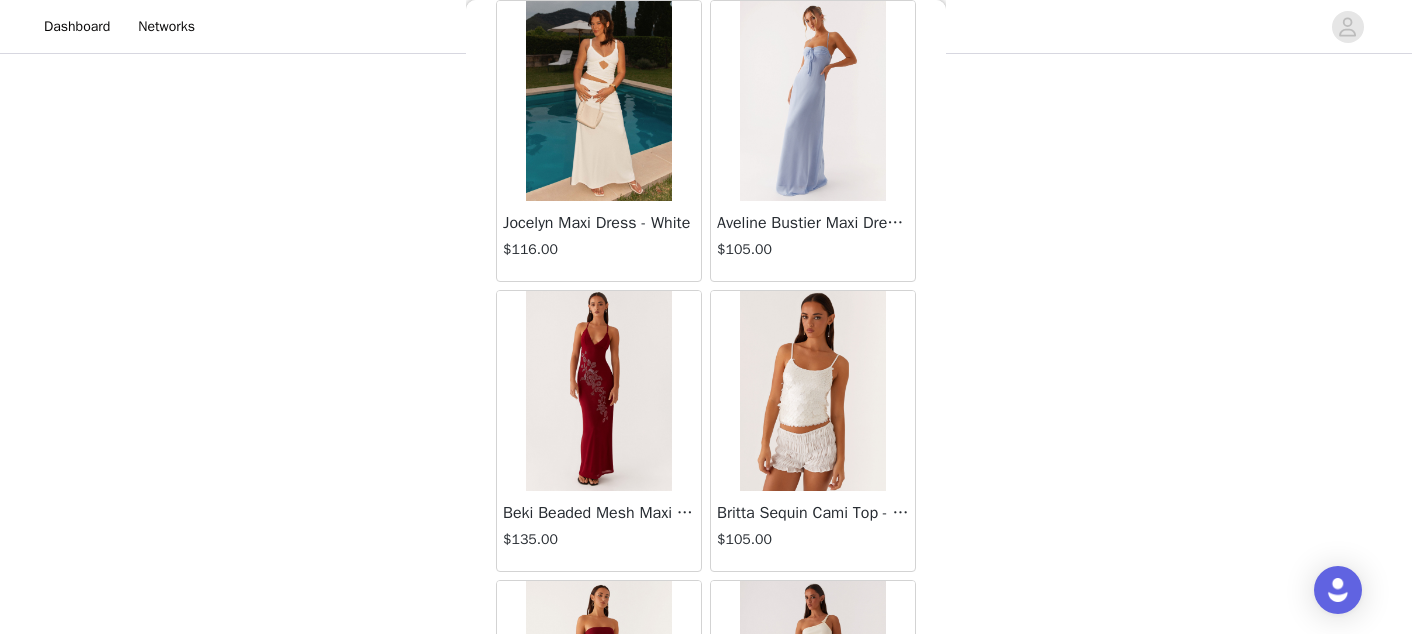 scroll, scrollTop: 22726, scrollLeft: 0, axis: vertical 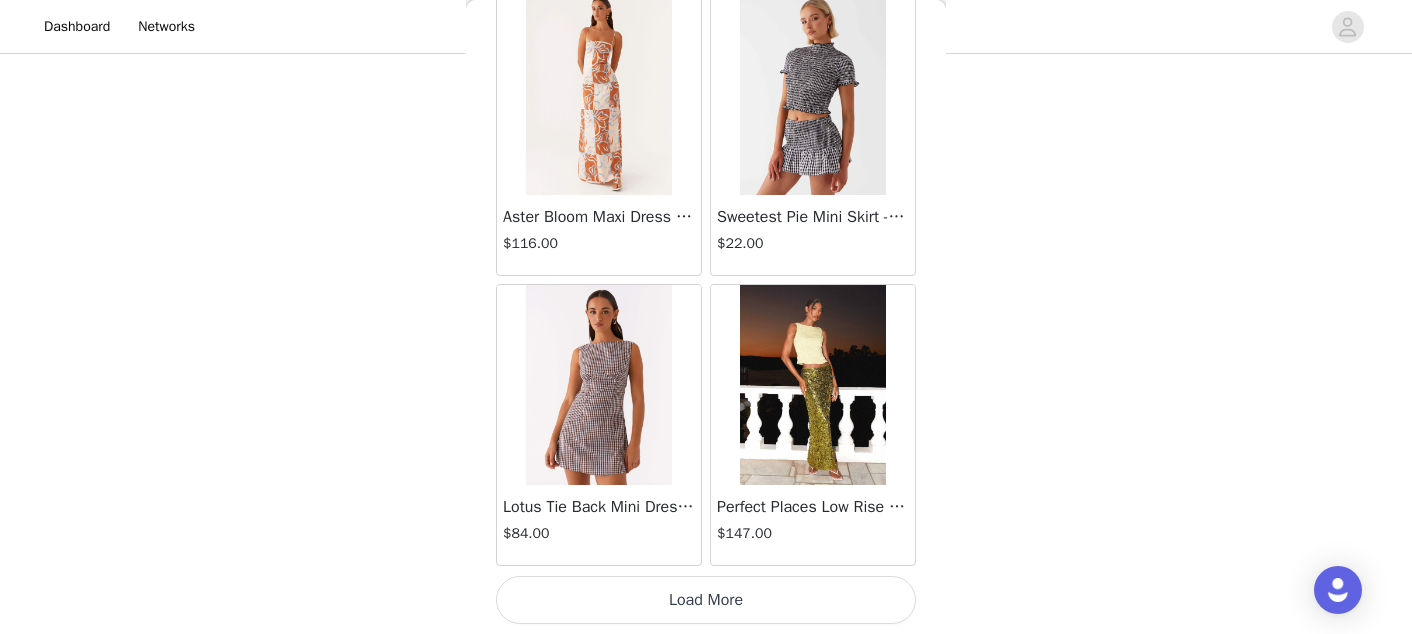 click on "Load More" at bounding box center [706, 600] 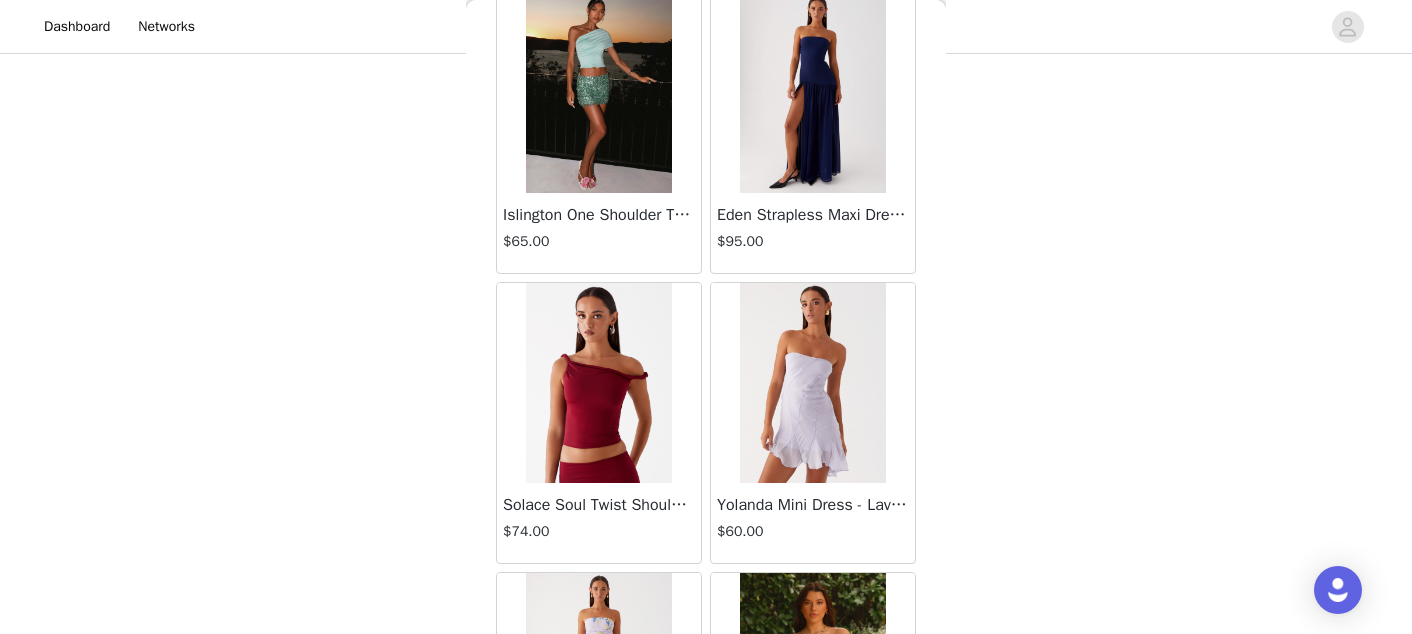 scroll, scrollTop: 25626, scrollLeft: 0, axis: vertical 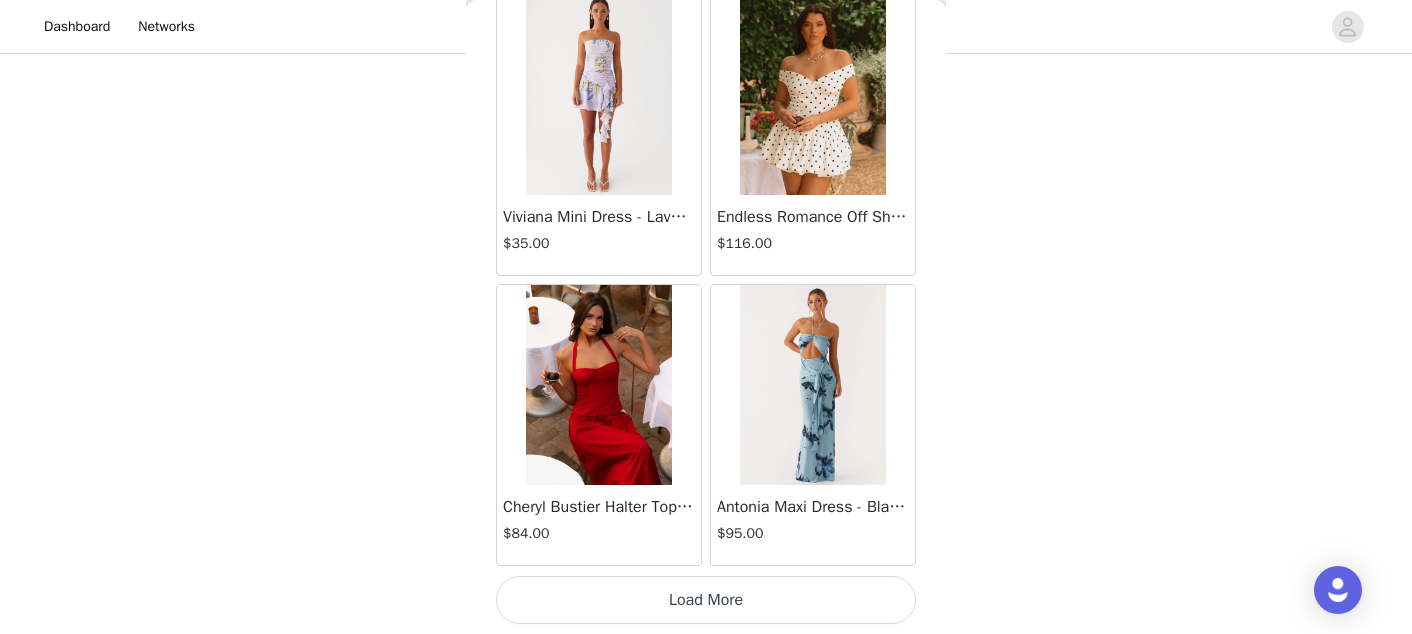 click on "Load More" at bounding box center [706, 600] 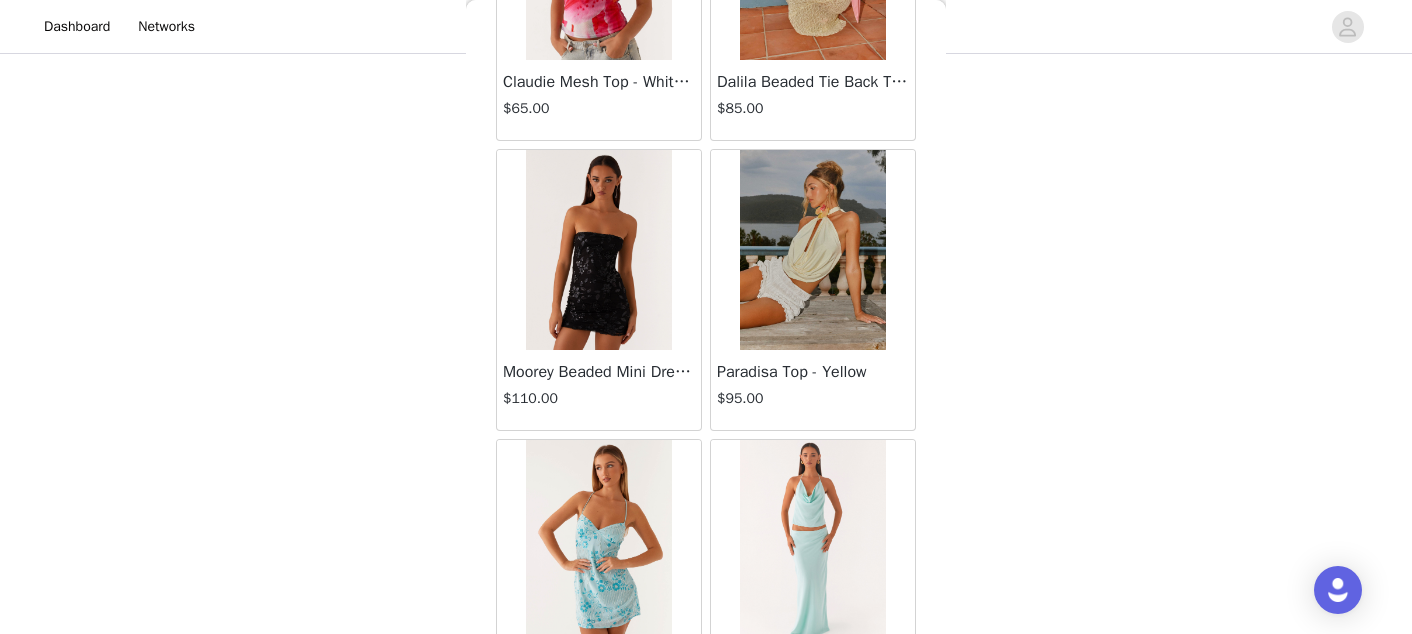 scroll, scrollTop: 28526, scrollLeft: 0, axis: vertical 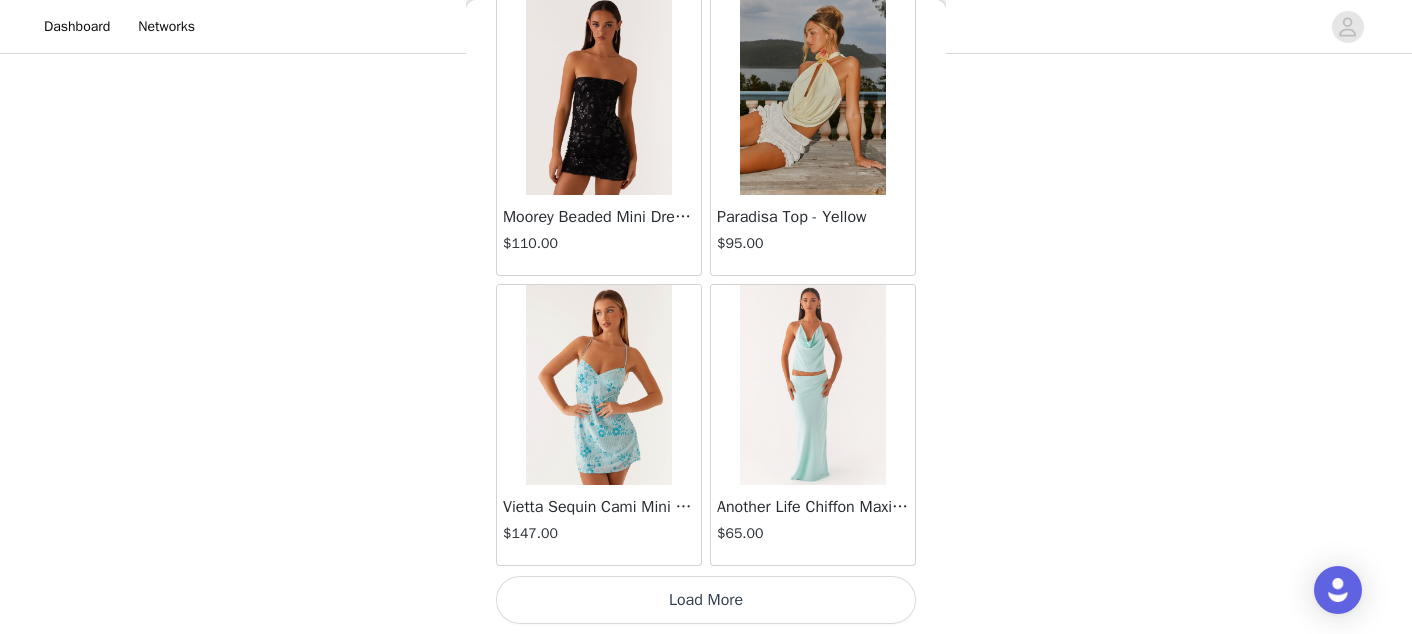 click on "Load More" at bounding box center (706, 600) 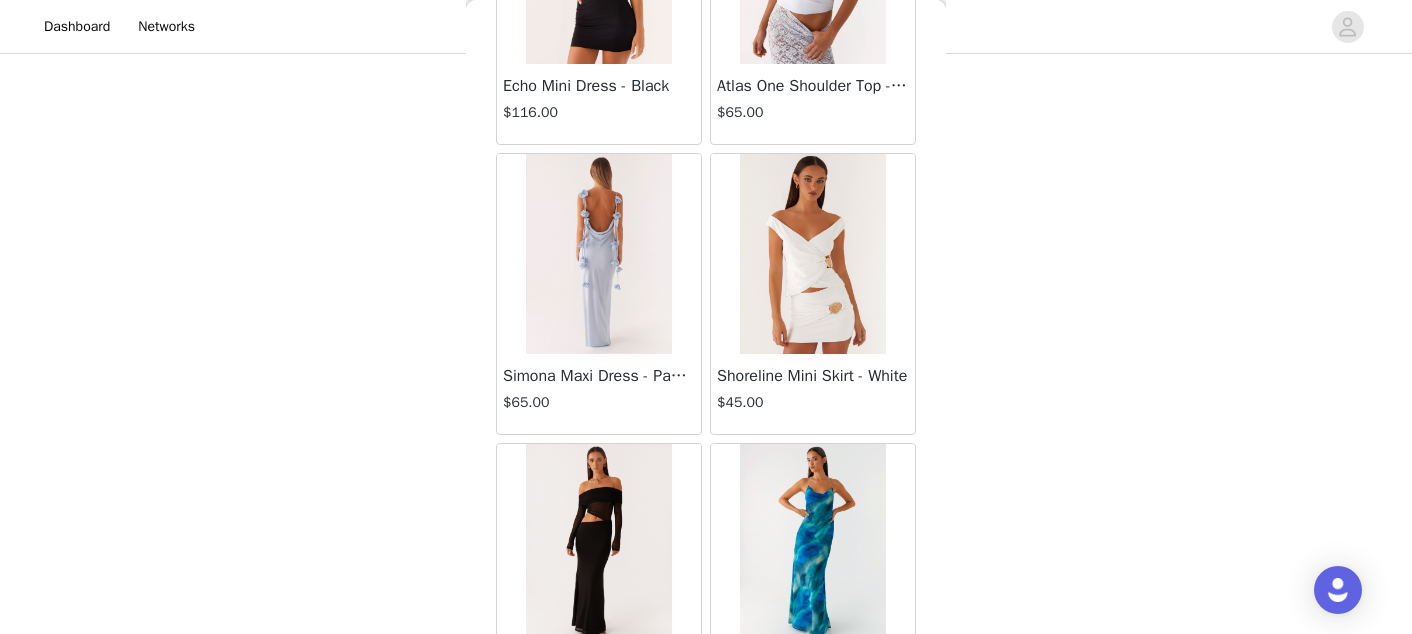 scroll, scrollTop: 31426, scrollLeft: 0, axis: vertical 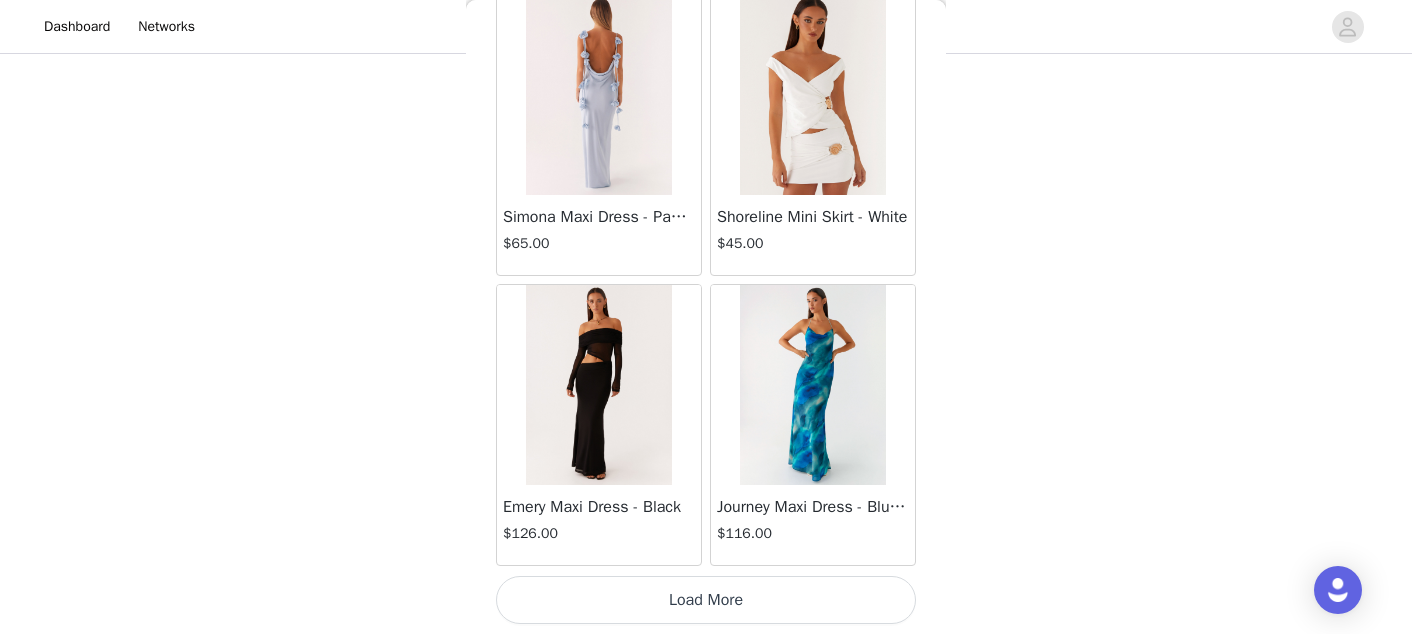 click on "Load More" at bounding box center (706, 600) 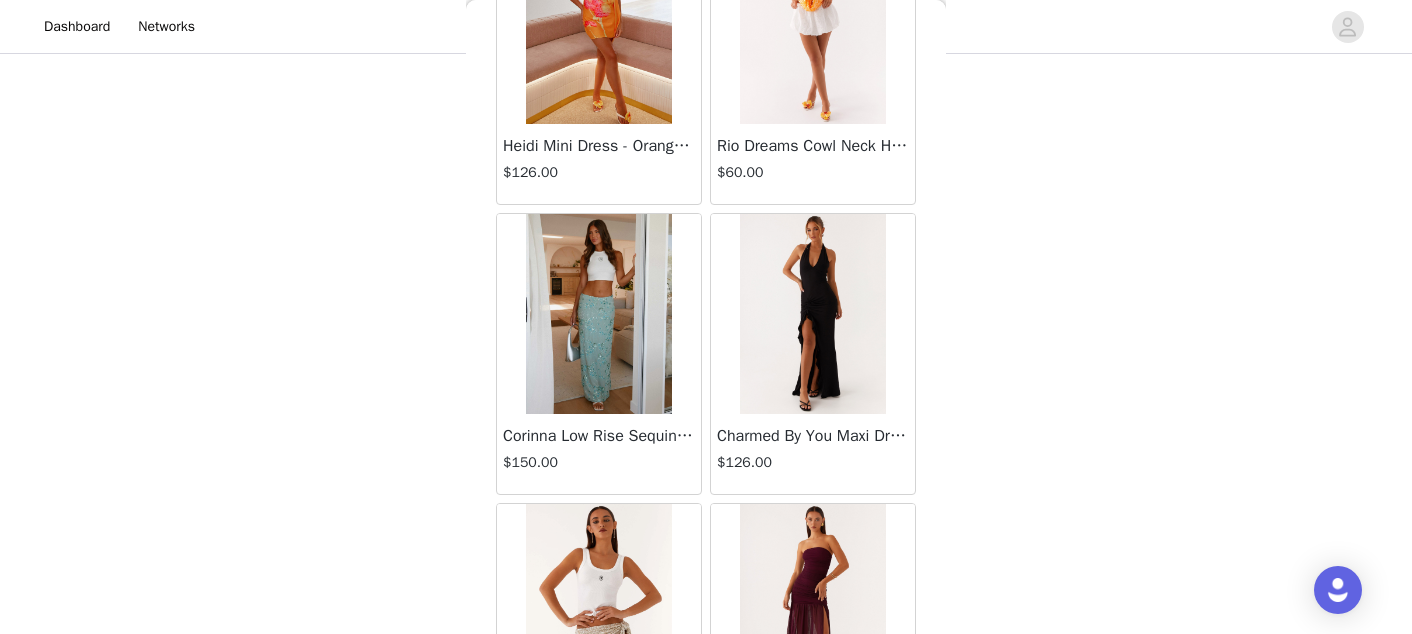 scroll, scrollTop: 34326, scrollLeft: 0, axis: vertical 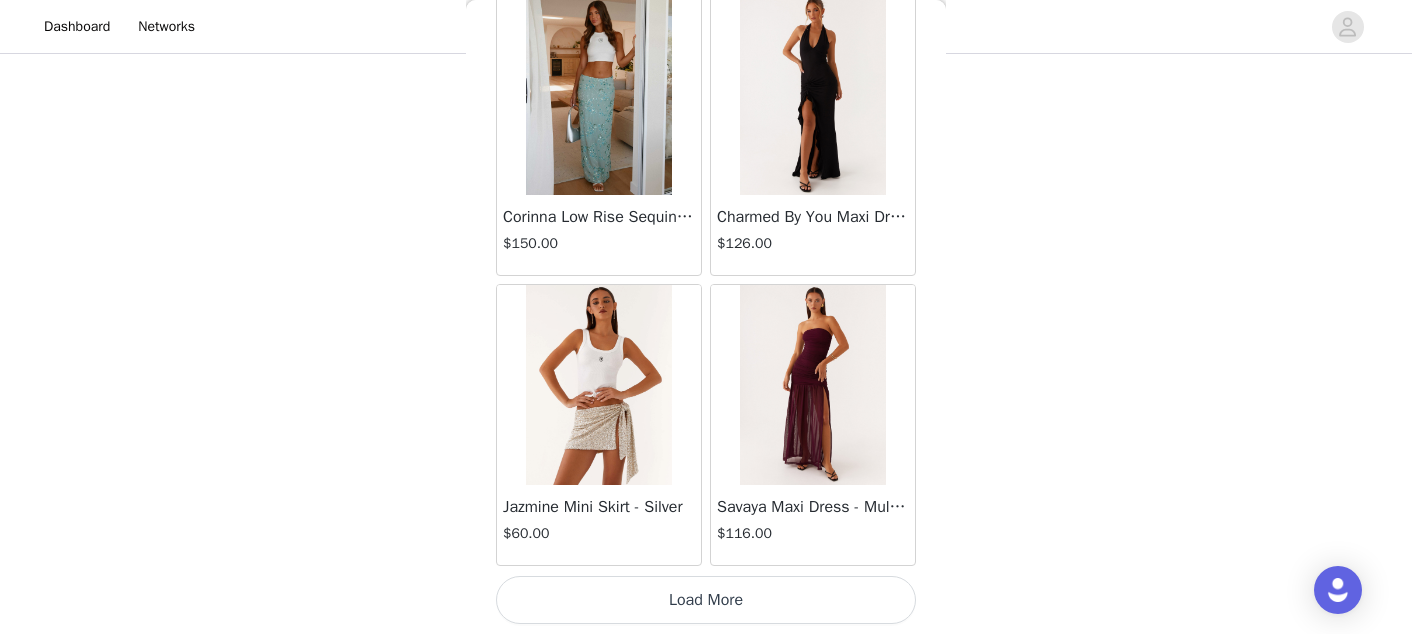 click on "Load More" at bounding box center [706, 600] 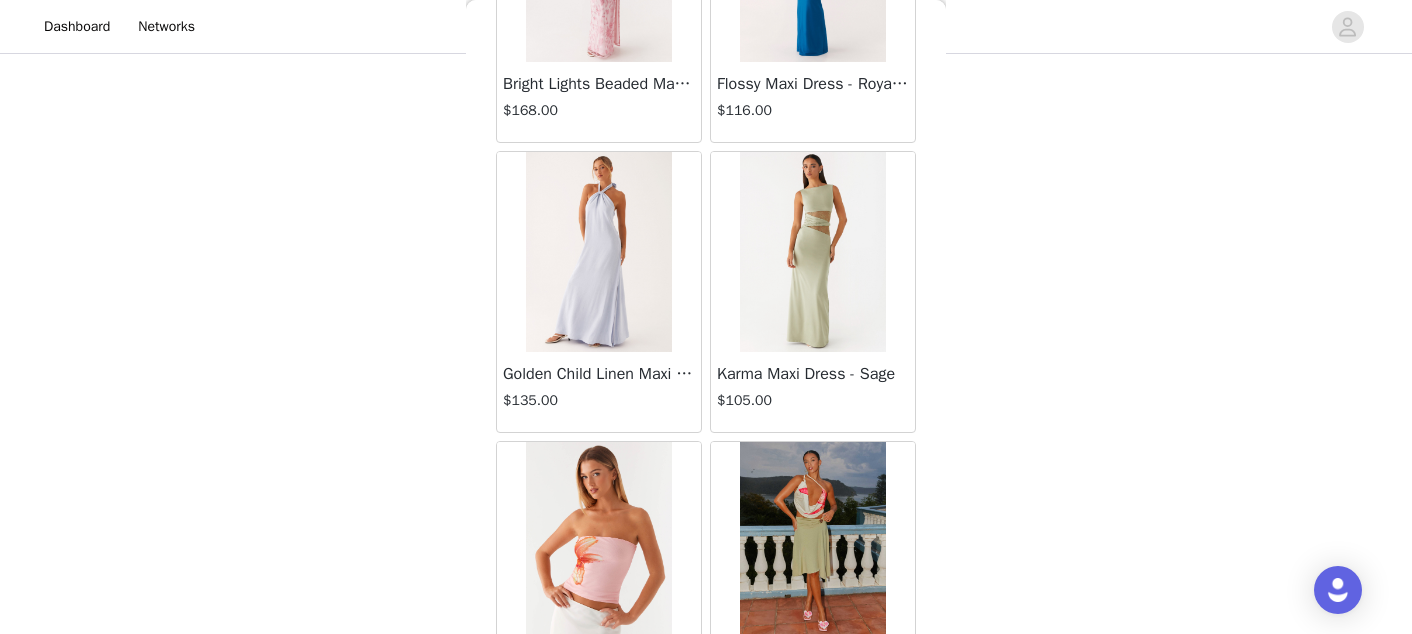 scroll, scrollTop: 35910, scrollLeft: 0, axis: vertical 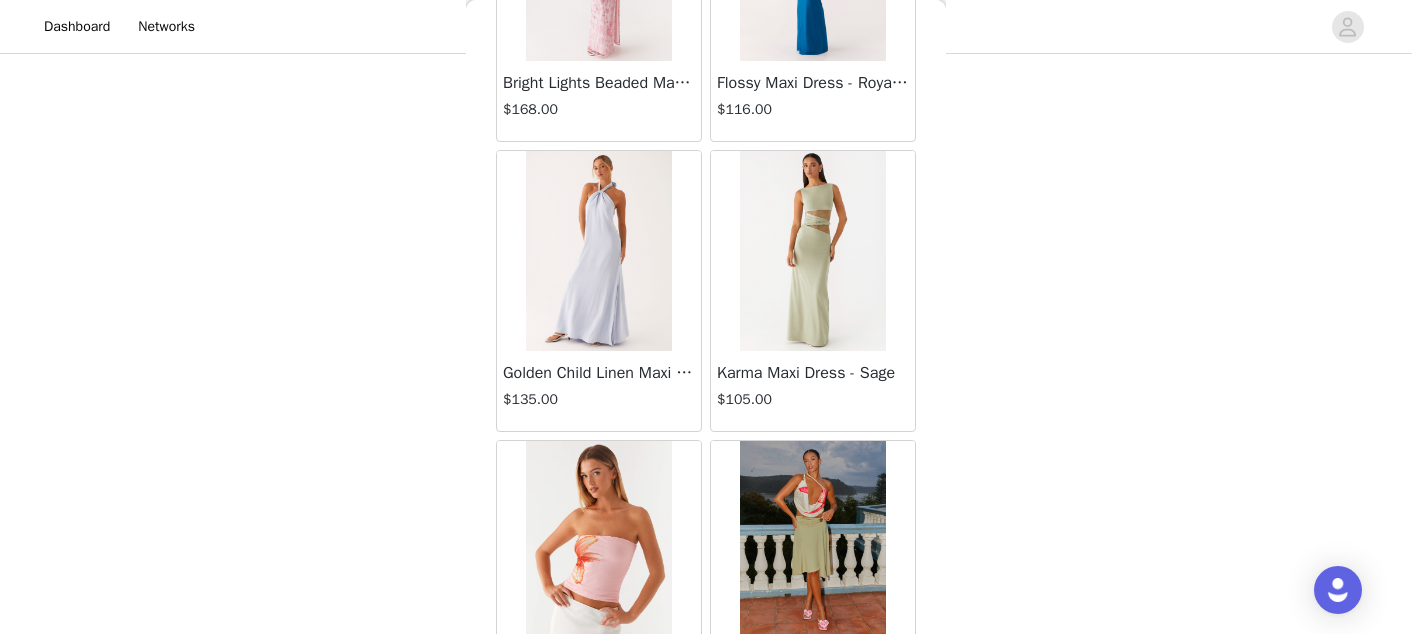 click on "Fuchsia Pink, [POSTAL_CODE]" at bounding box center [706, -22] 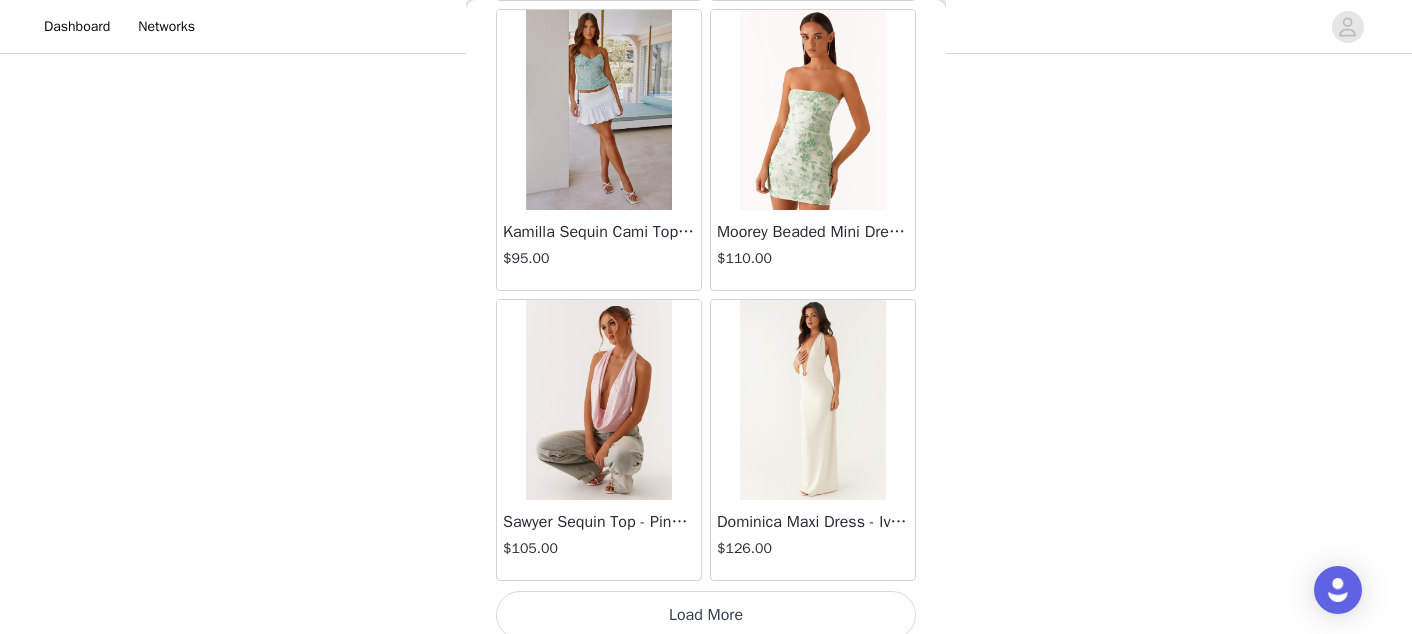 scroll, scrollTop: 37226, scrollLeft: 0, axis: vertical 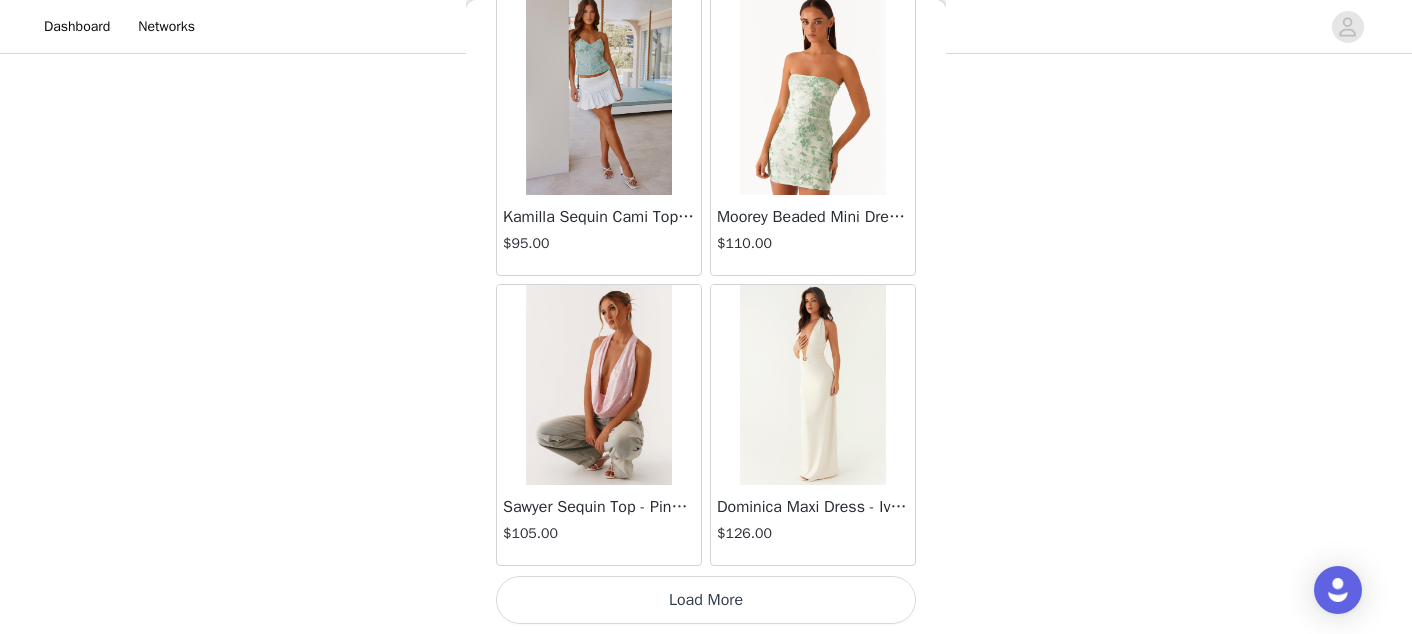 click on "Load More" at bounding box center (706, 600) 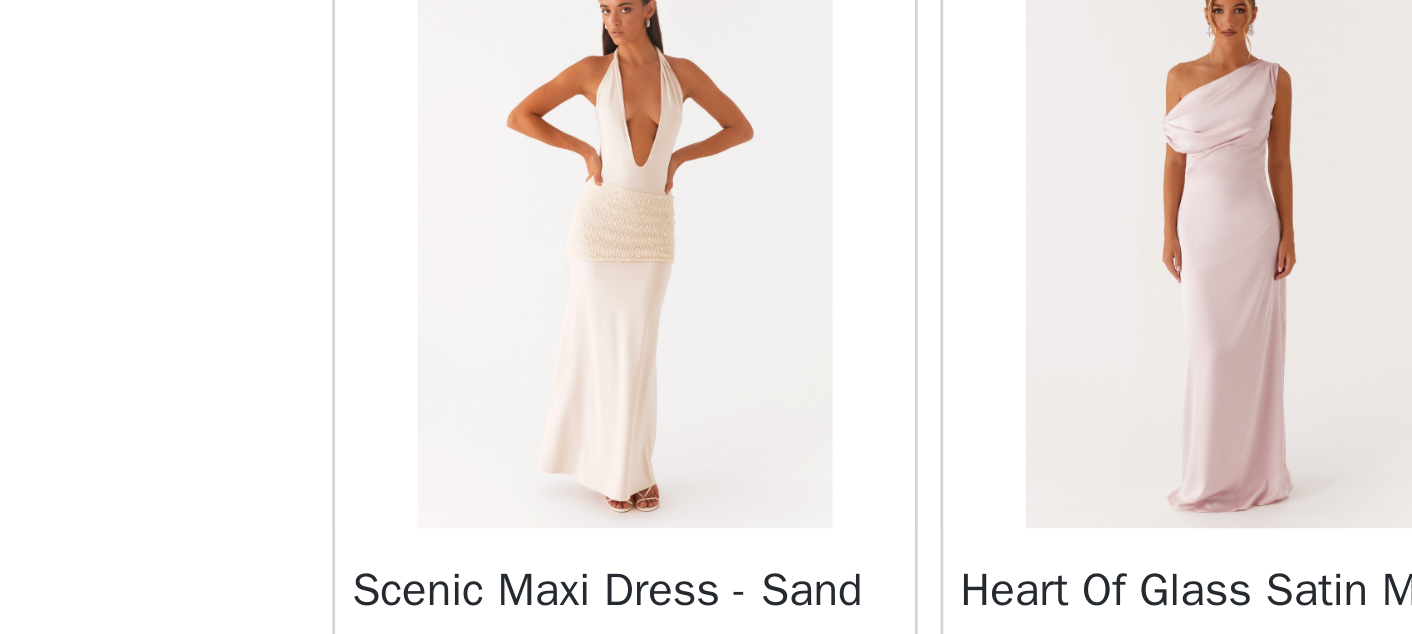 scroll, scrollTop: 37585, scrollLeft: 0, axis: vertical 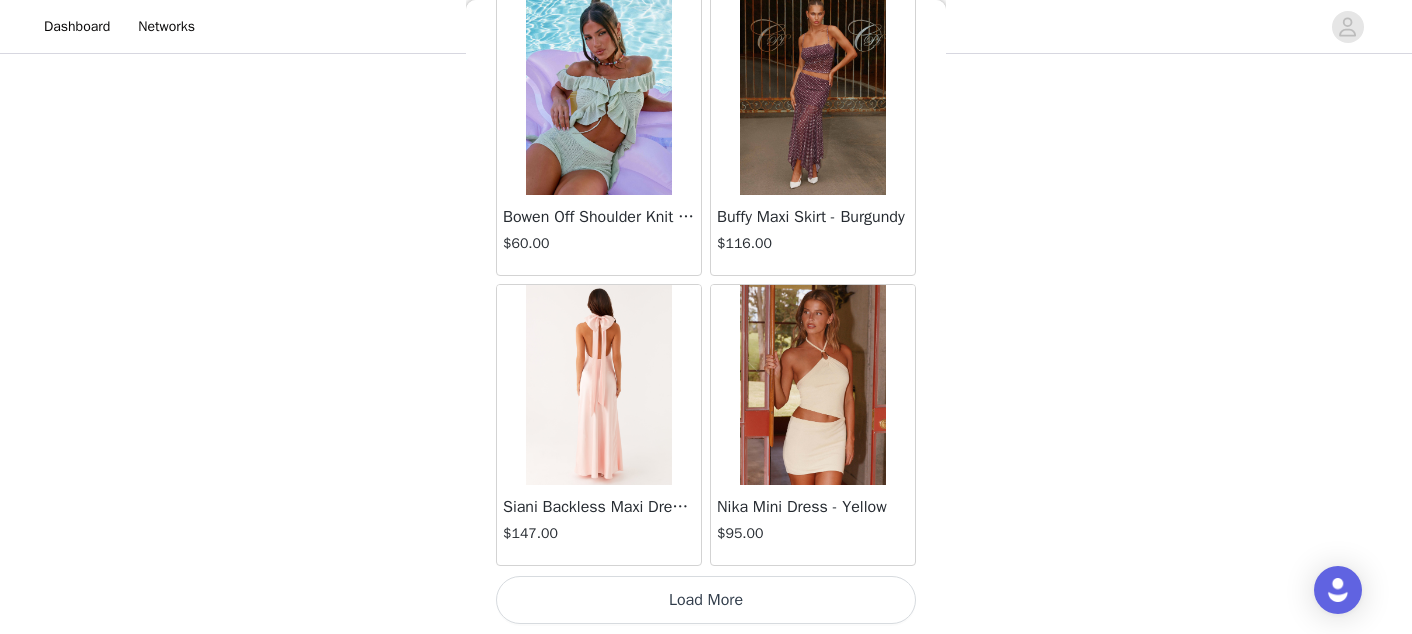 click on "Load More" at bounding box center [706, 600] 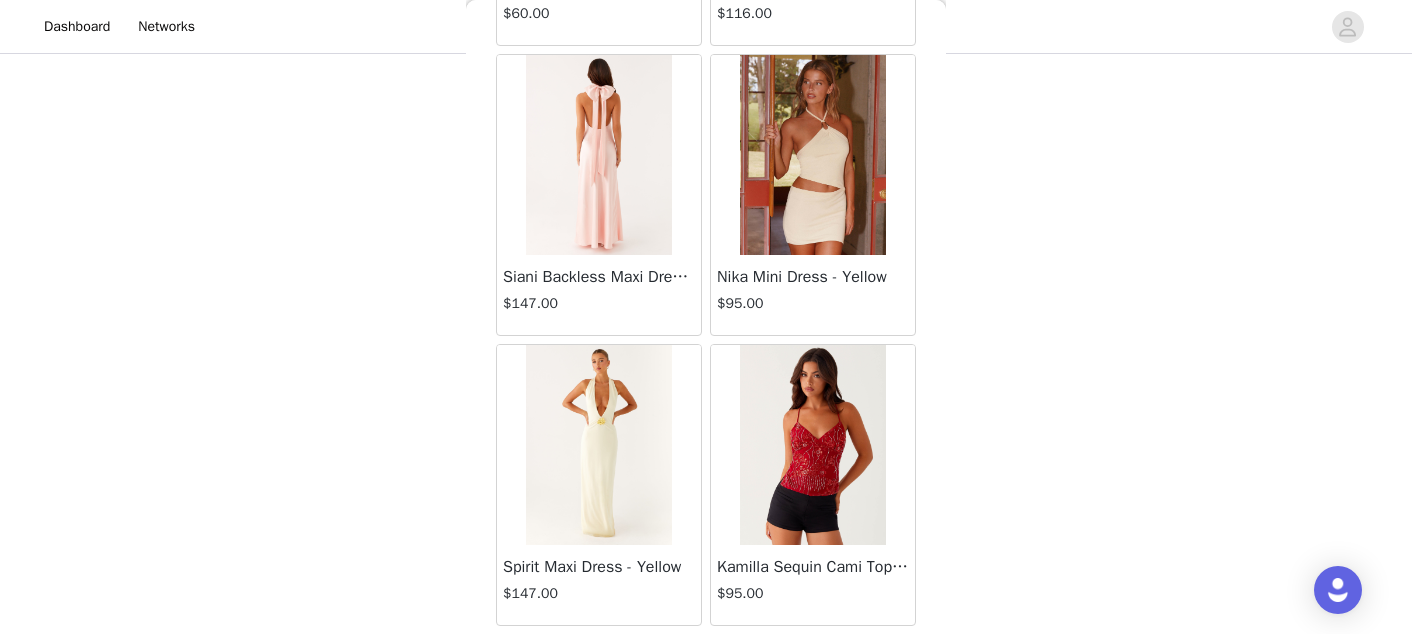 scroll, scrollTop: 40386, scrollLeft: 0, axis: vertical 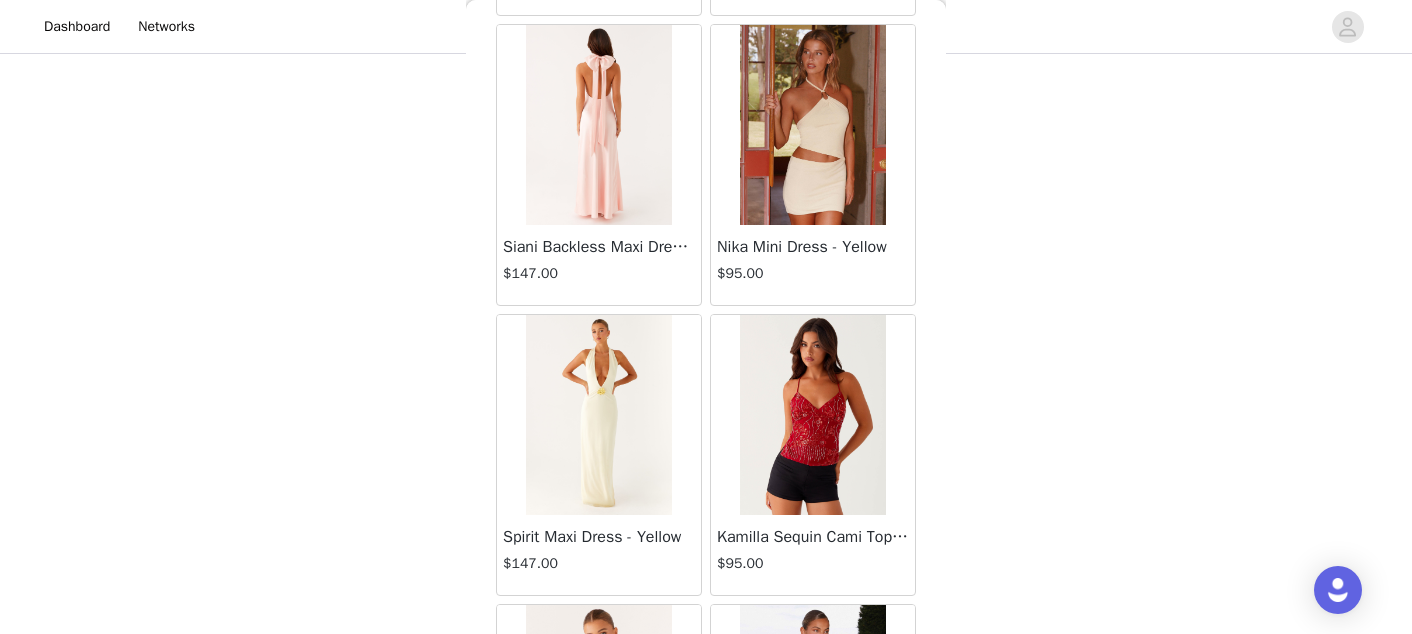 click at bounding box center [598, 125] 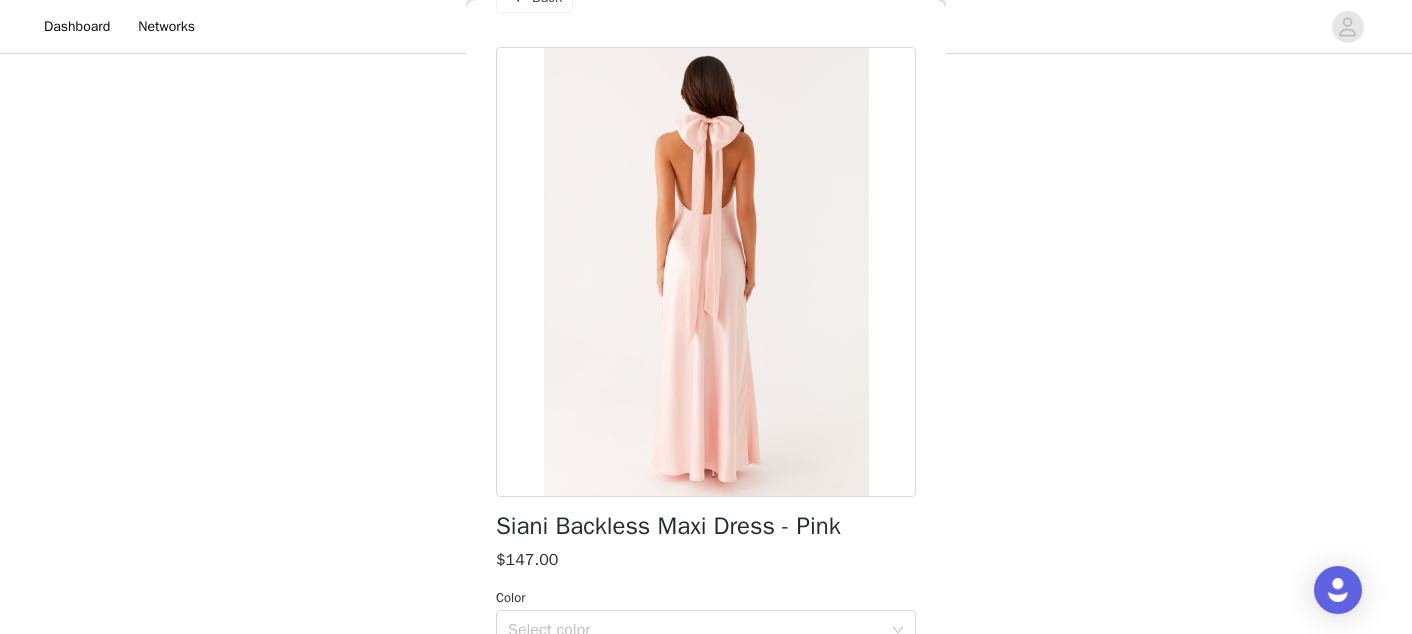 scroll, scrollTop: 0, scrollLeft: 0, axis: both 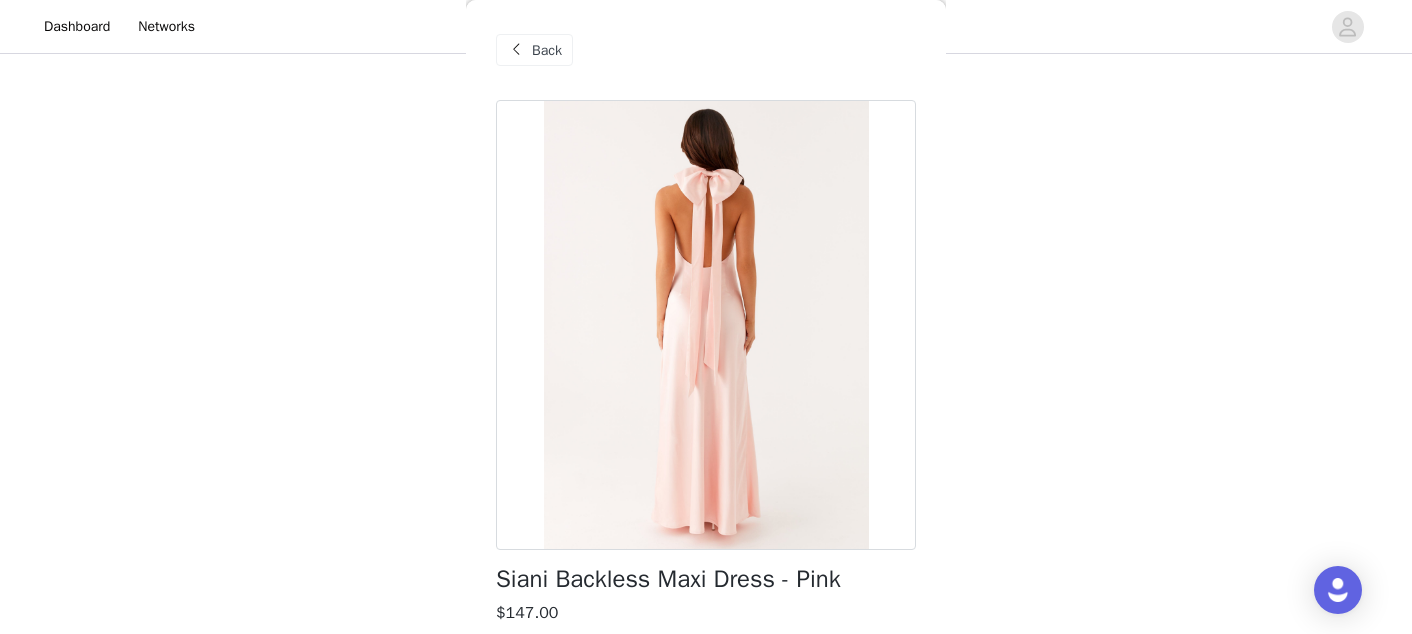 click on "Back" at bounding box center [547, 50] 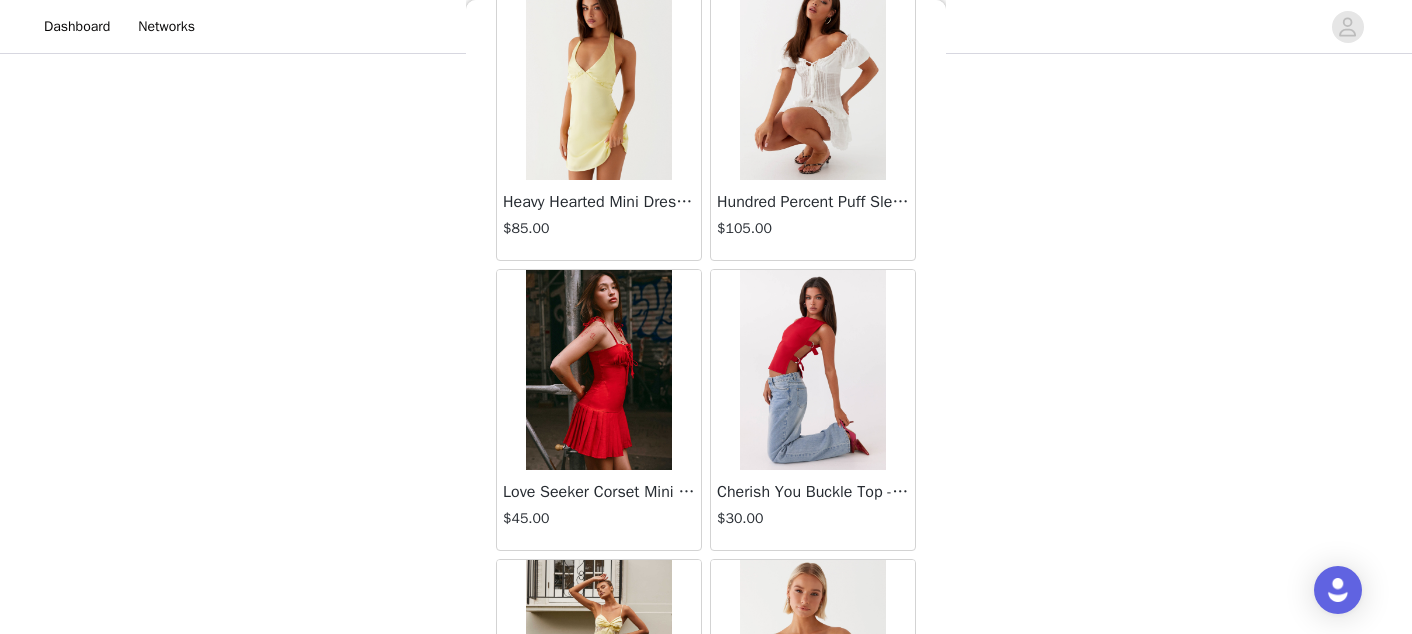 scroll, scrollTop: 6751, scrollLeft: 0, axis: vertical 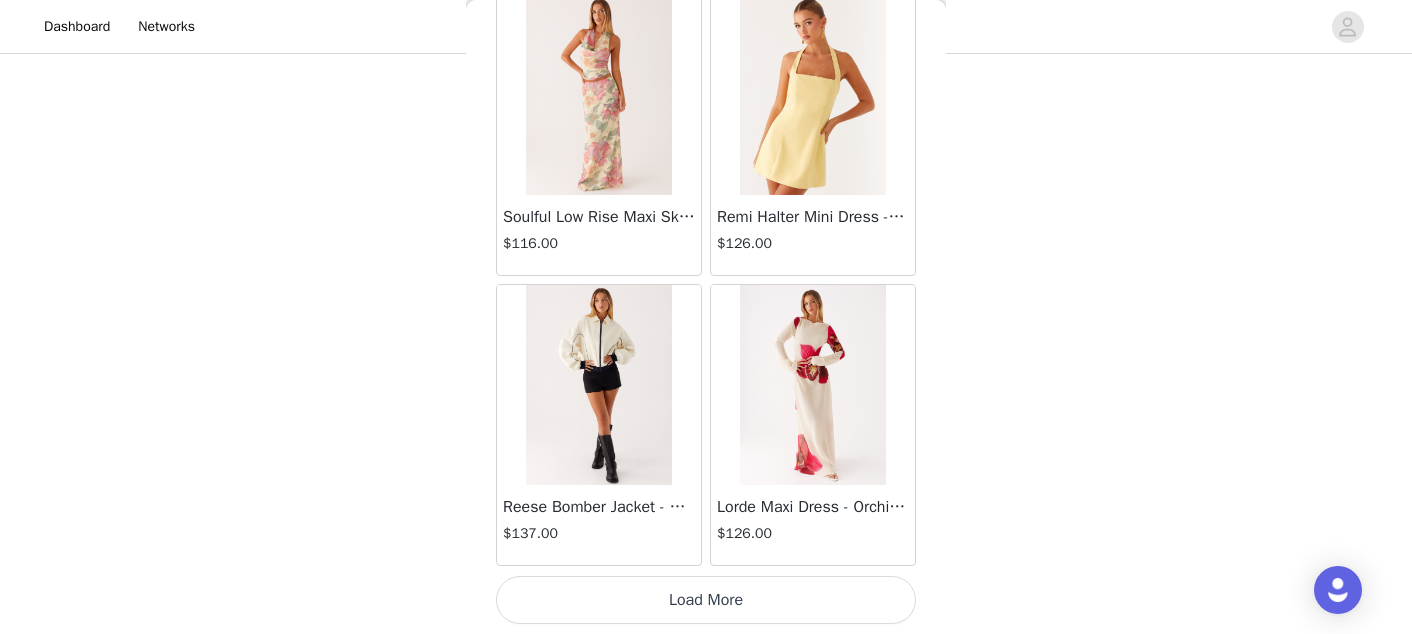 click on "Load More" at bounding box center (706, 600) 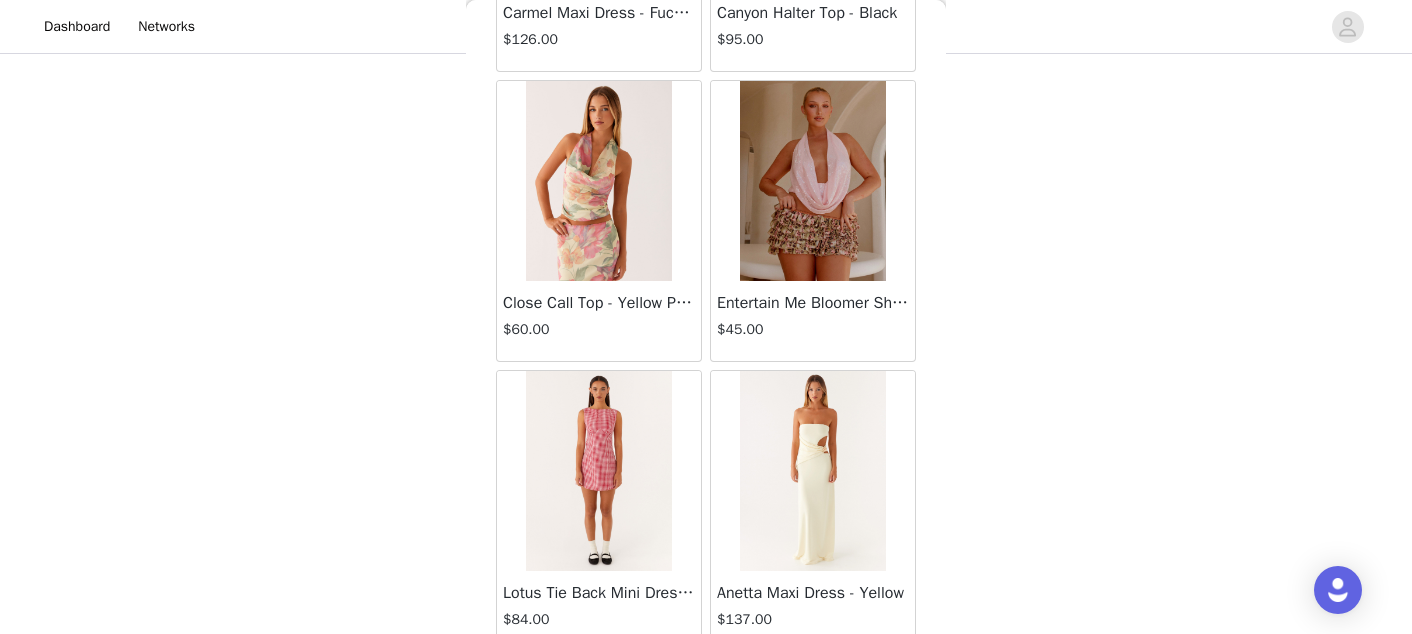 scroll, scrollTop: 45926, scrollLeft: 0, axis: vertical 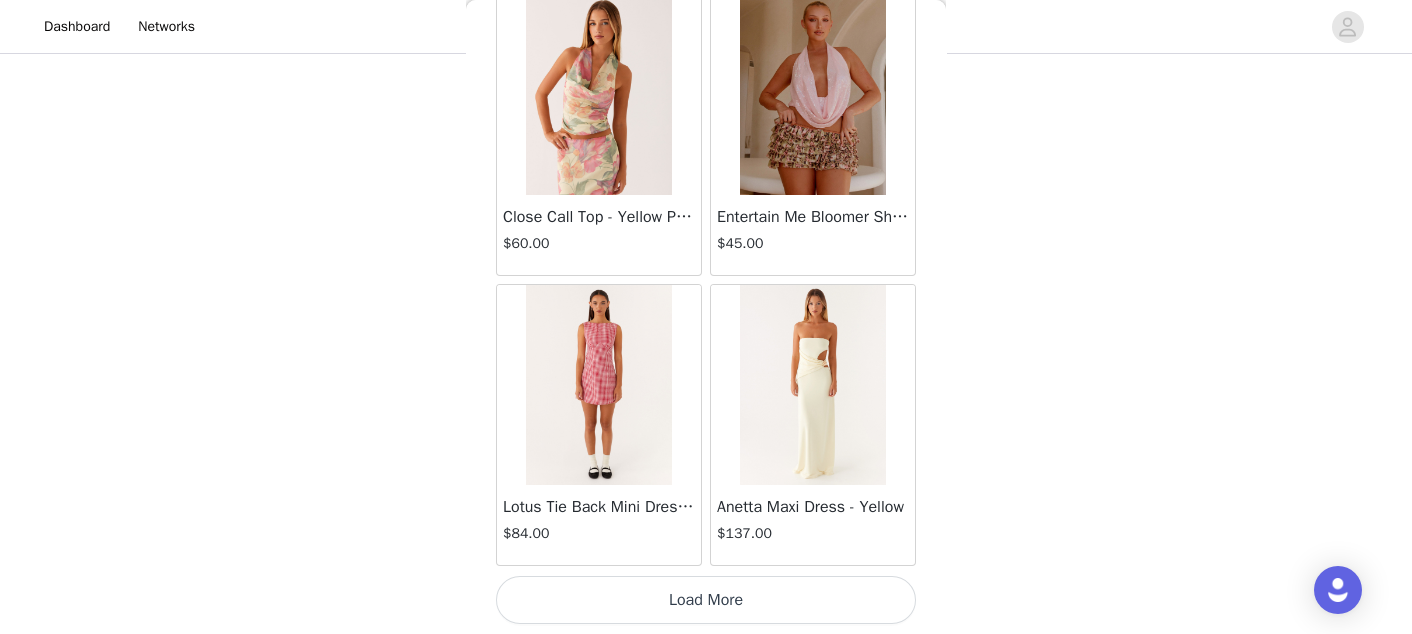 click on "Load More" at bounding box center (706, 600) 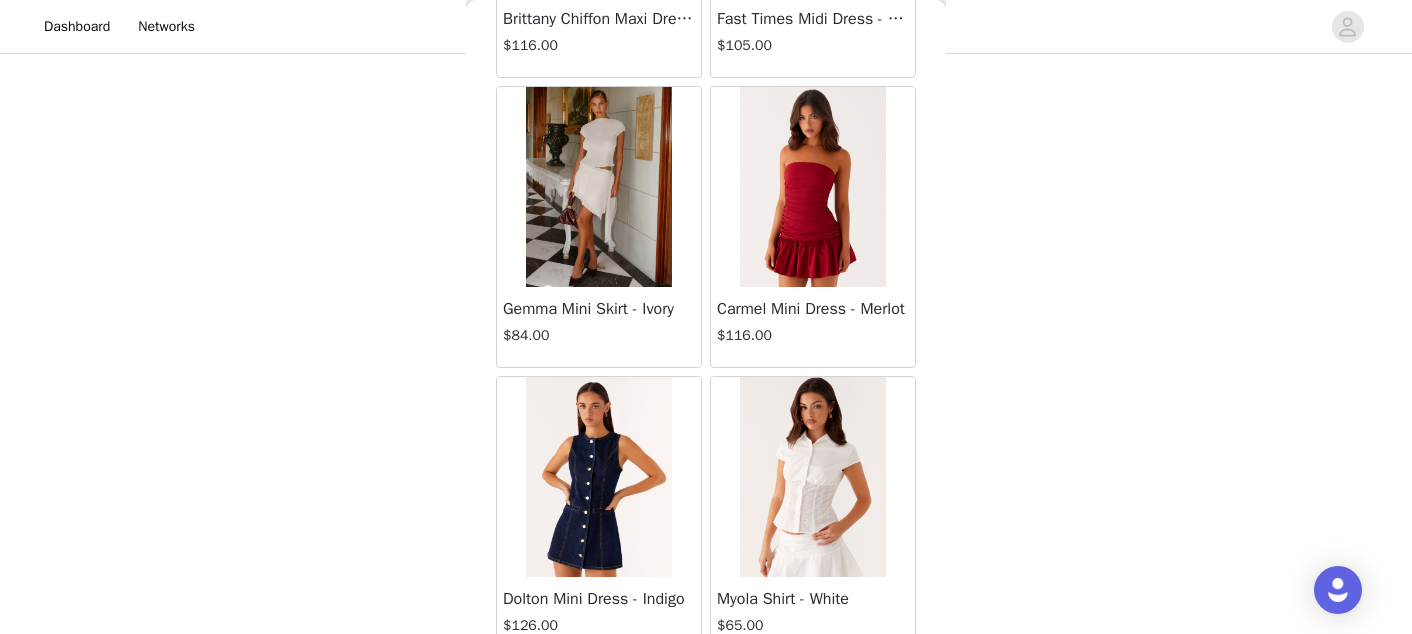 scroll, scrollTop: 48826, scrollLeft: 0, axis: vertical 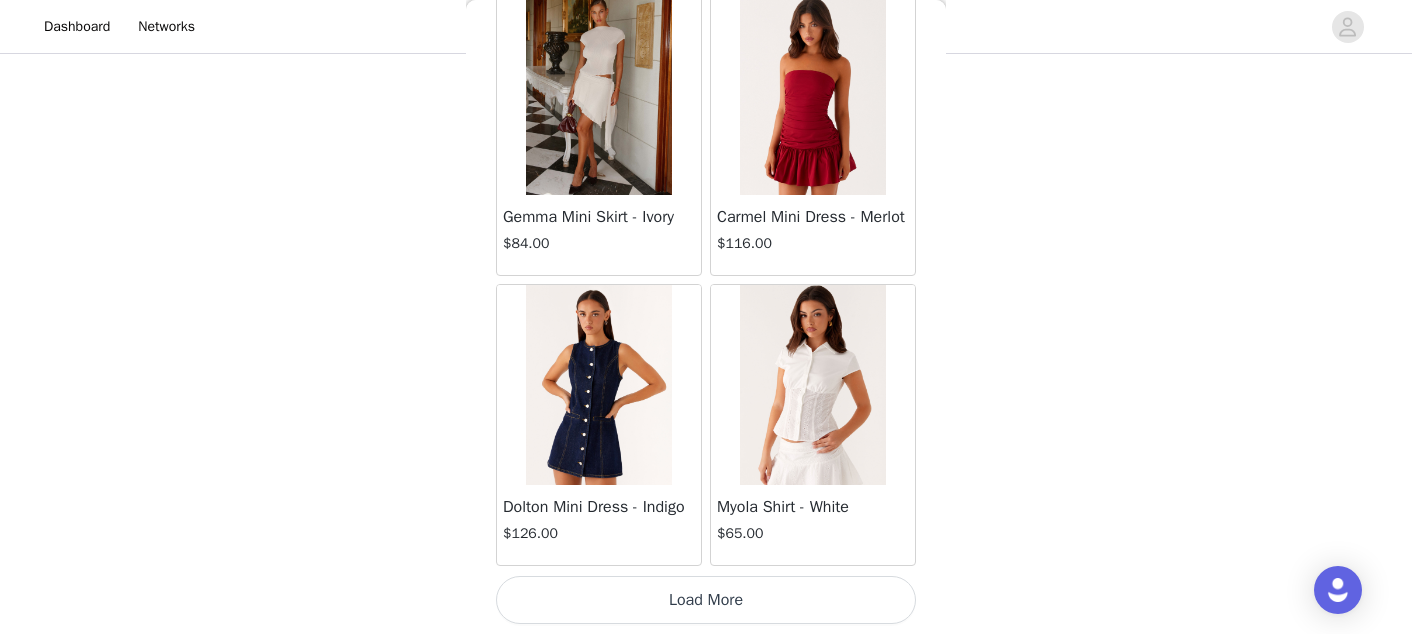 click on "Load More" at bounding box center (706, 600) 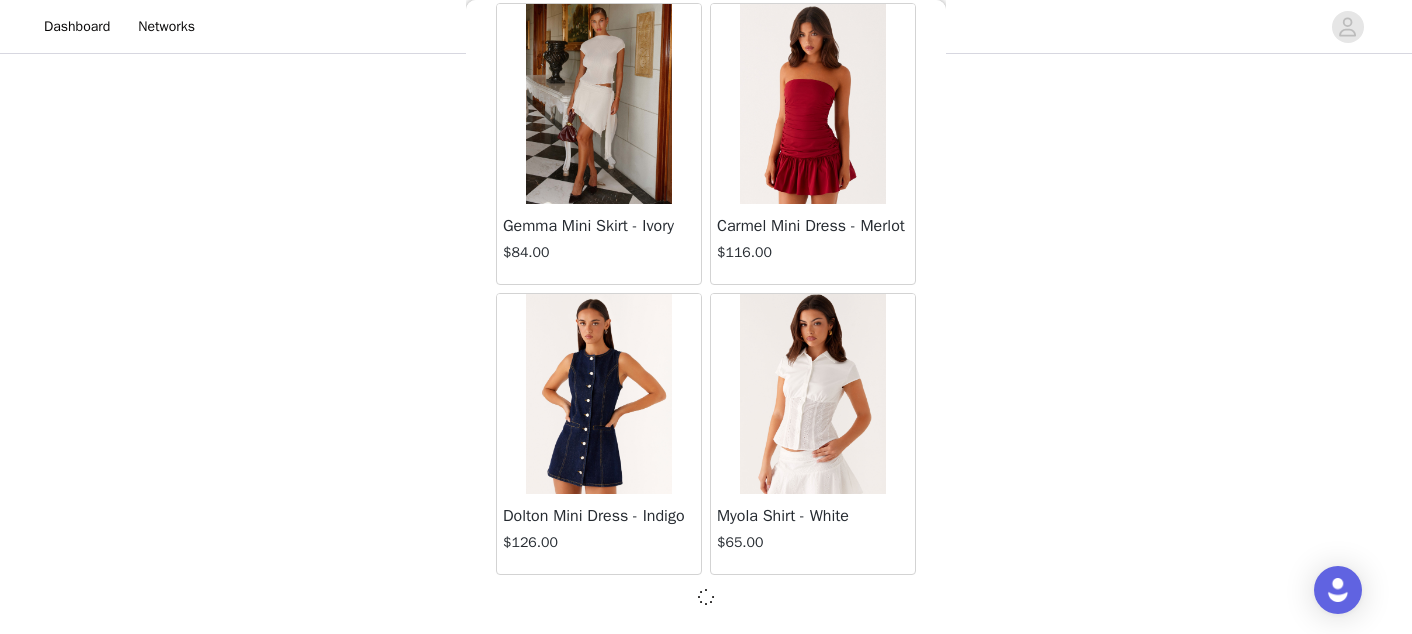 scroll, scrollTop: 48817, scrollLeft: 0, axis: vertical 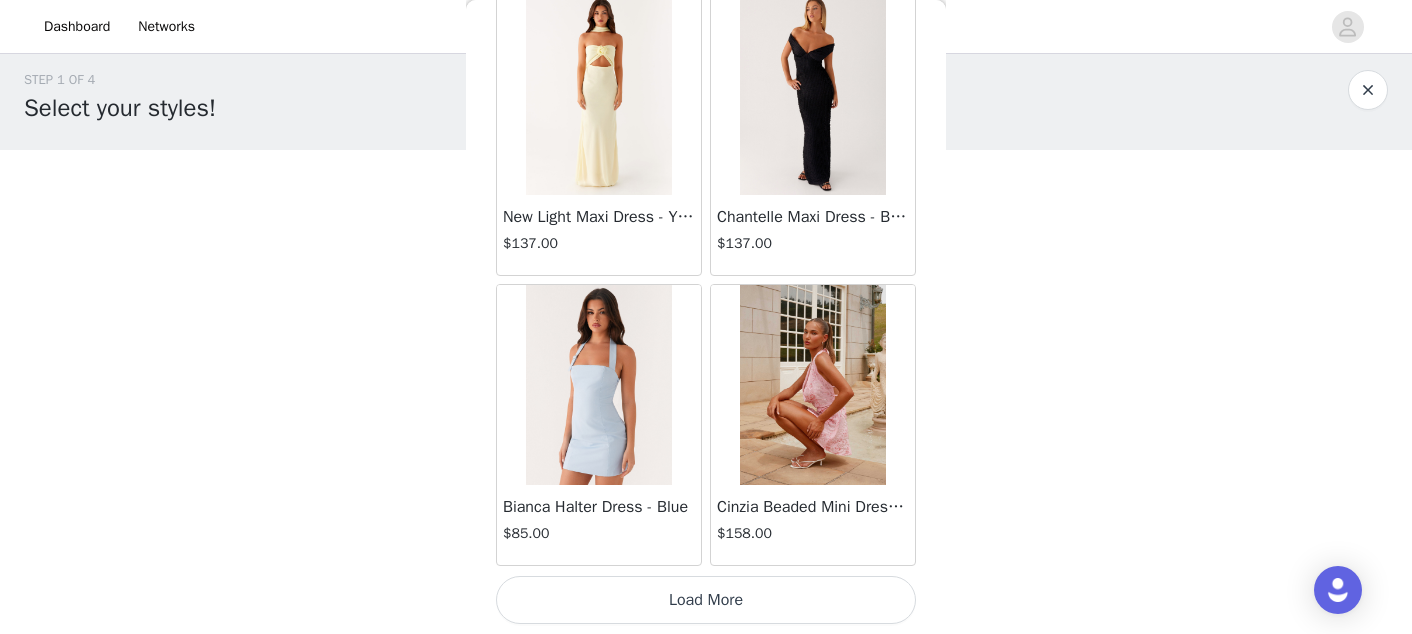 click on "Load More" at bounding box center [706, 600] 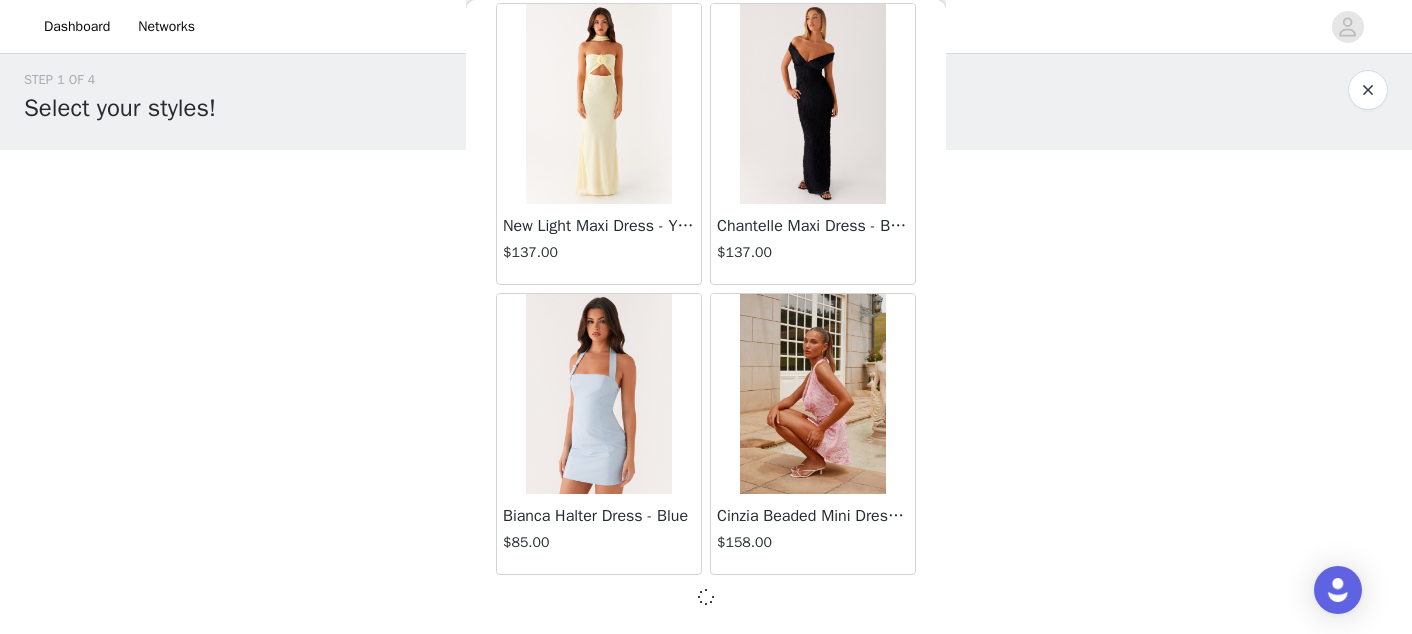 scroll, scrollTop: 51717, scrollLeft: 0, axis: vertical 